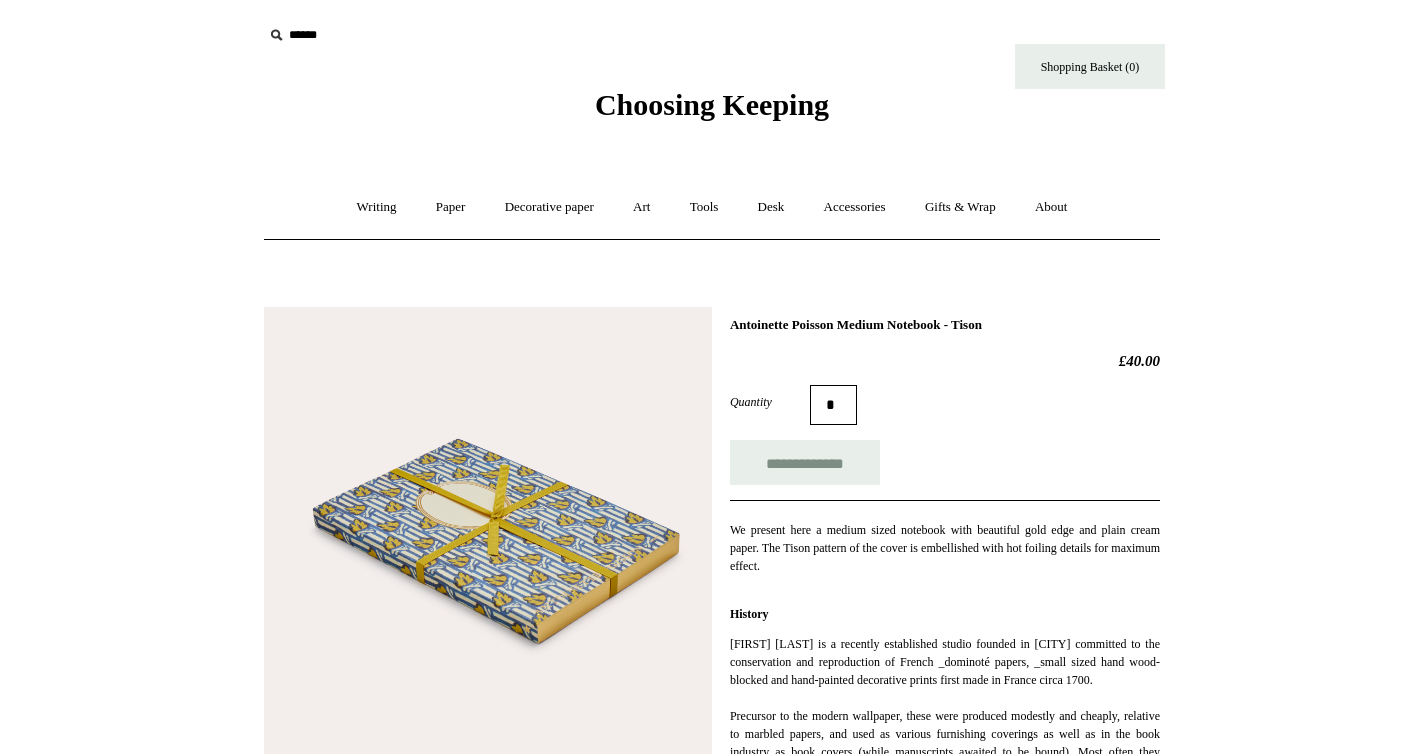 scroll, scrollTop: 0, scrollLeft: 0, axis: both 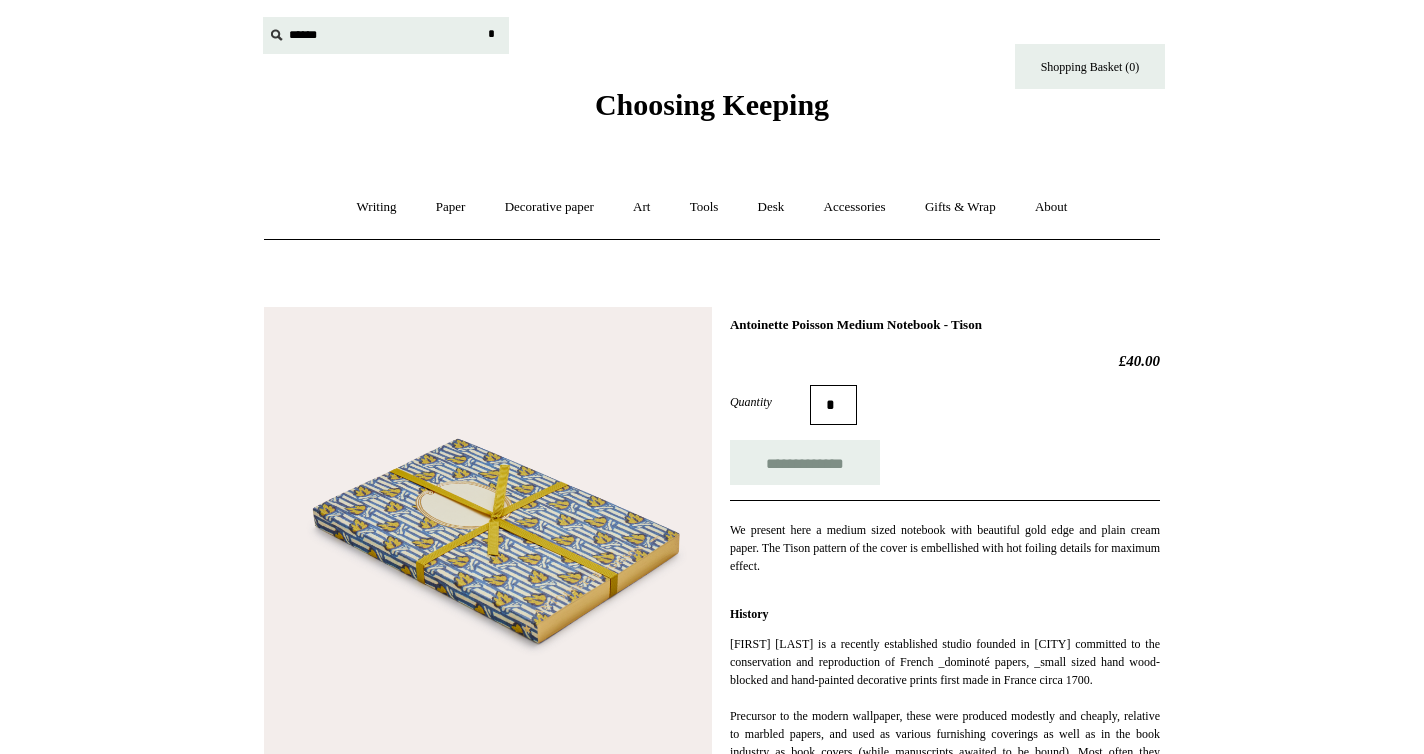 click at bounding box center (276, 35) 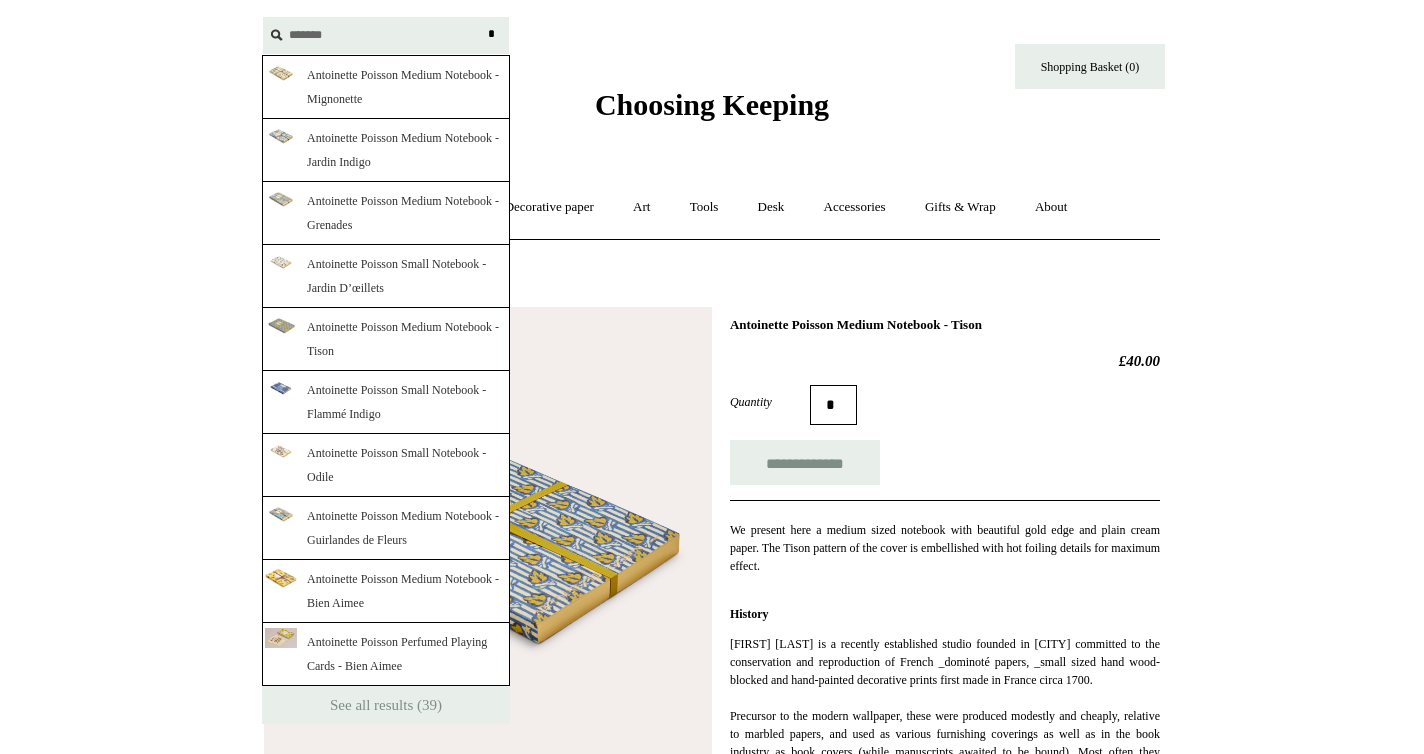 type on "*******" 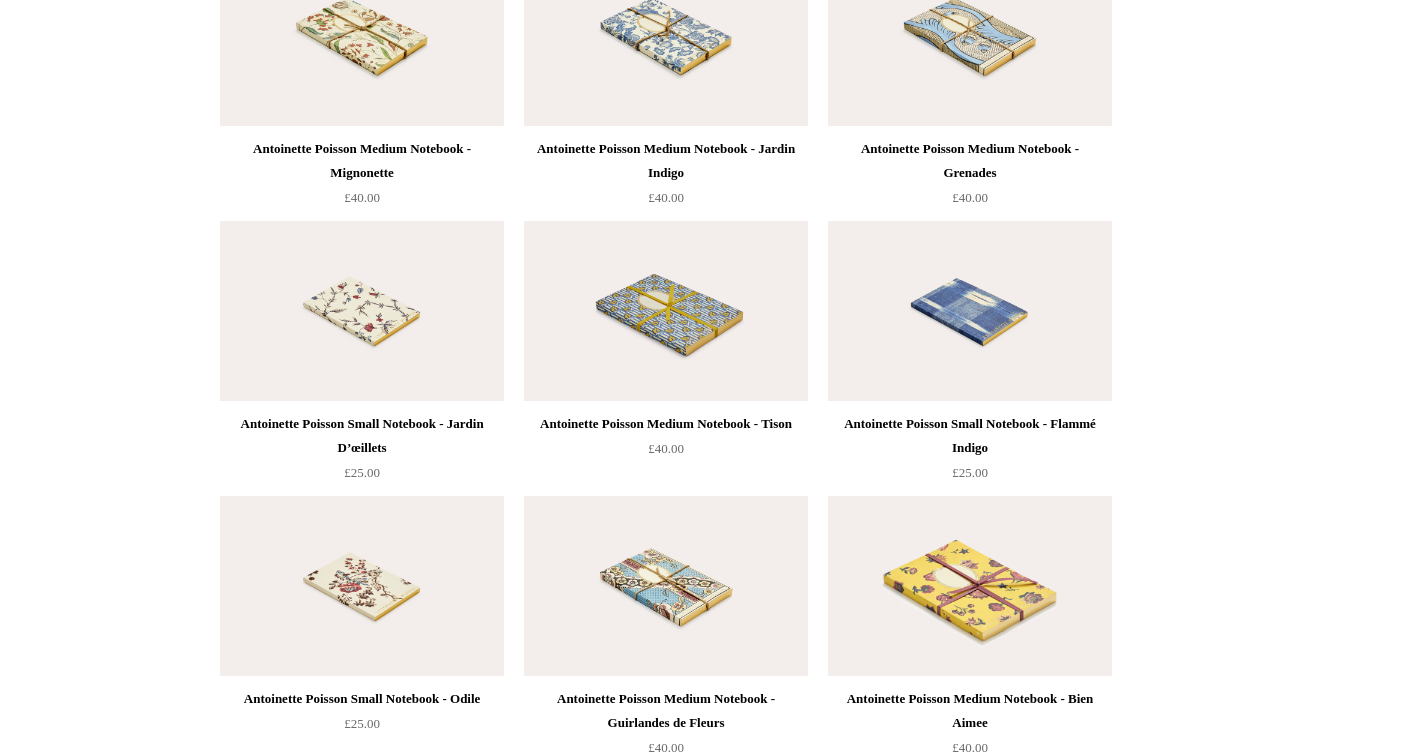 scroll, scrollTop: 460, scrollLeft: 0, axis: vertical 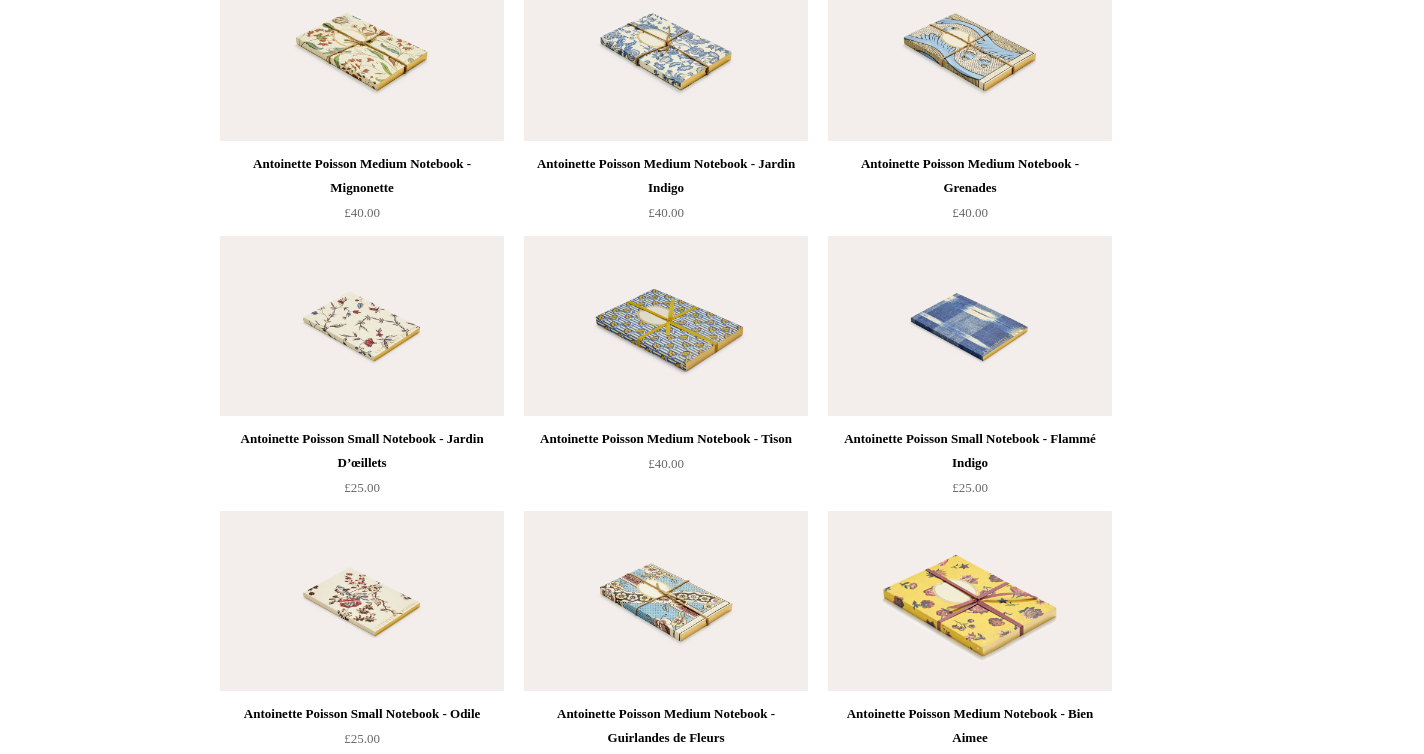 click at bounding box center (666, 51) 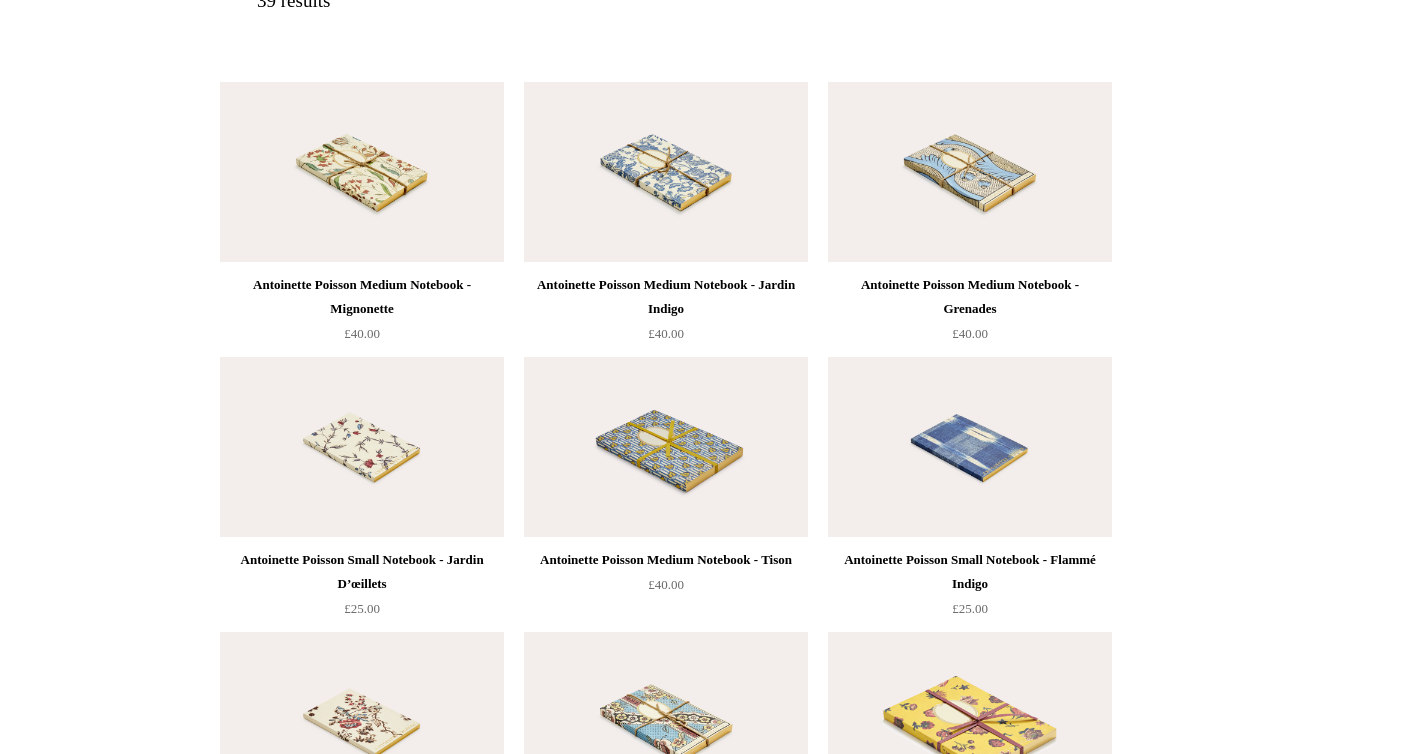scroll, scrollTop: 340, scrollLeft: 0, axis: vertical 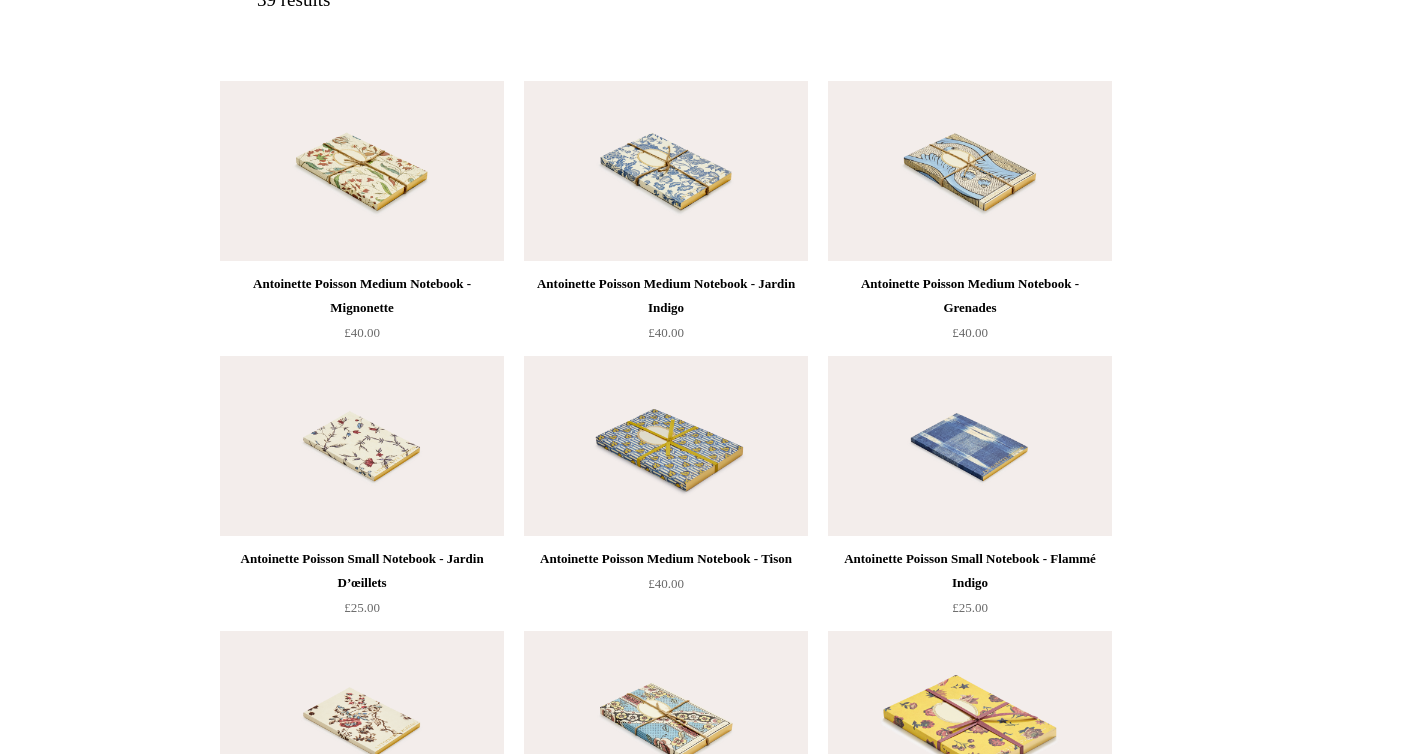 click at bounding box center (362, 171) 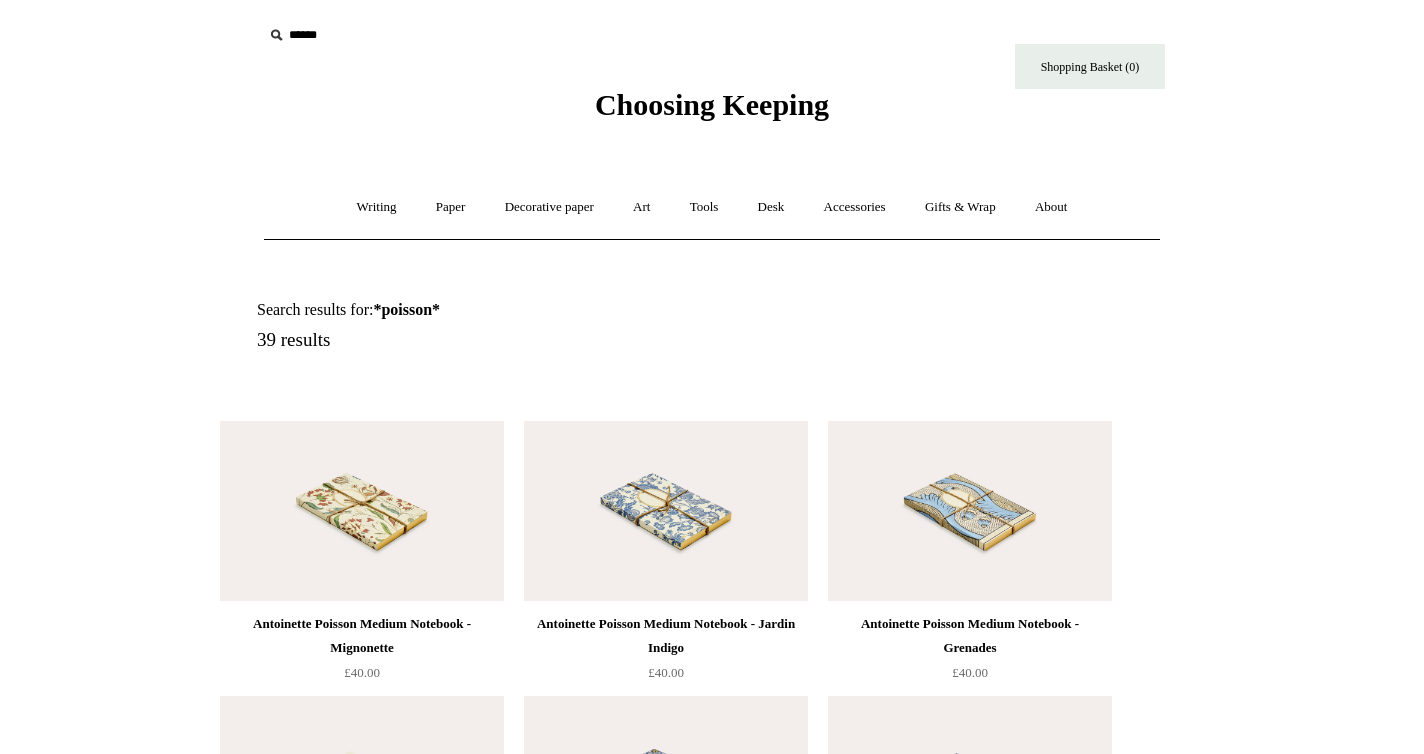 click at bounding box center [386, 35] 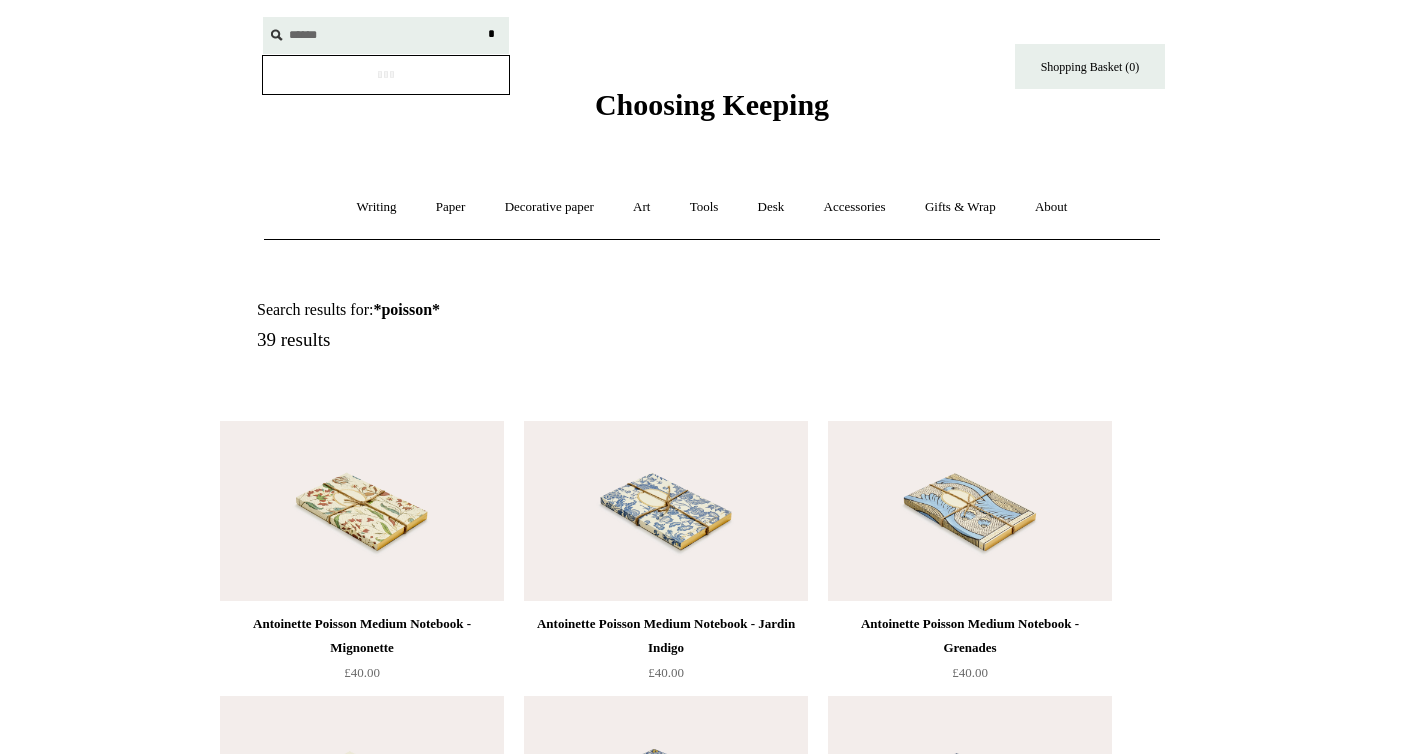 type on "******" 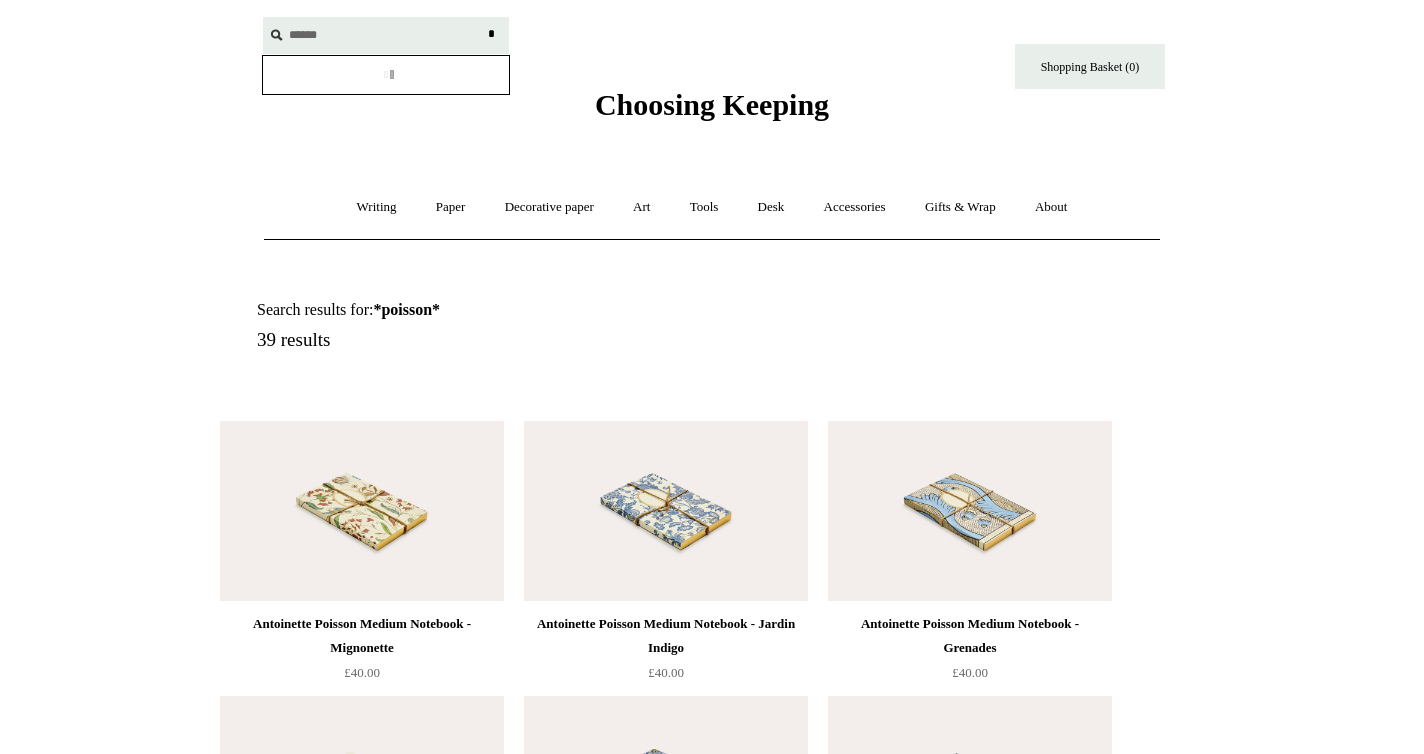 click on "*" at bounding box center (491, 34) 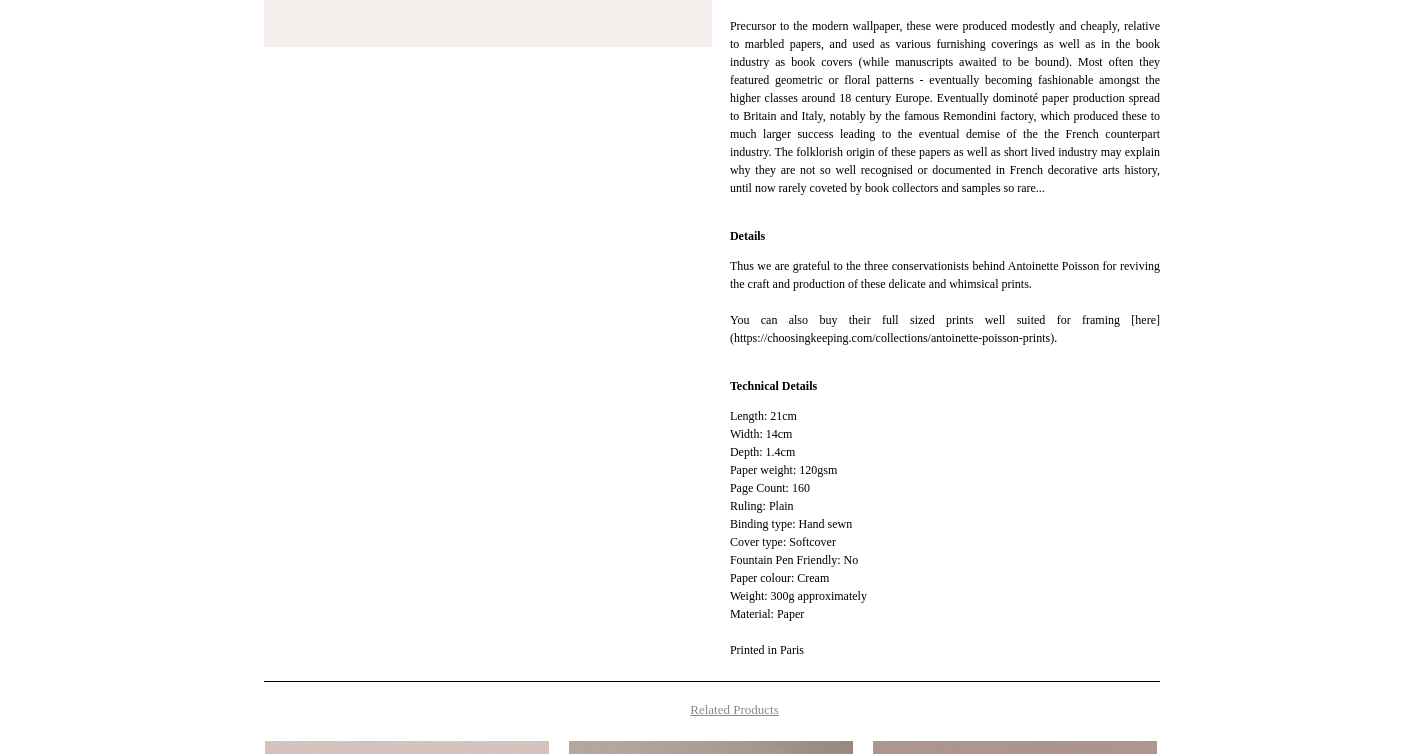 scroll, scrollTop: 712, scrollLeft: 0, axis: vertical 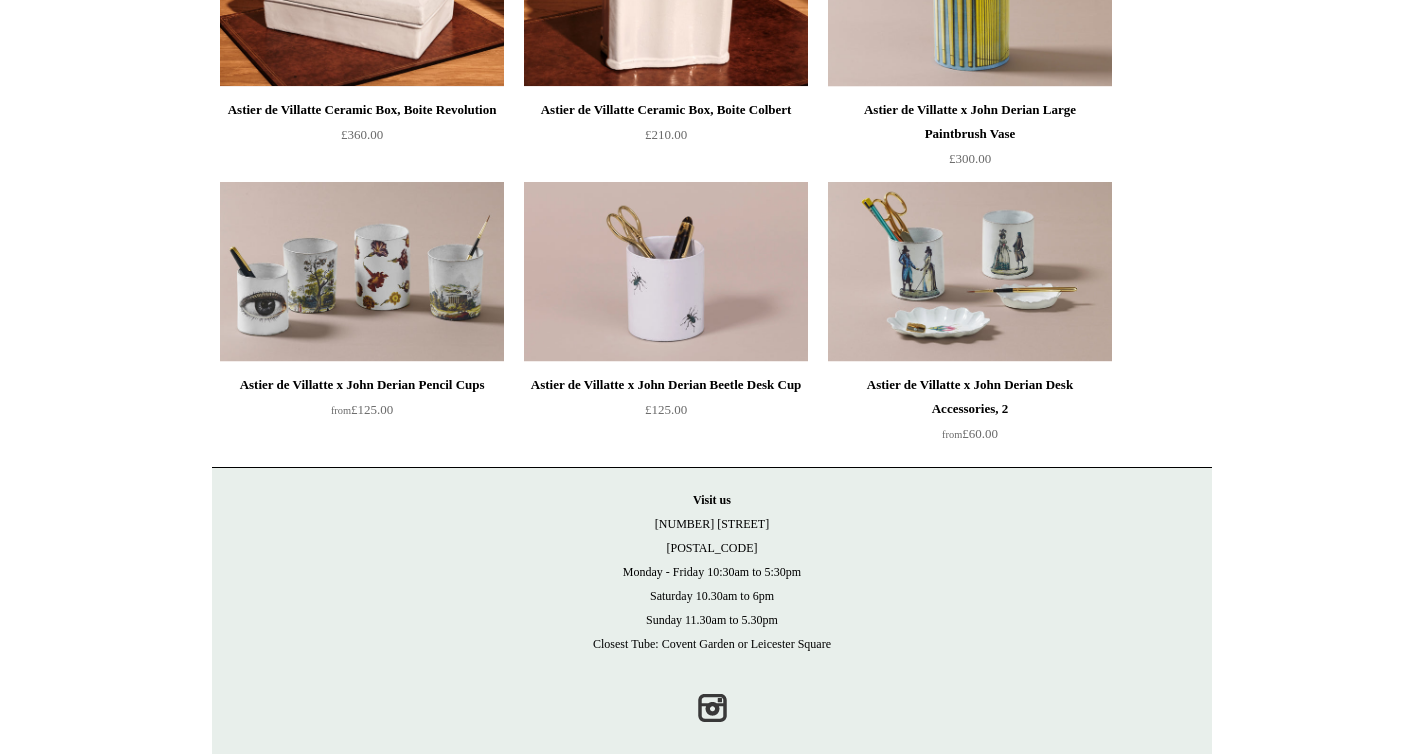 click on "Astier de Villatte x John Derian Pencil Cups" at bounding box center [362, 385] 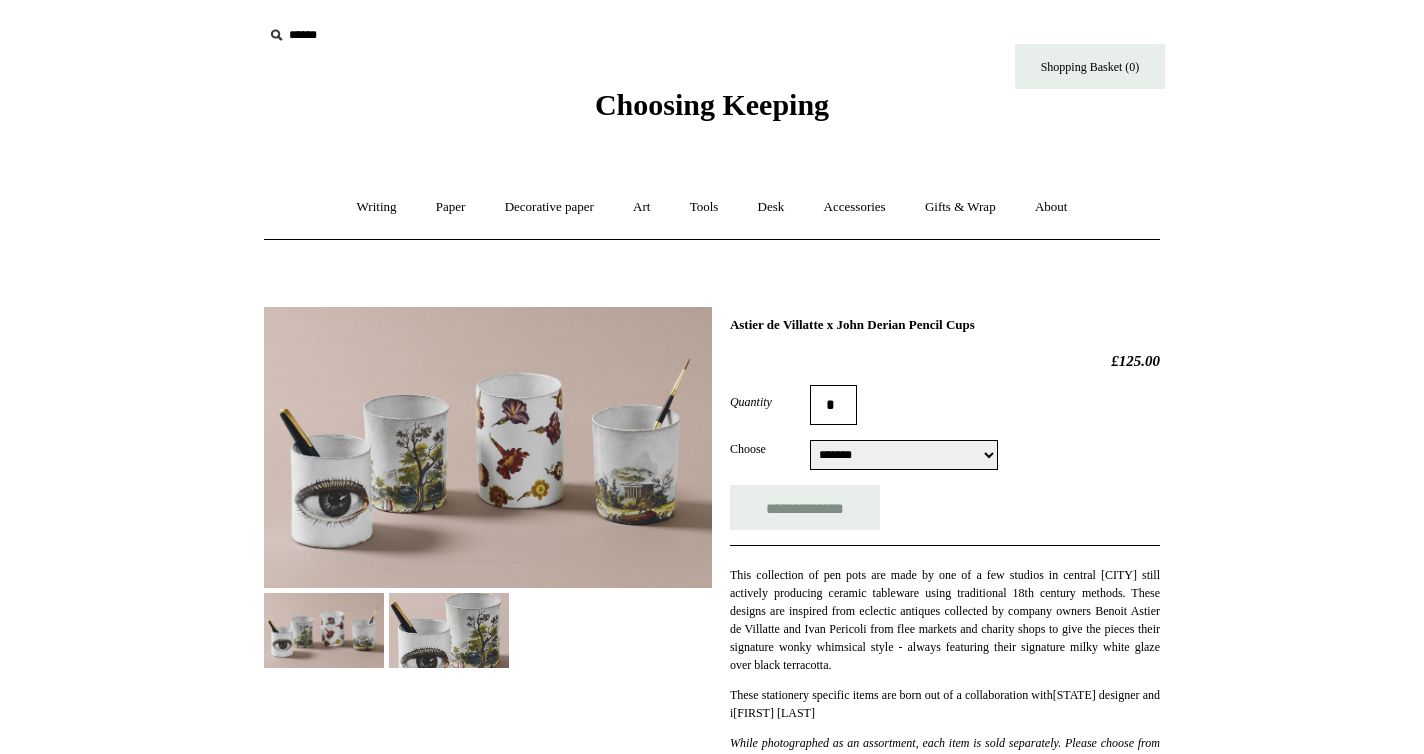 scroll, scrollTop: 0, scrollLeft: 0, axis: both 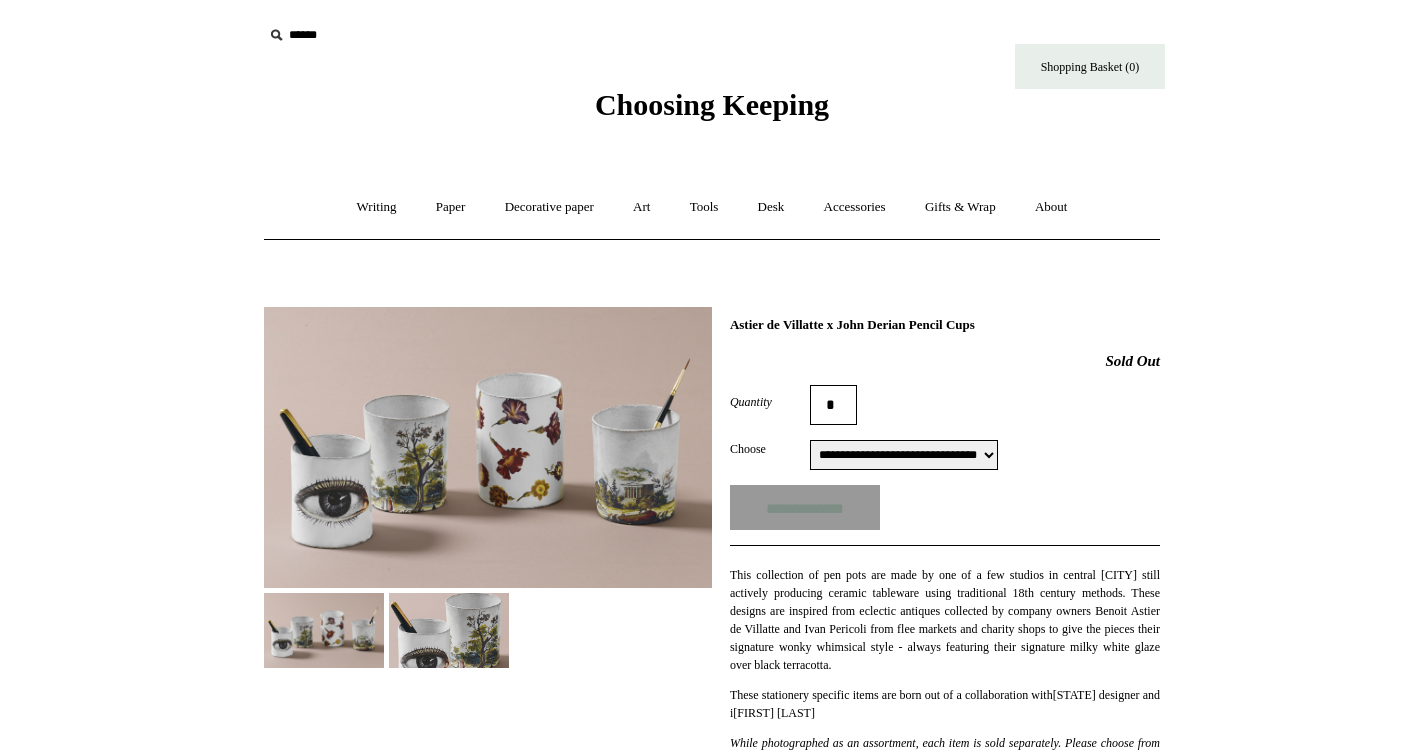 click at bounding box center [488, 447] 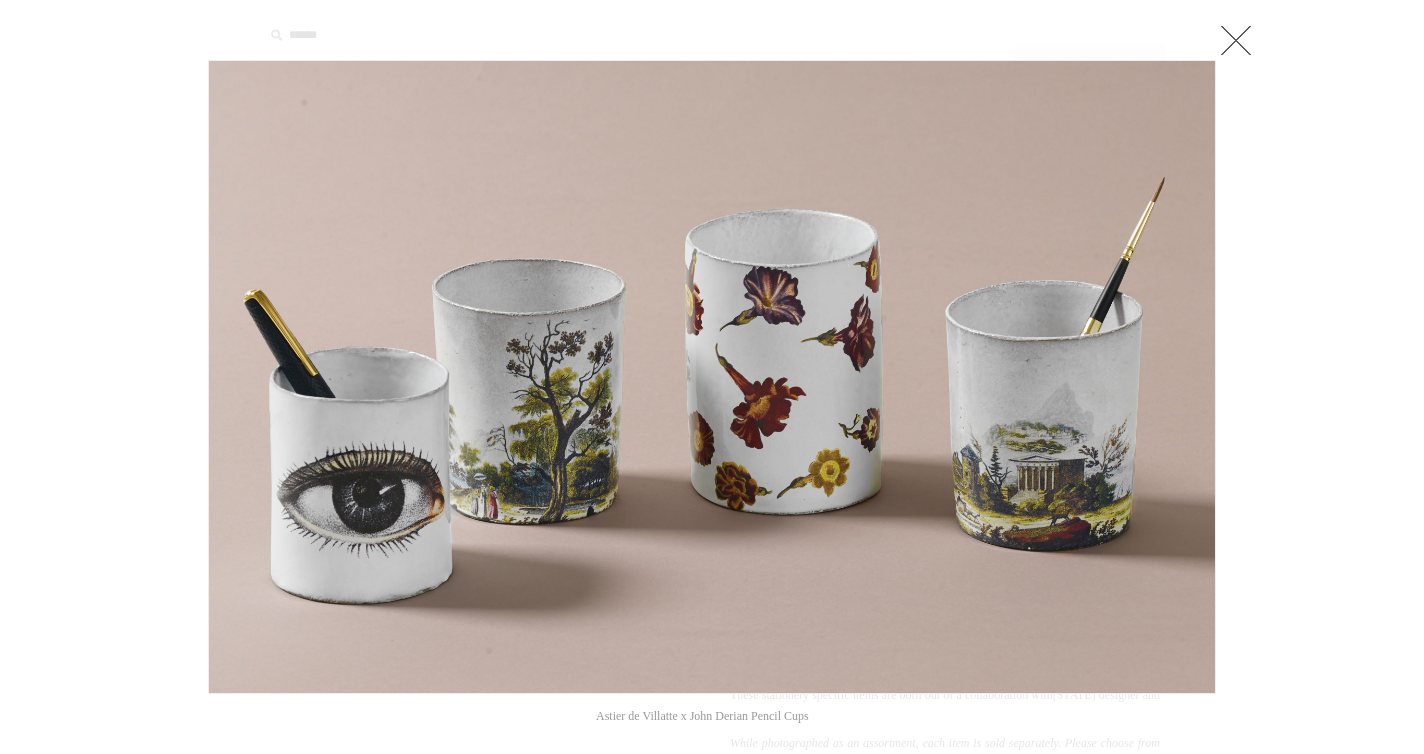 click at bounding box center [712, 377] 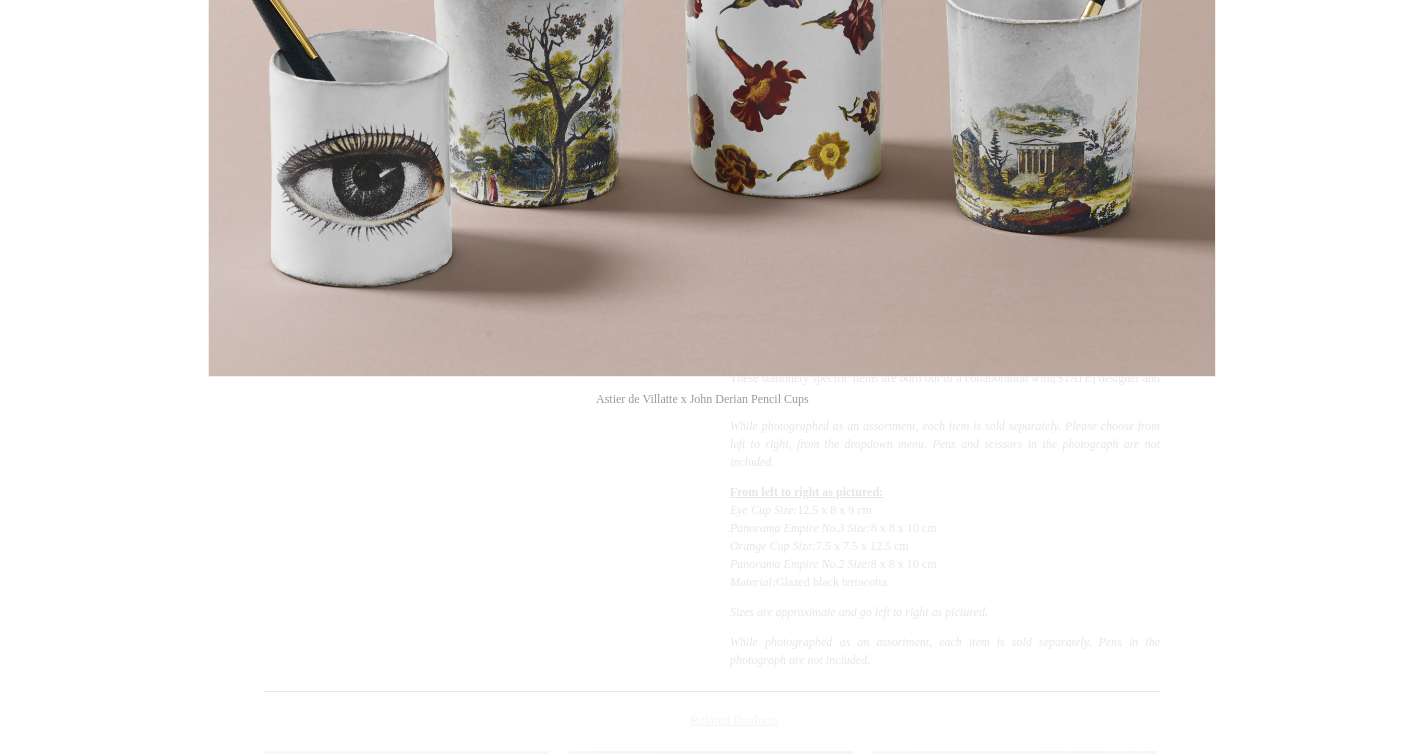 scroll, scrollTop: 0, scrollLeft: 0, axis: both 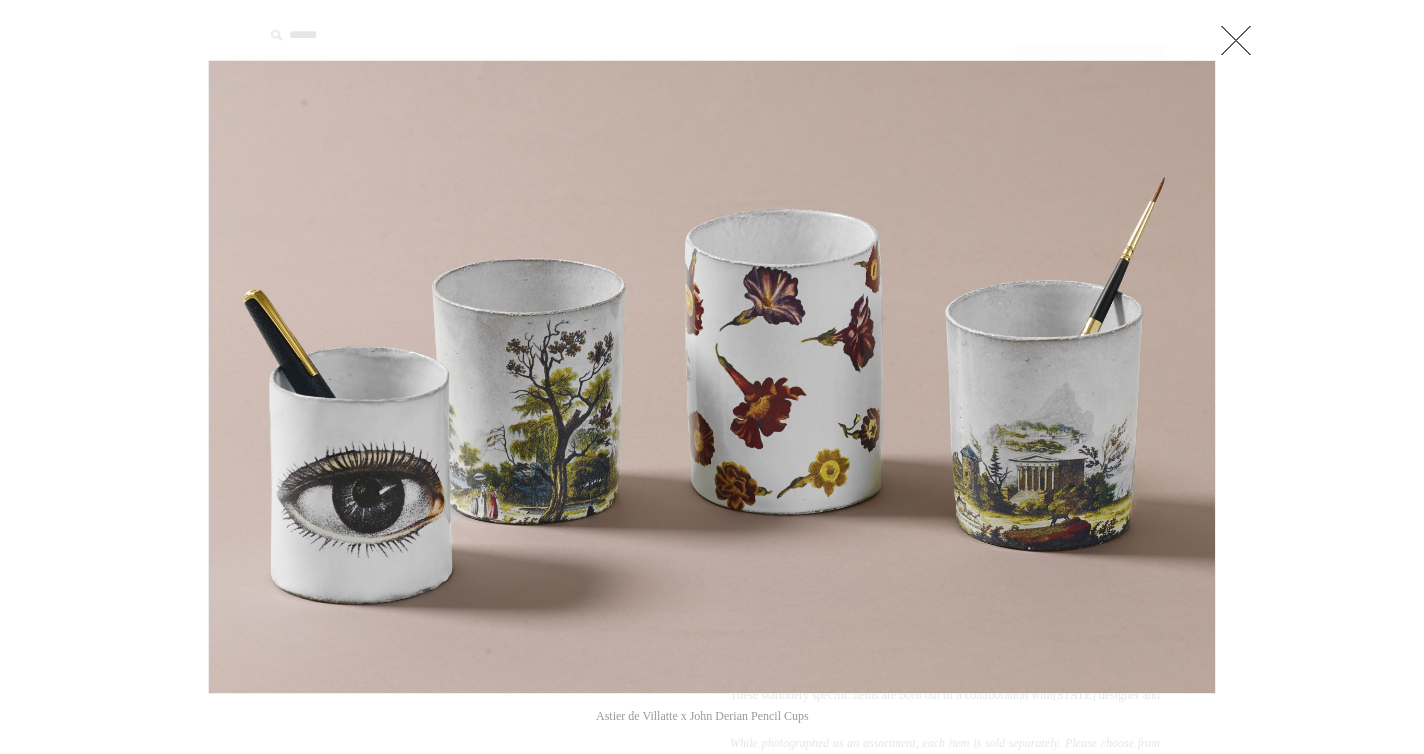 click at bounding box center (1236, 40) 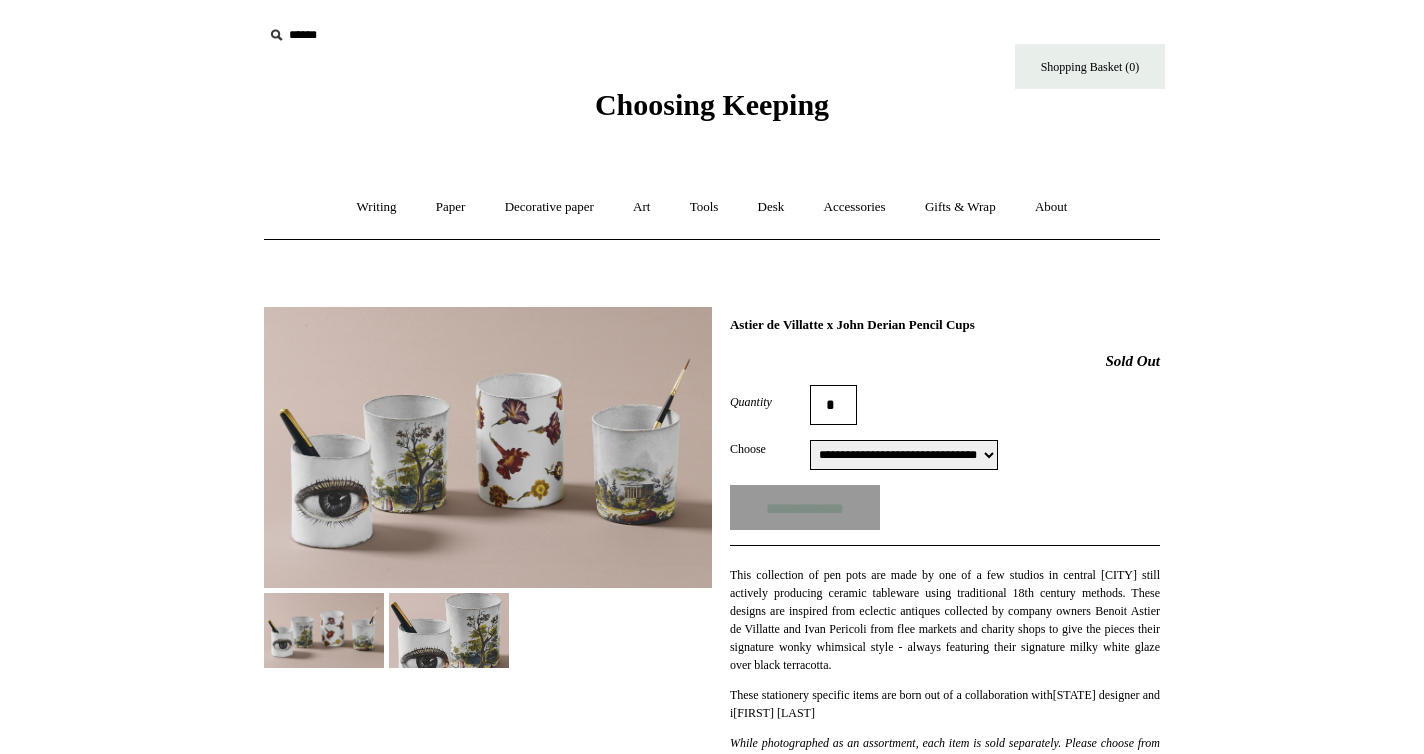 click on "**********" at bounding box center (904, 455) 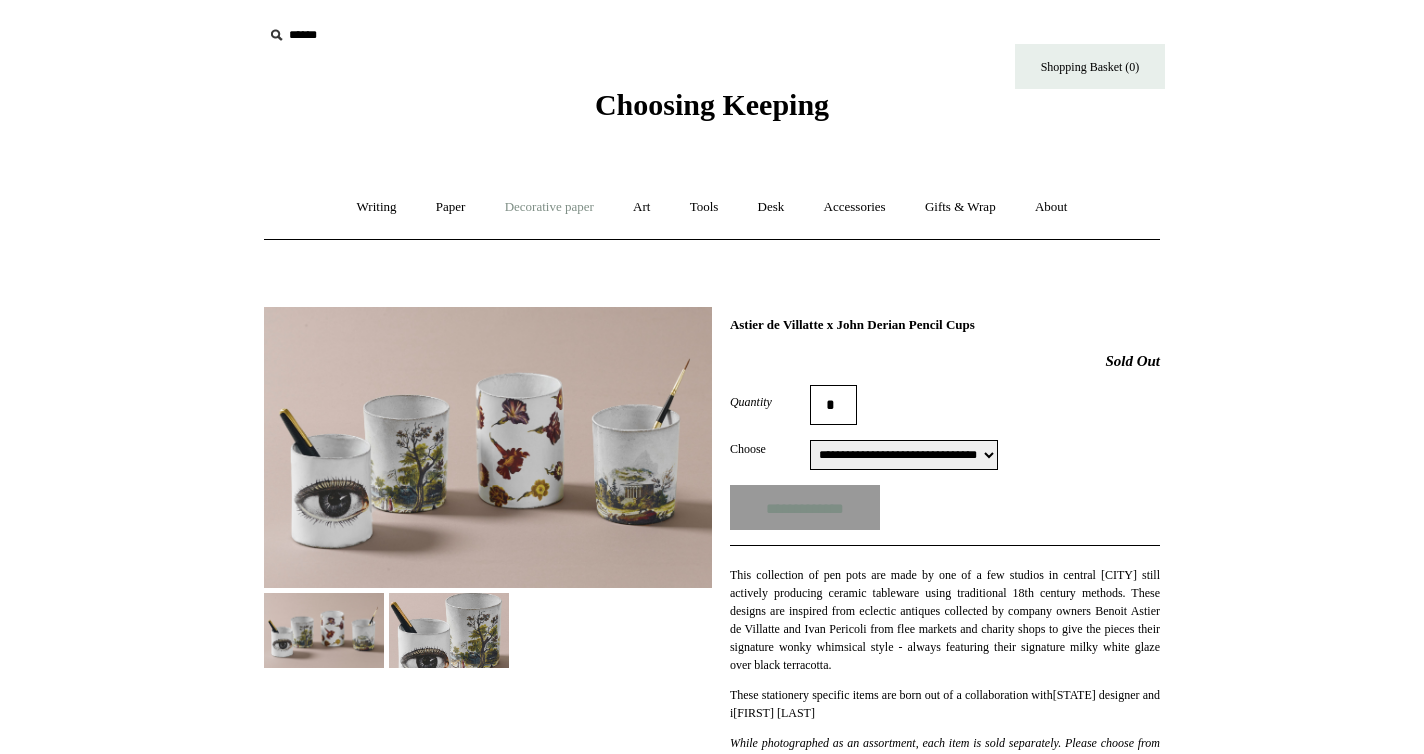 click on "Decorative paper +" at bounding box center [549, 207] 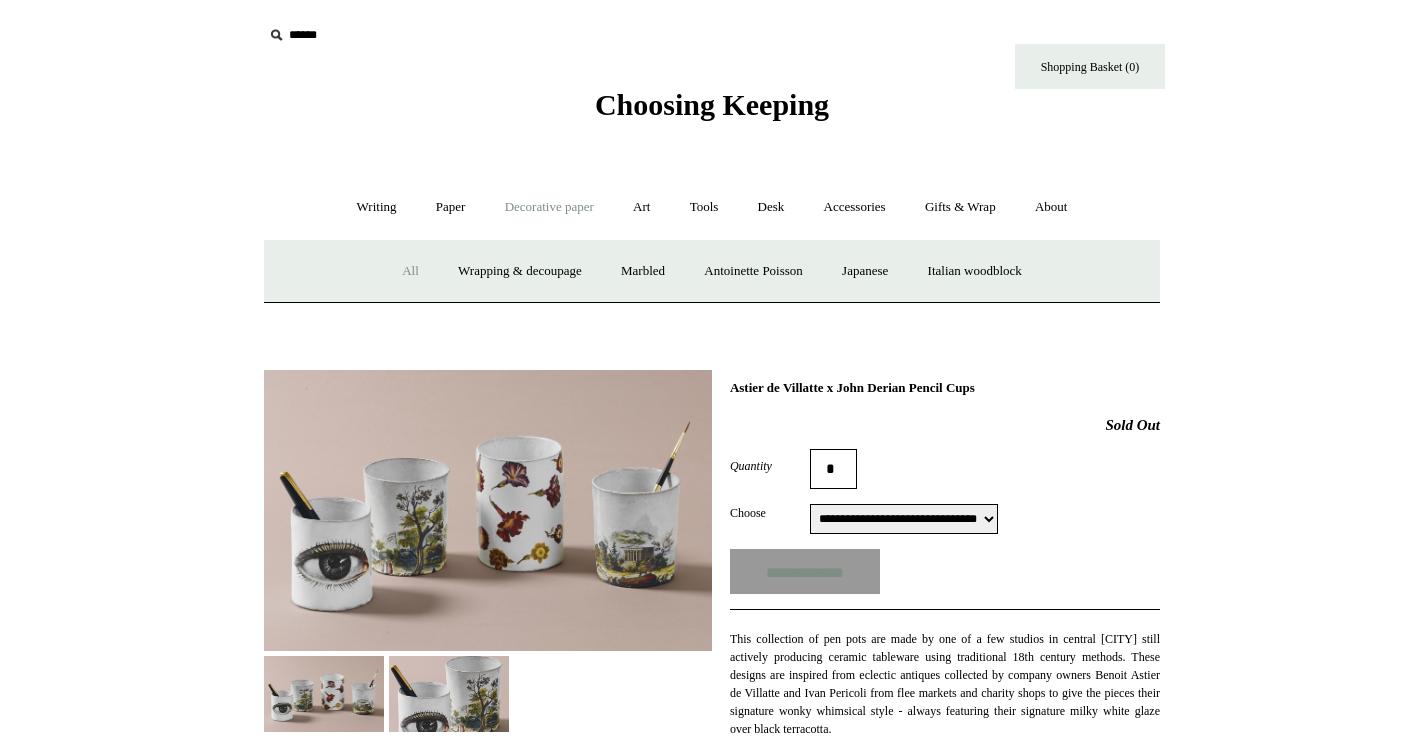 click on "All" at bounding box center (410, 271) 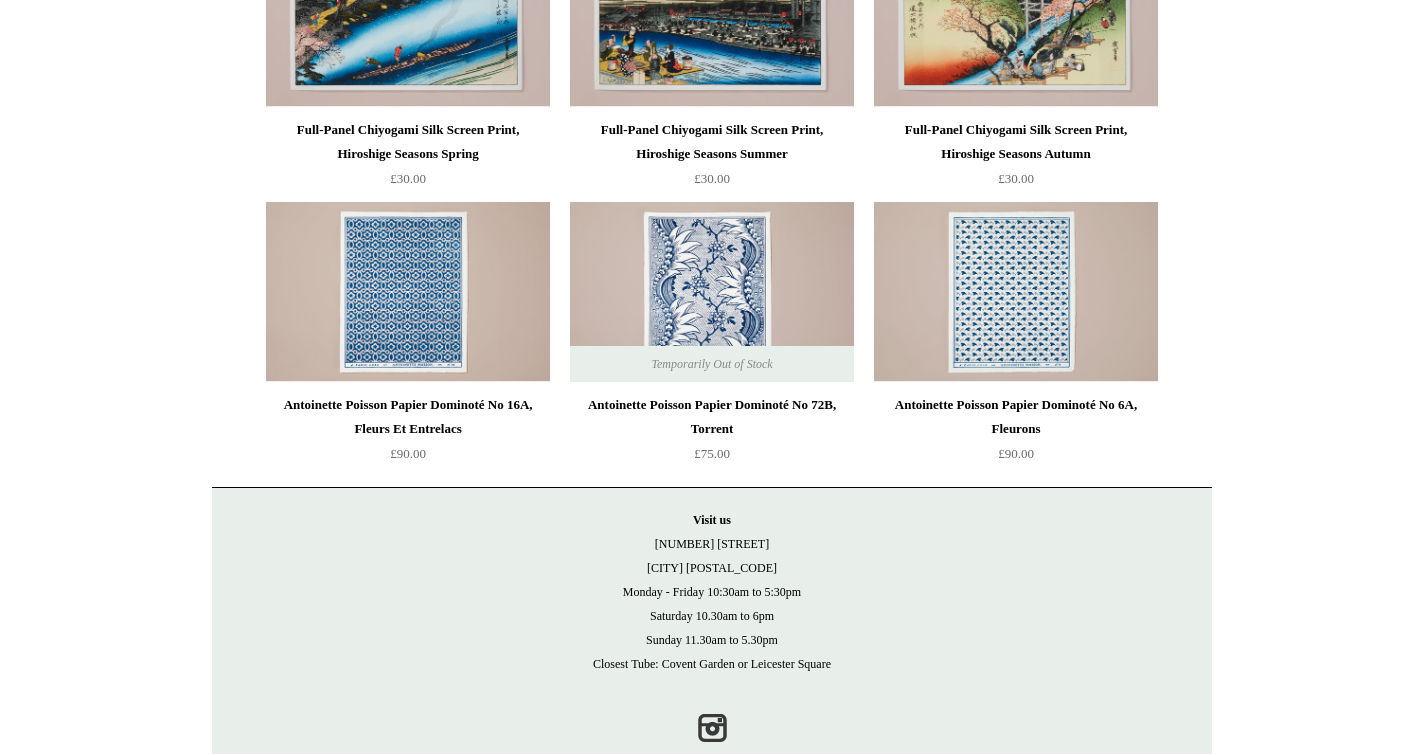 scroll, scrollTop: 3635, scrollLeft: 0, axis: vertical 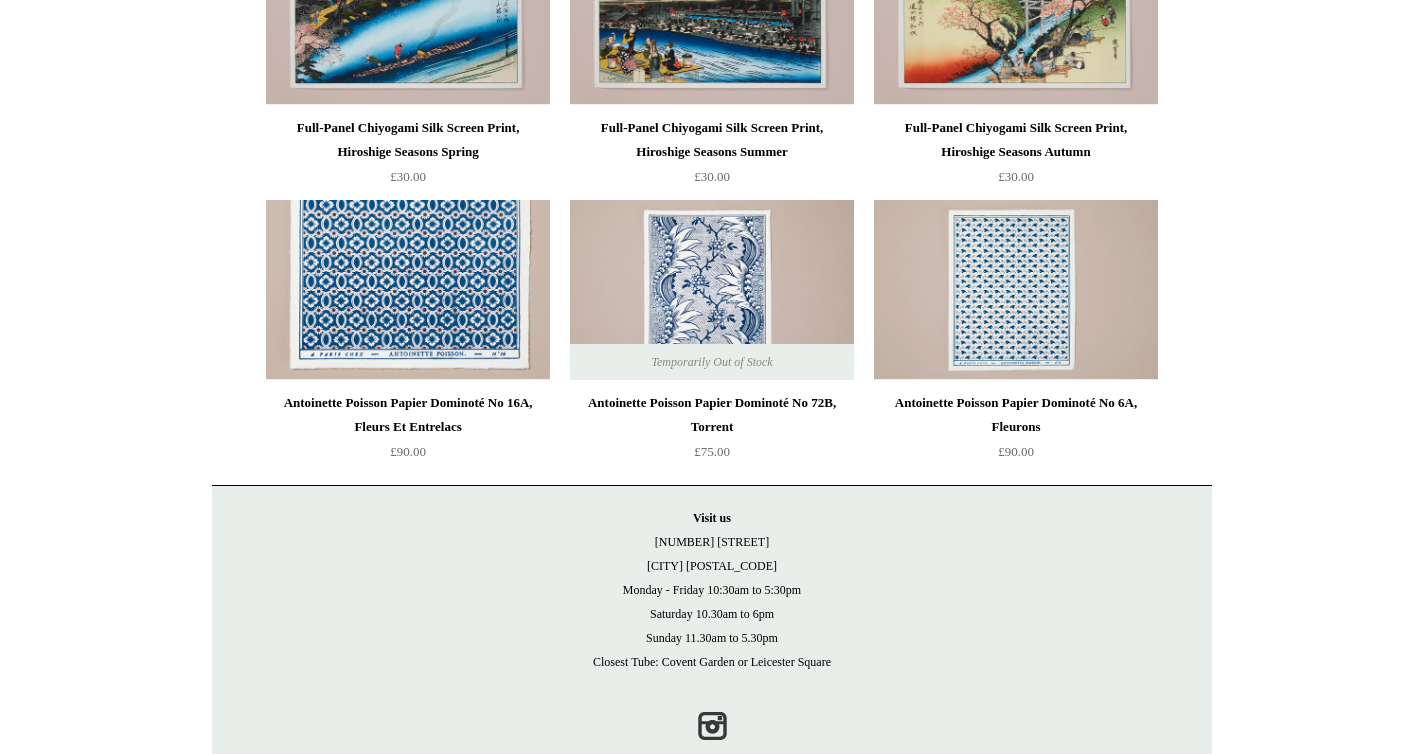 click at bounding box center (408, 290) 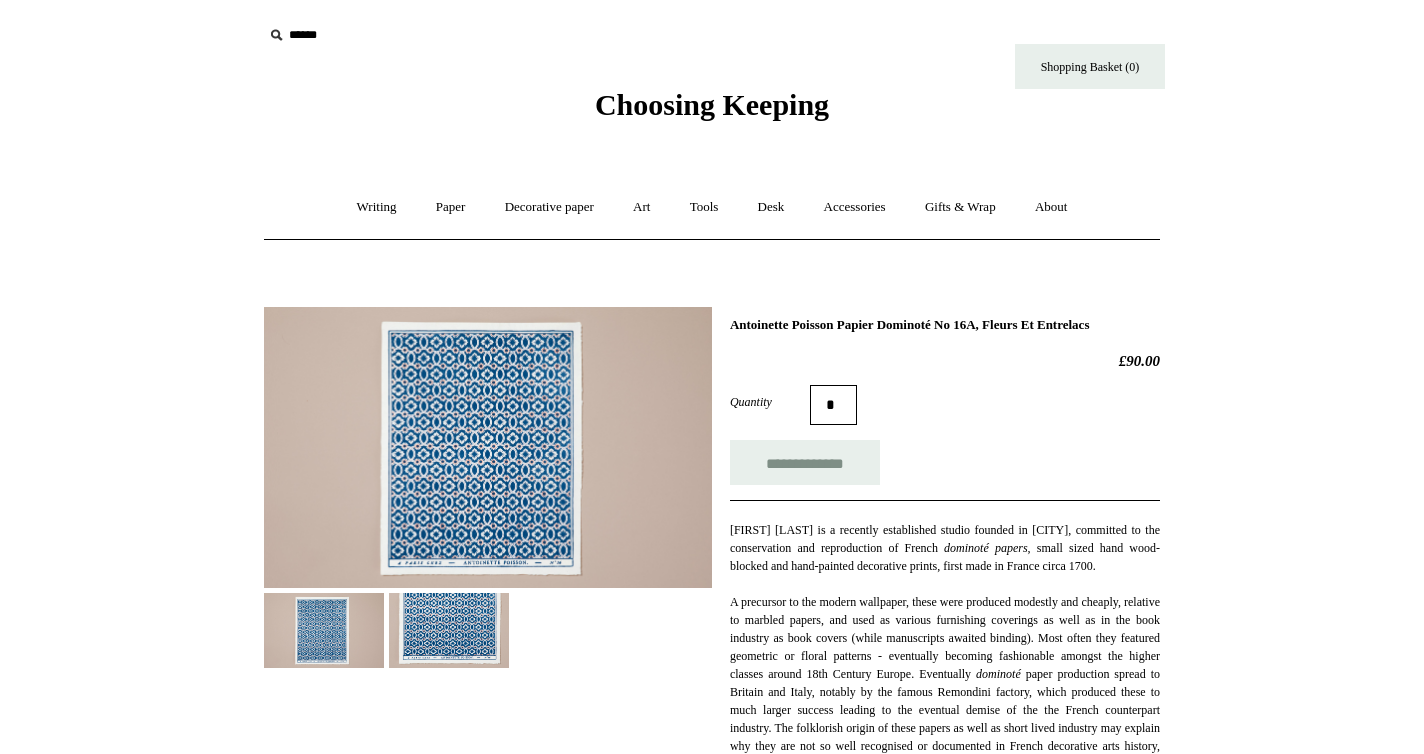 scroll, scrollTop: 0, scrollLeft: 0, axis: both 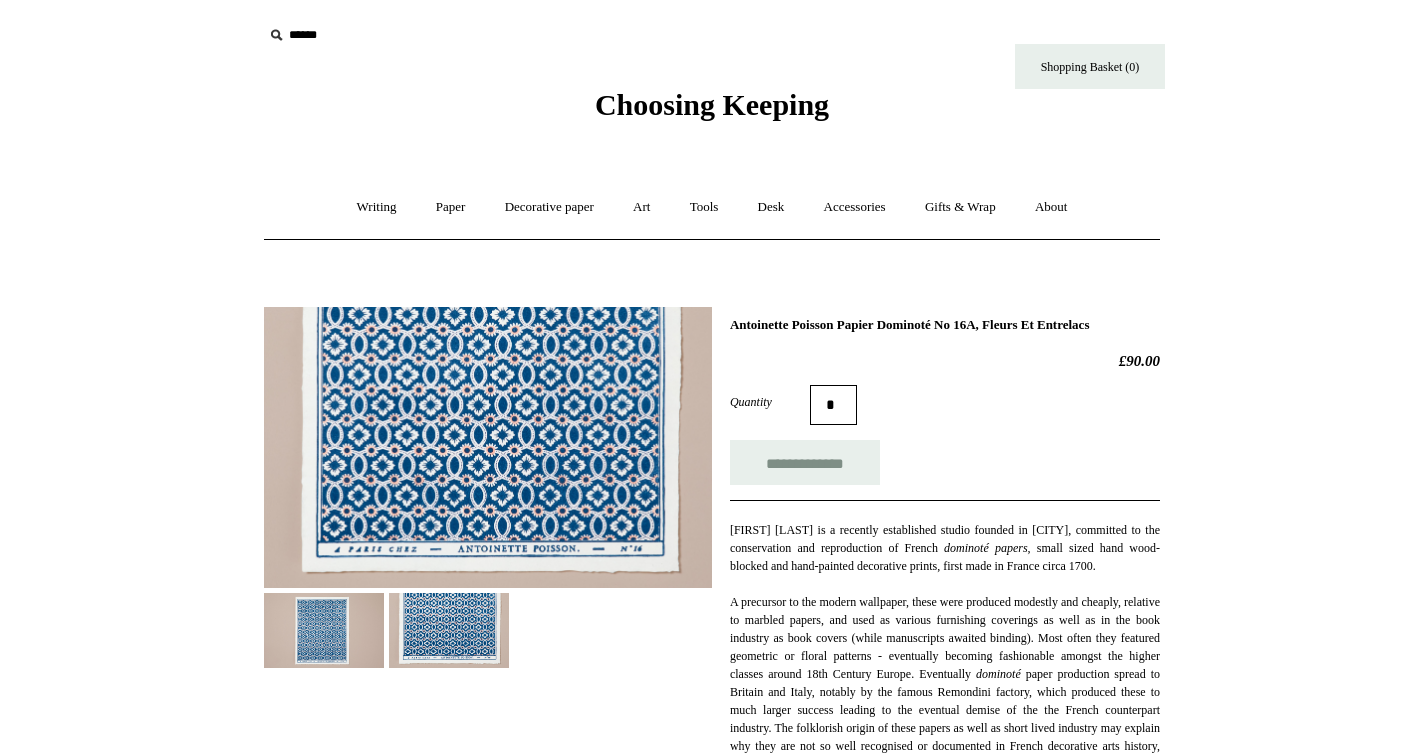 click at bounding box center (386, 35) 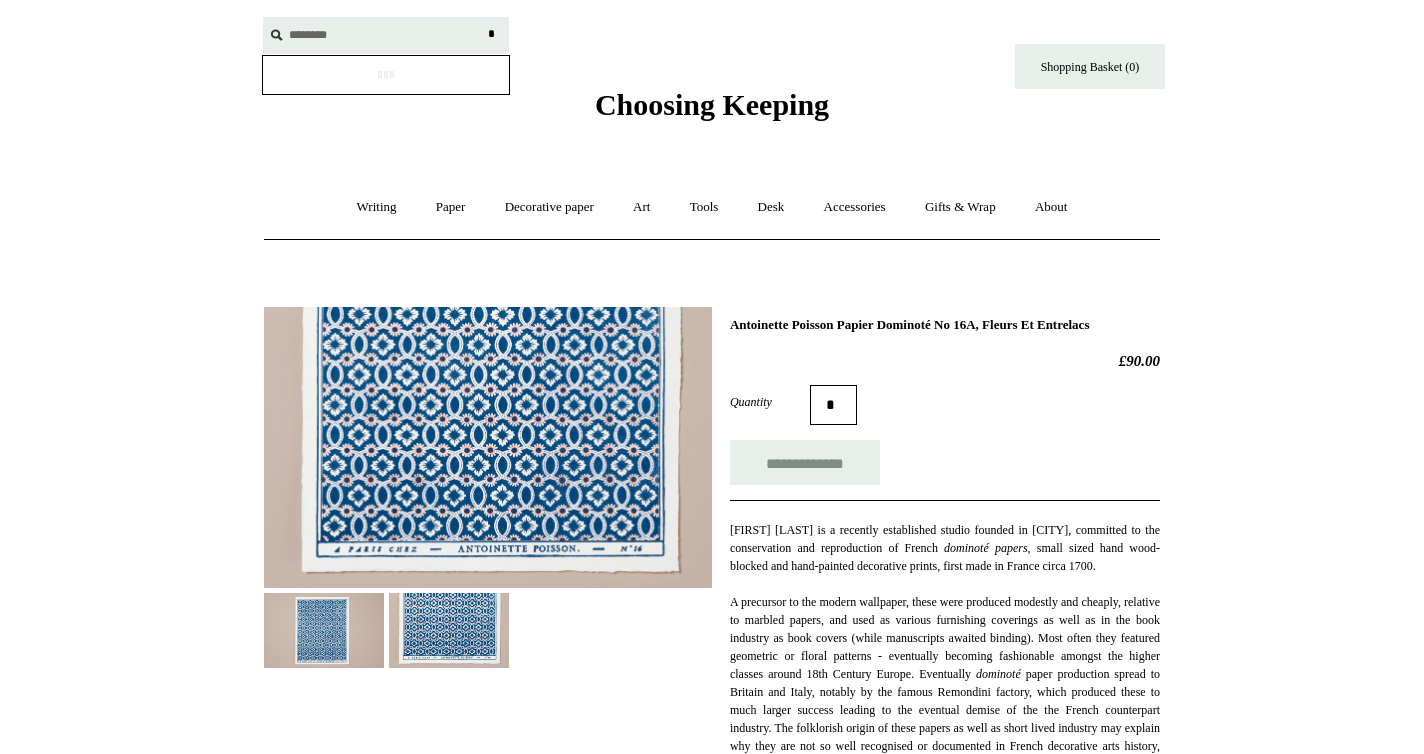 type on "********" 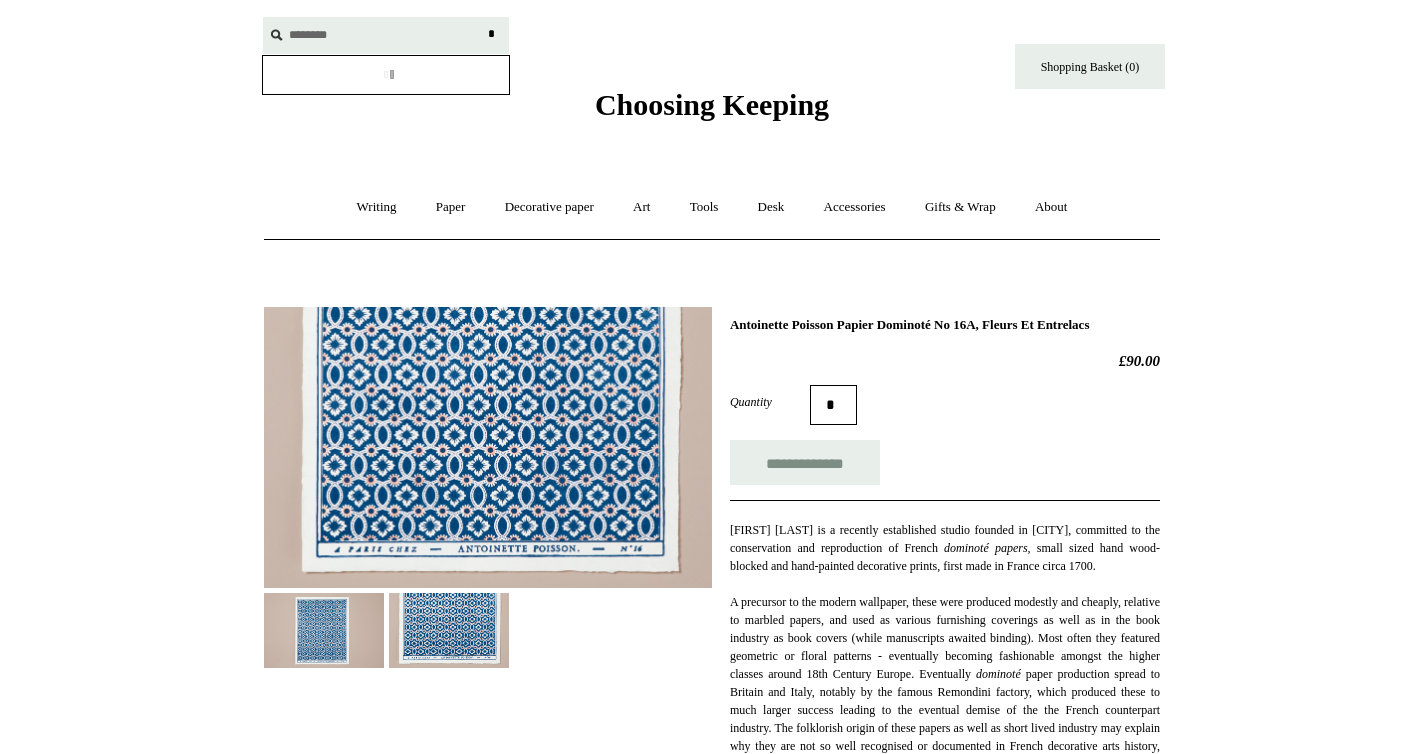 click on "*" at bounding box center (491, 34) 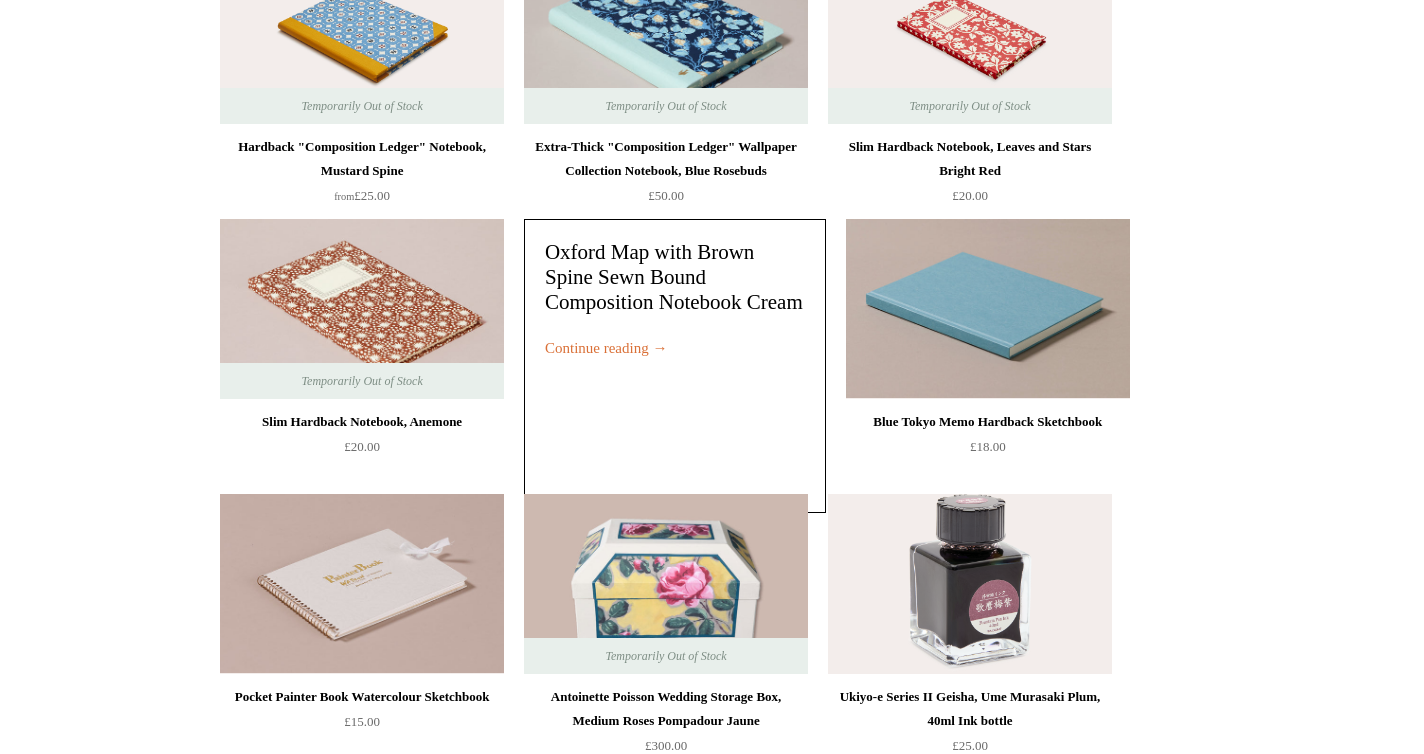 scroll, scrollTop: 13955, scrollLeft: 0, axis: vertical 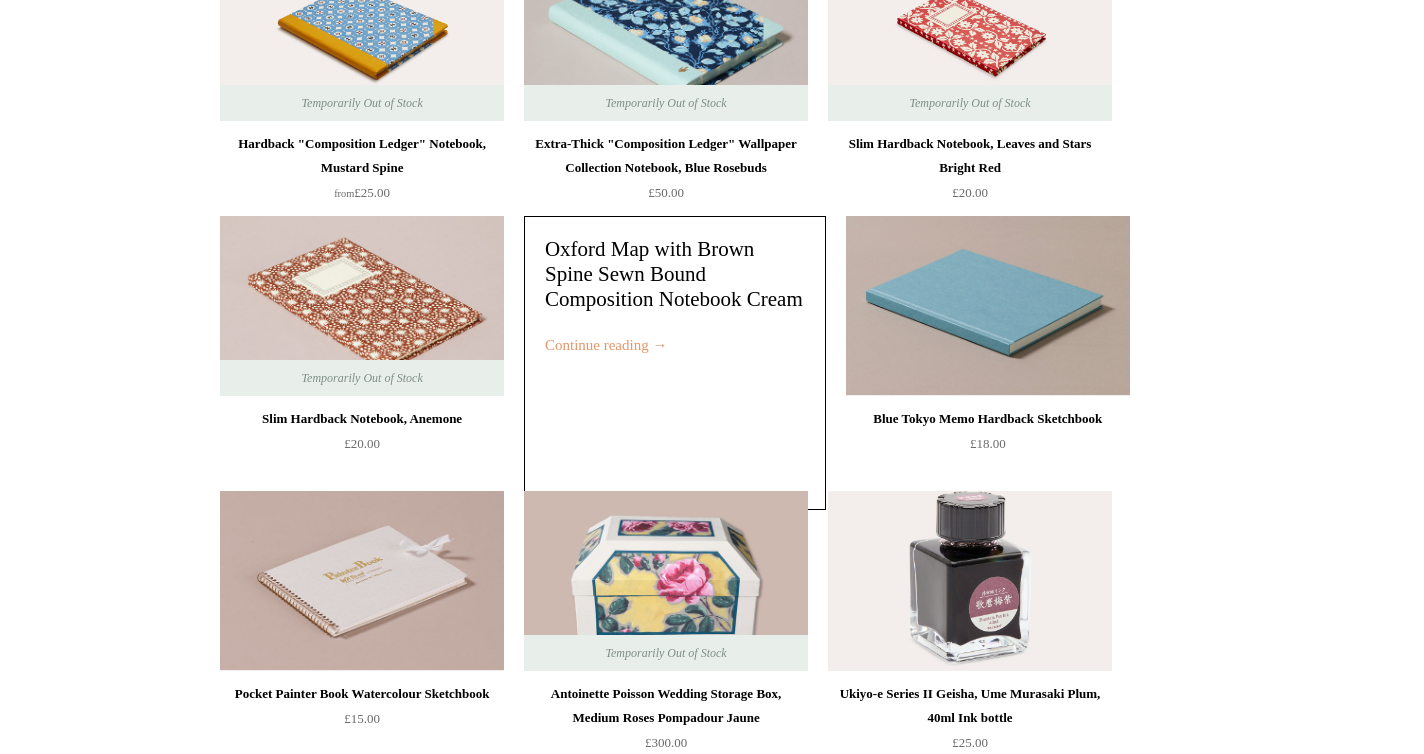 click on "Continue reading →" at bounding box center (606, 345) 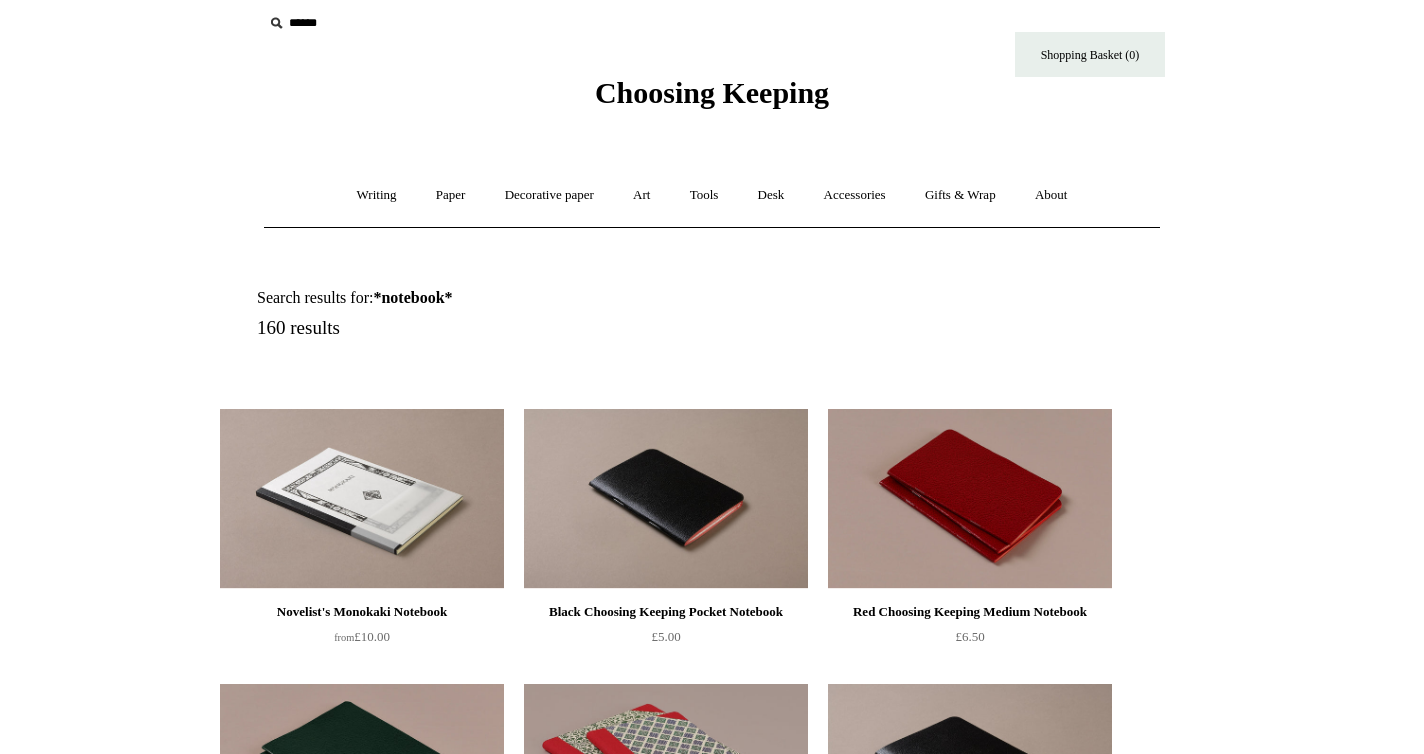 scroll, scrollTop: 0, scrollLeft: 0, axis: both 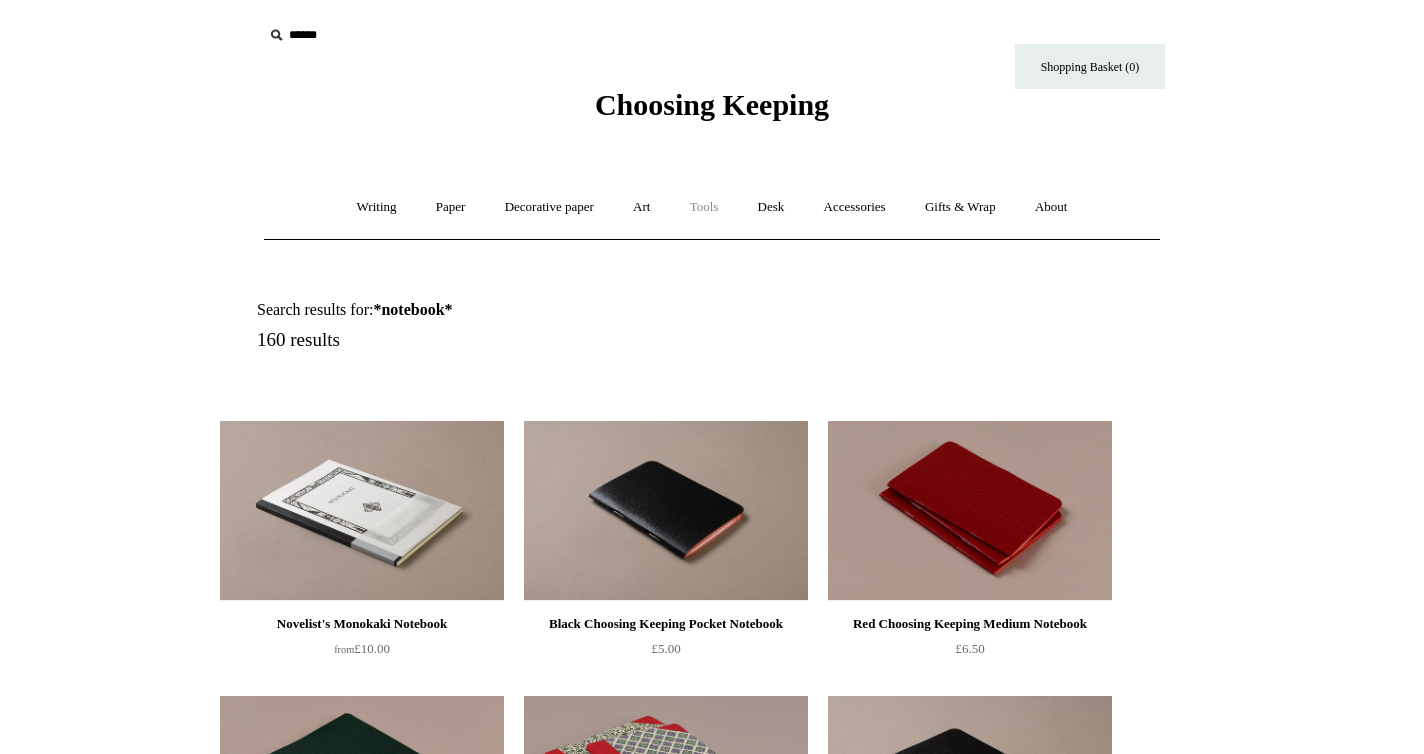 click on "Tools +" at bounding box center [704, 207] 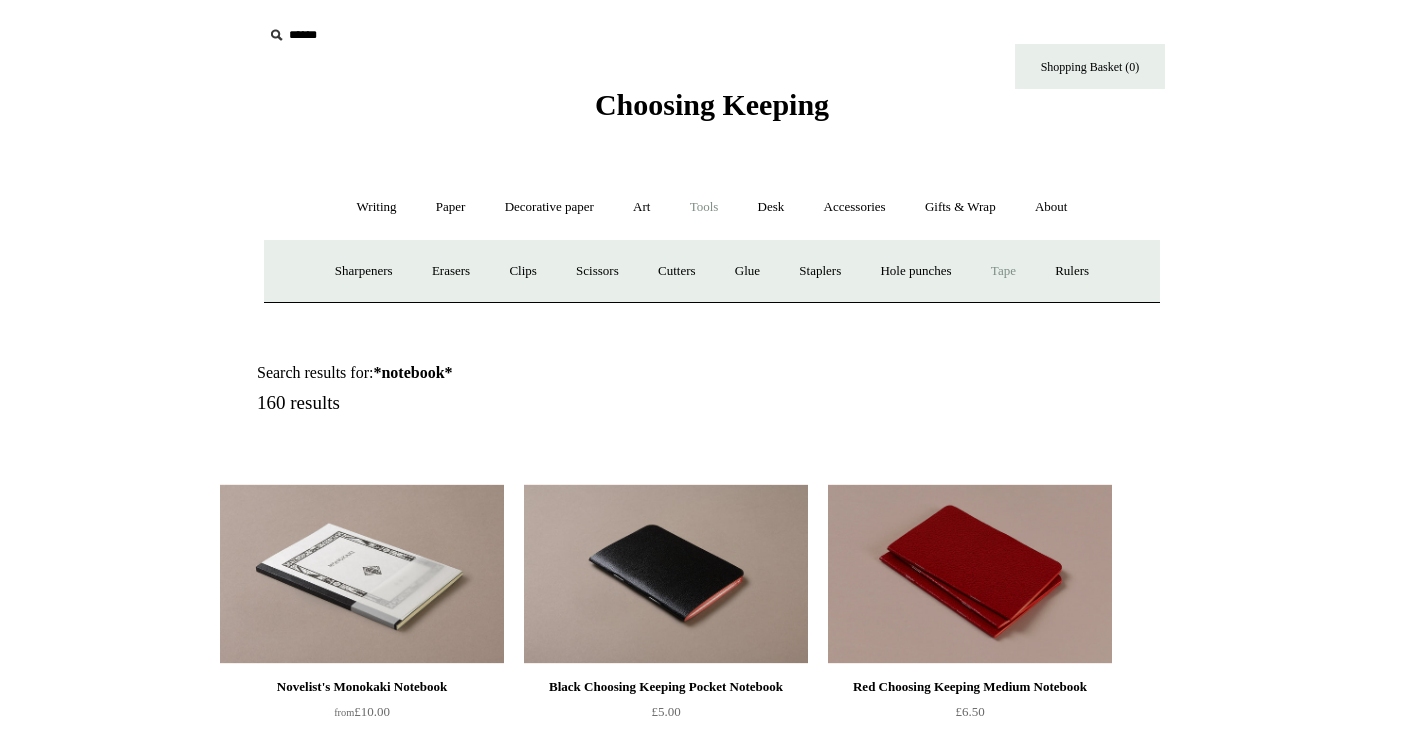 click on "Tape +" at bounding box center (1003, 271) 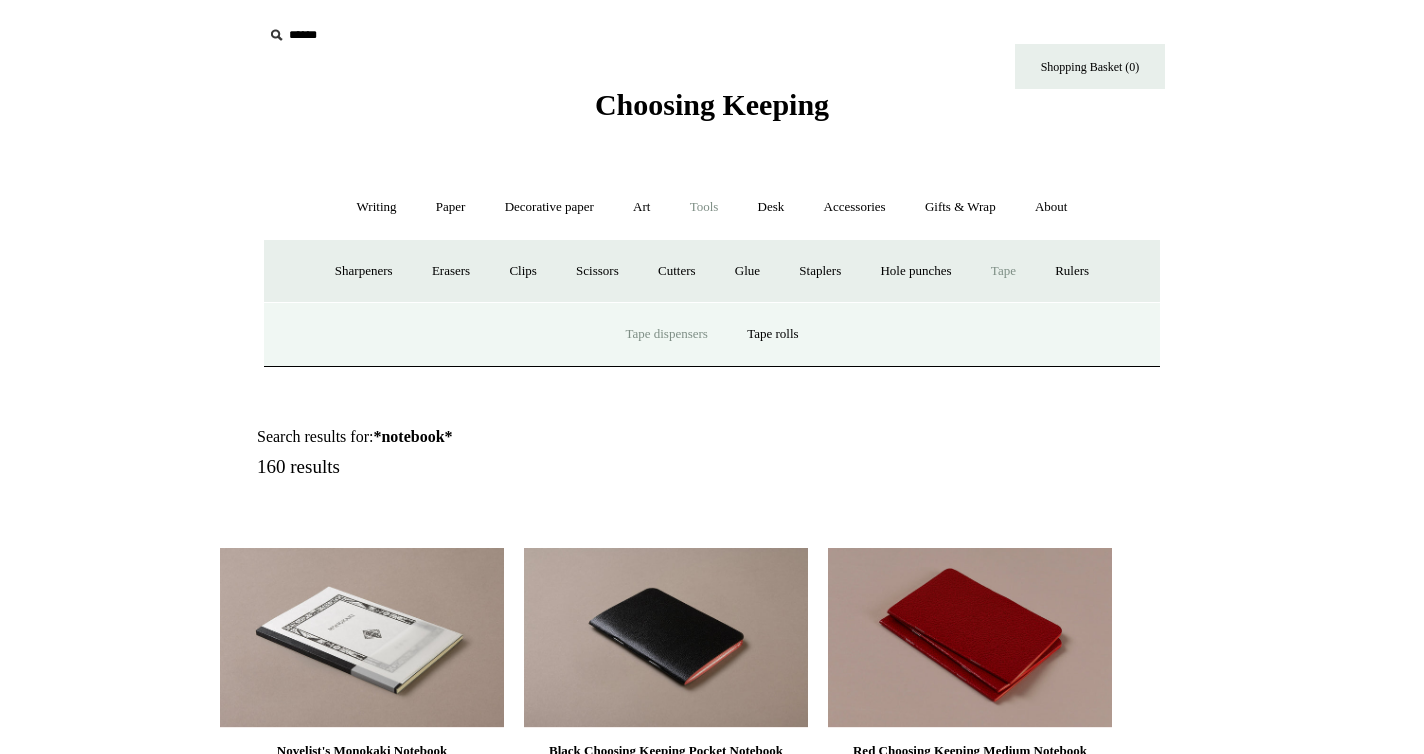 click on "Tape dispensers" at bounding box center (666, 334) 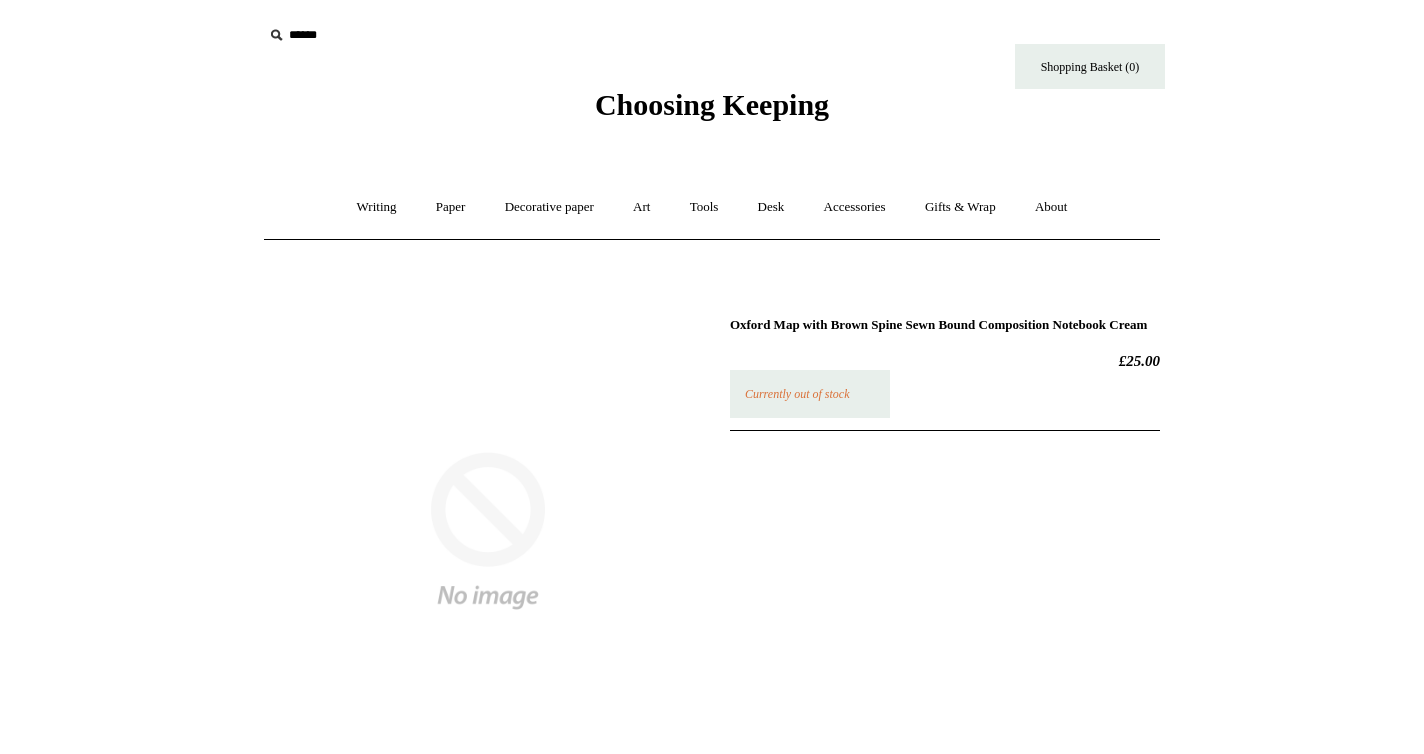 scroll, scrollTop: 0, scrollLeft: 0, axis: both 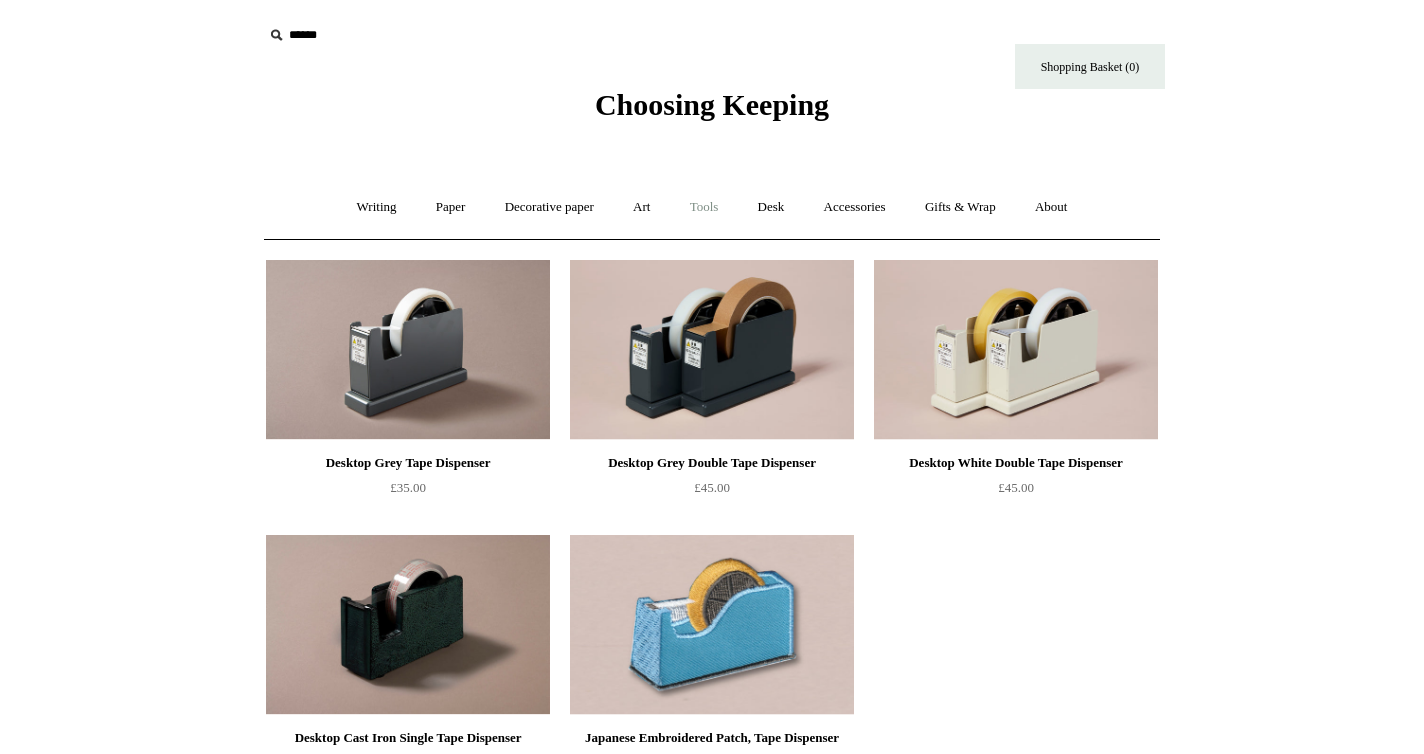 click on "Tools +" at bounding box center (704, 207) 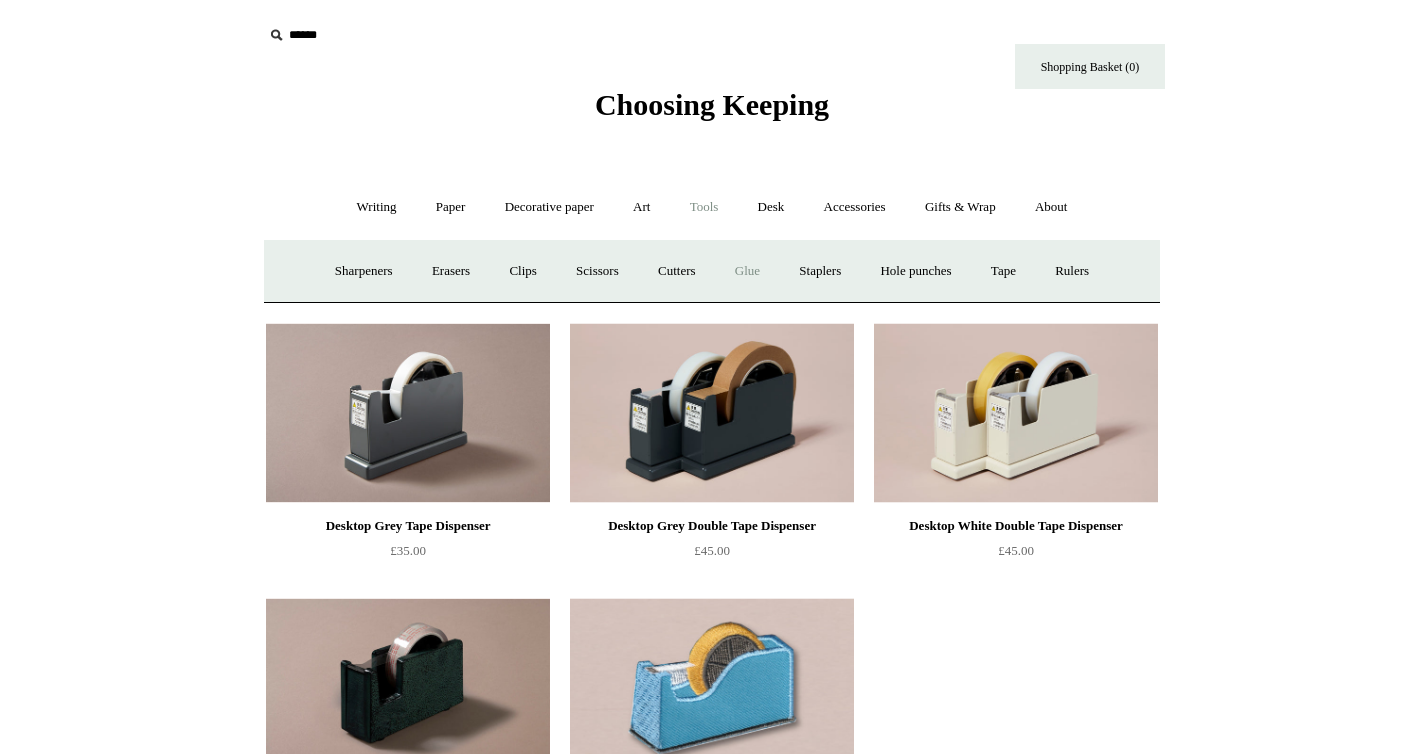 click on "Glue" at bounding box center [747, 271] 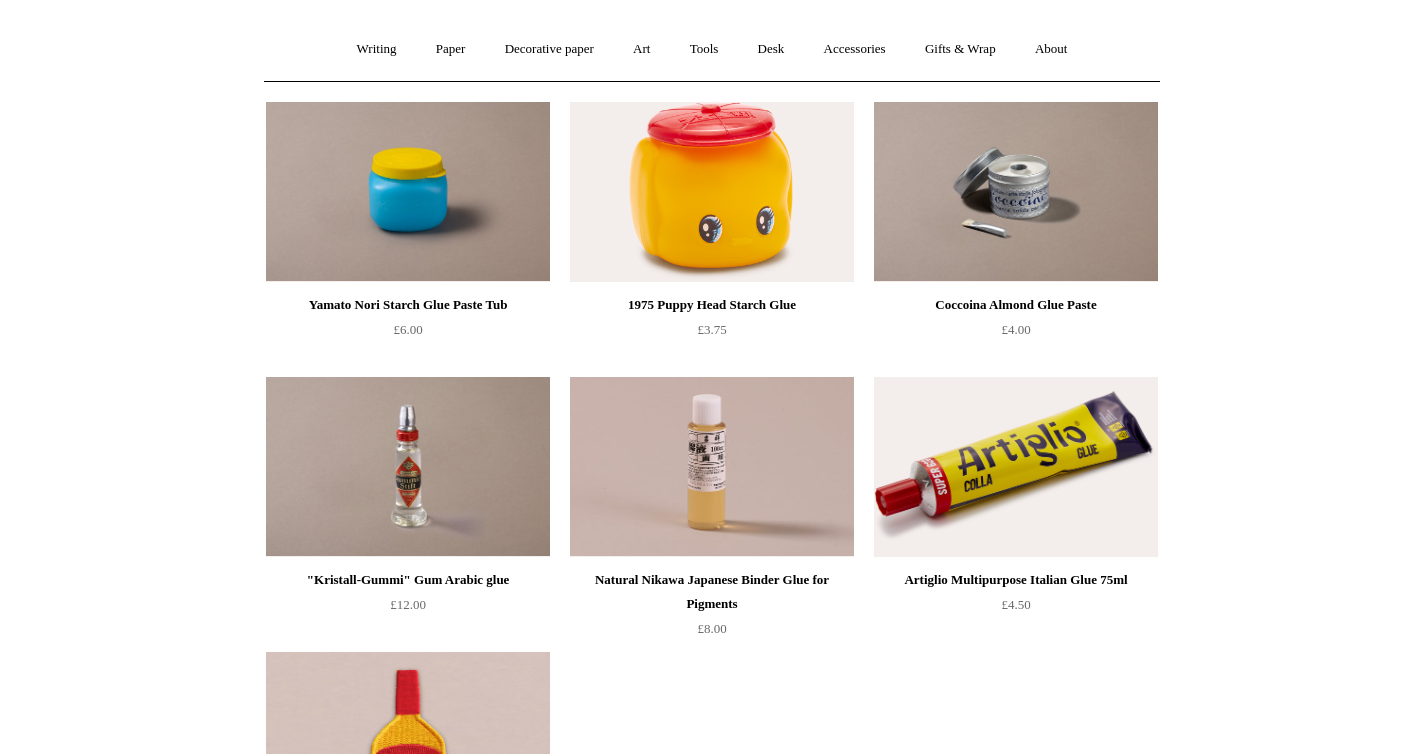 scroll, scrollTop: 0, scrollLeft: 0, axis: both 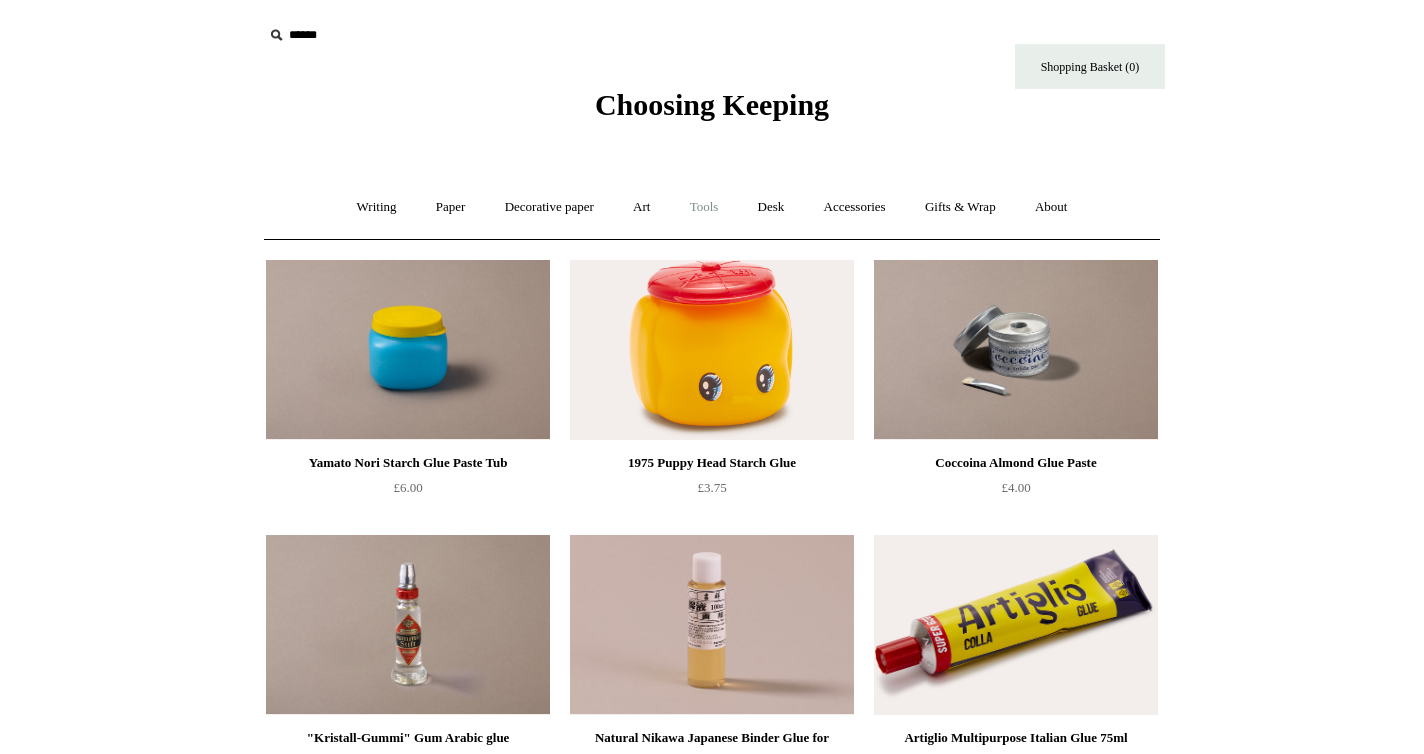 click on "Tools +" at bounding box center [704, 207] 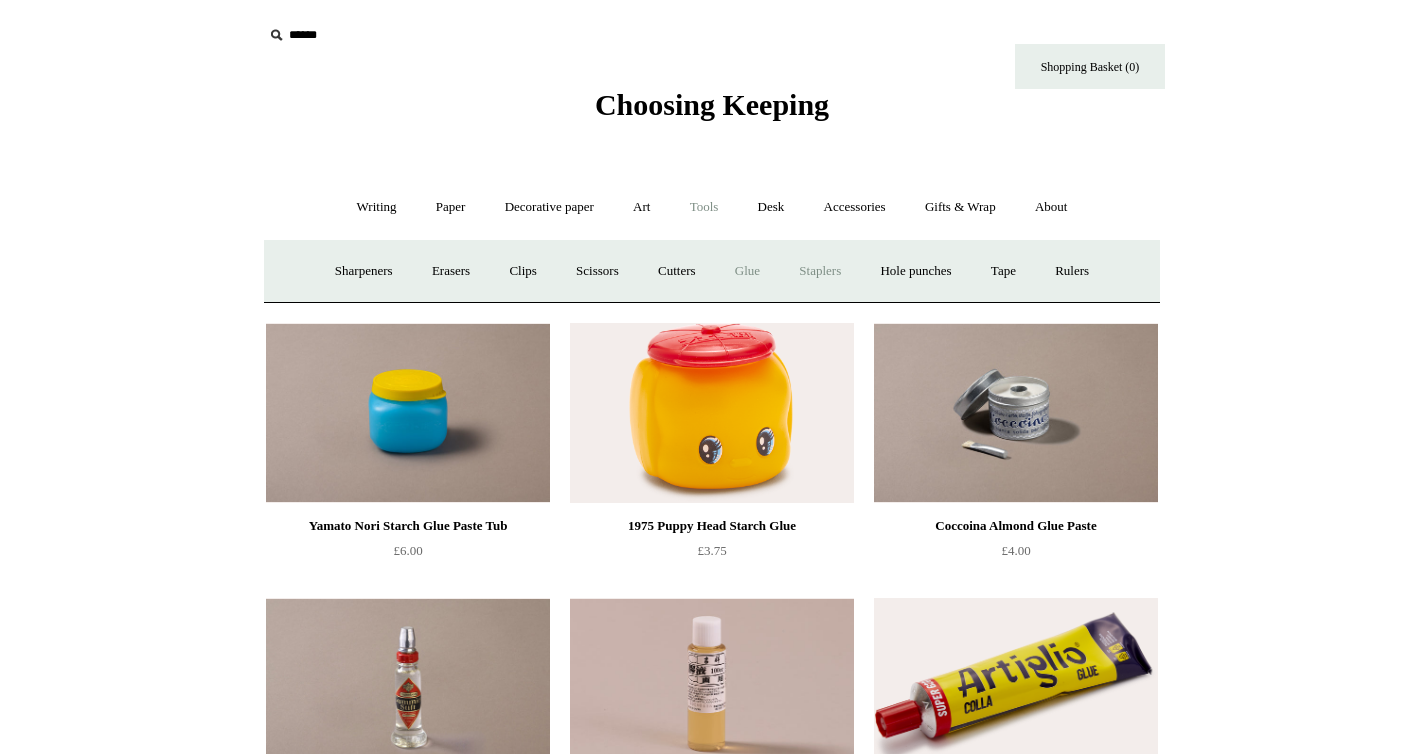 click on "Staplers +" at bounding box center (820, 271) 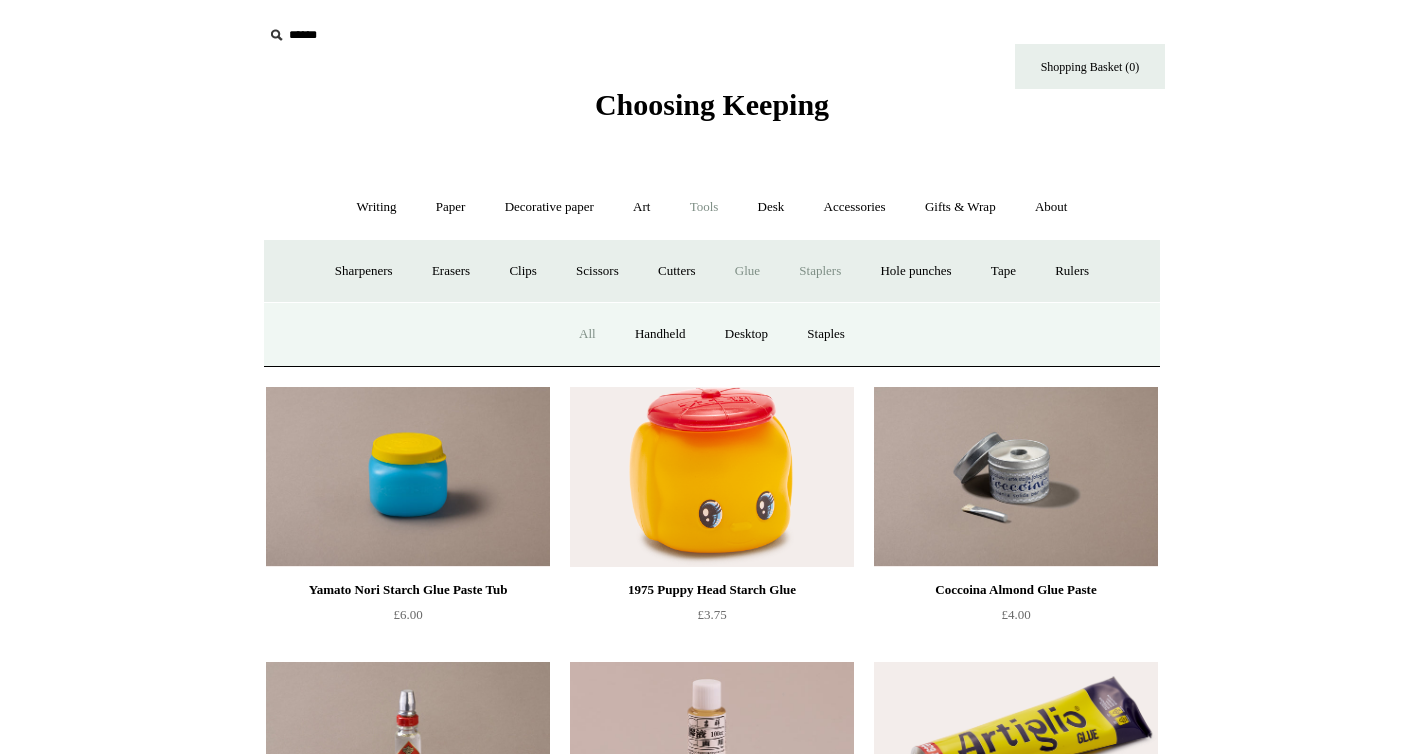 click on "All" at bounding box center (587, 334) 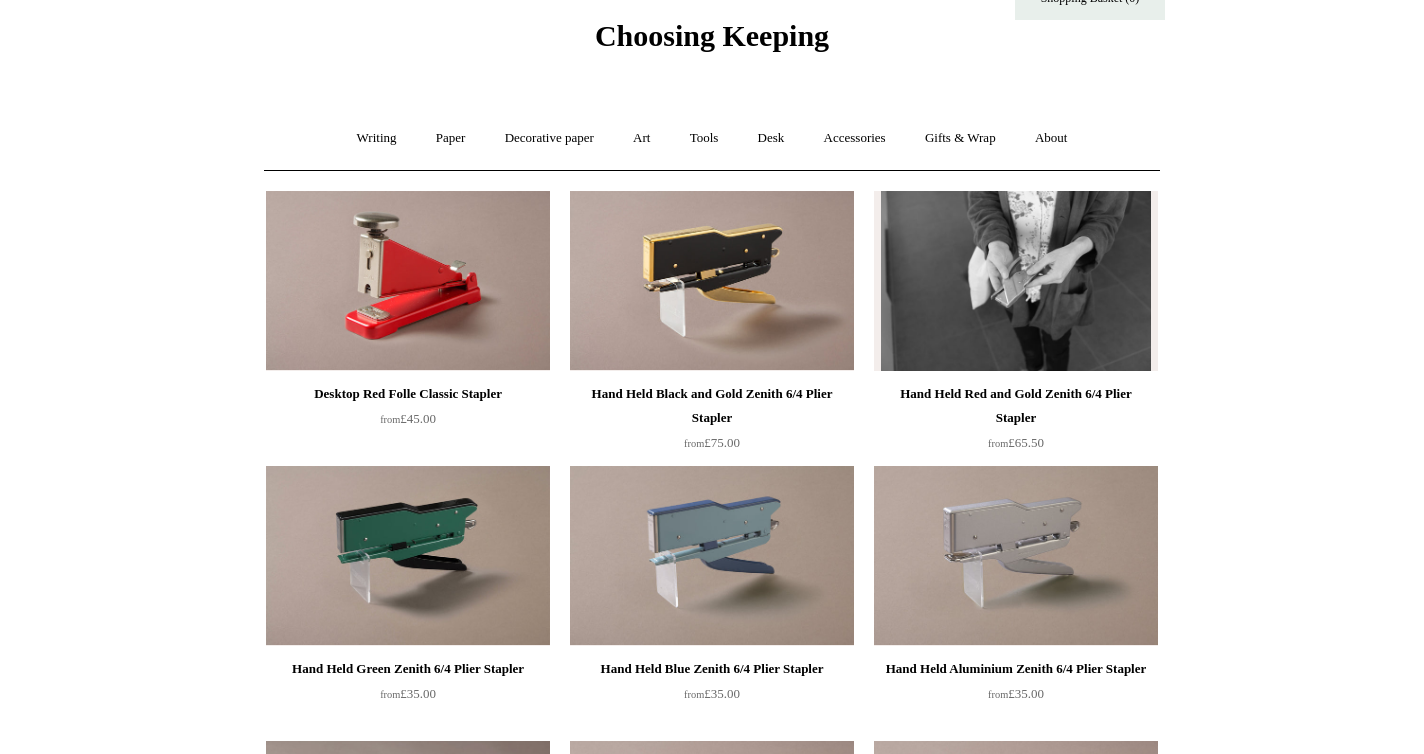 scroll, scrollTop: 0, scrollLeft: 0, axis: both 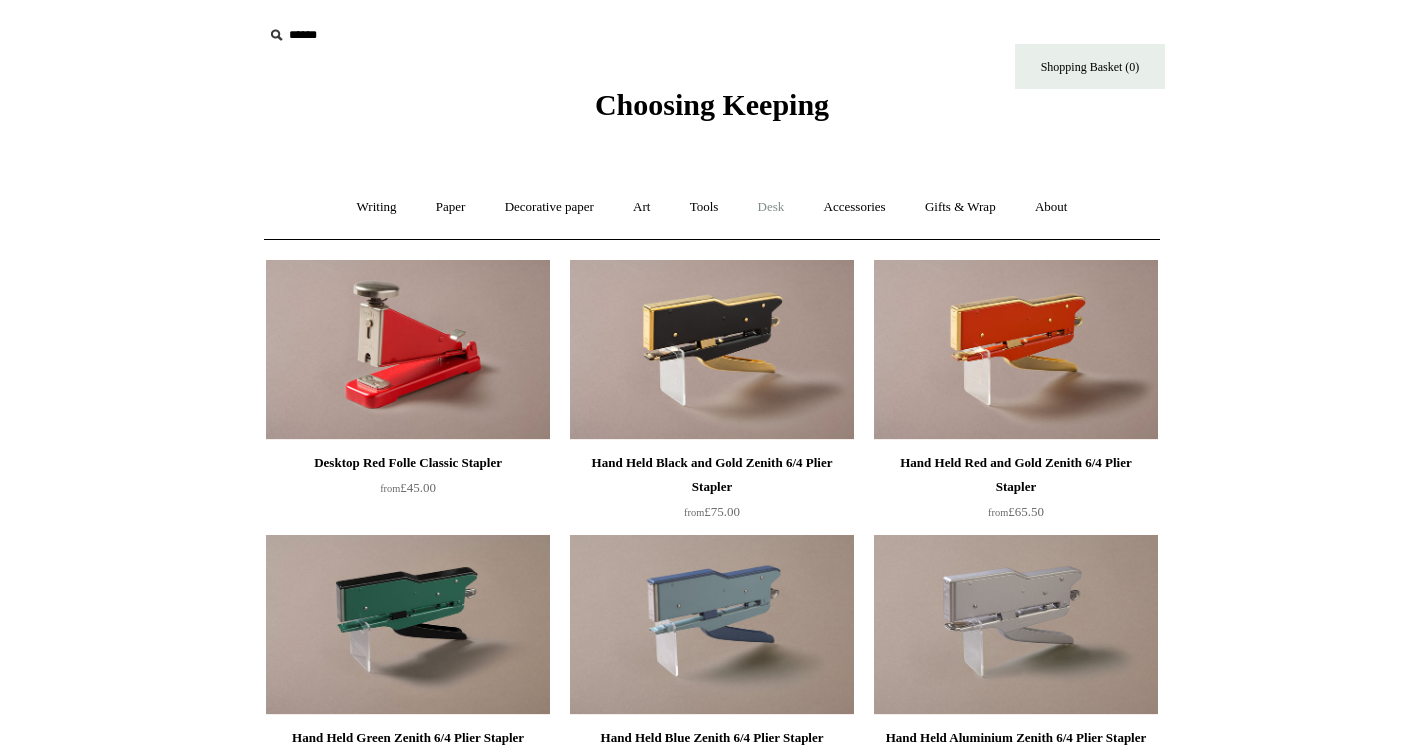 click on "Desk +" at bounding box center [771, 207] 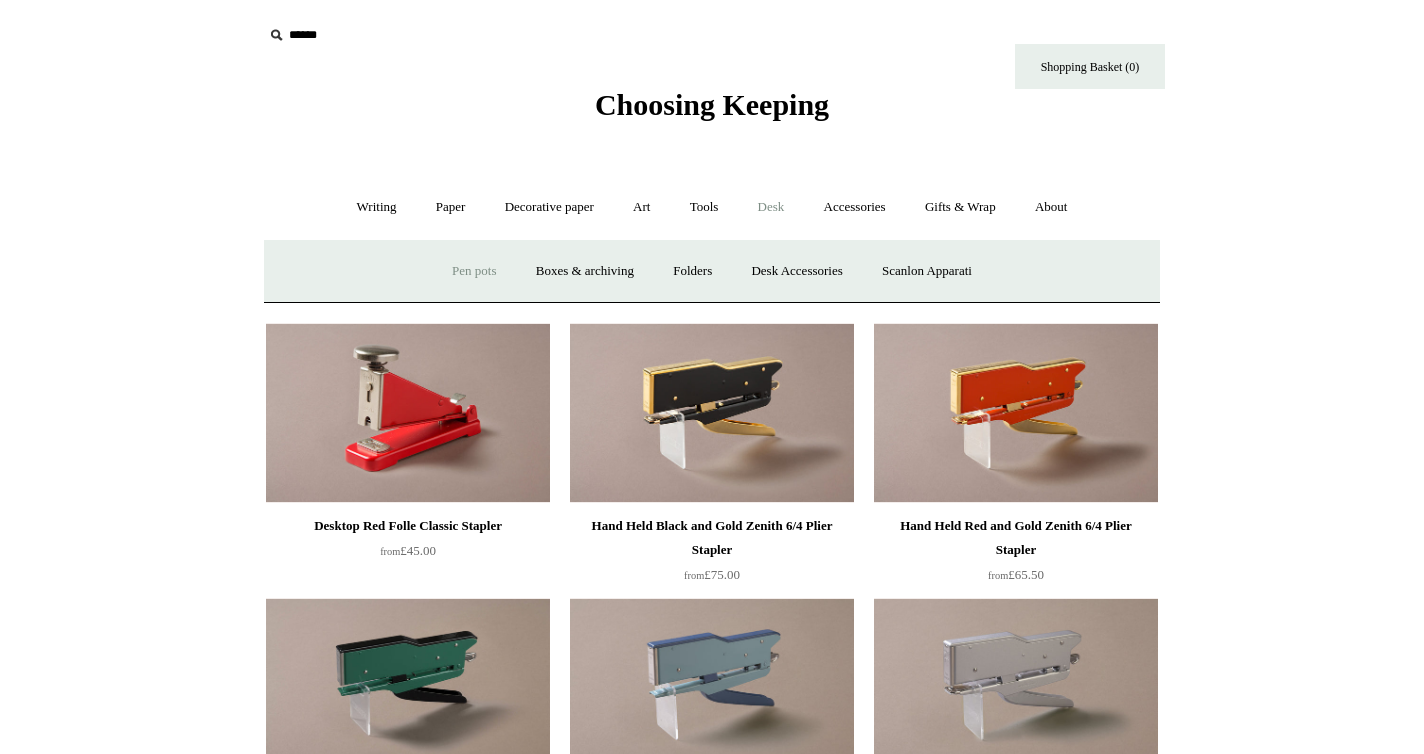 click on "Pen pots" at bounding box center (474, 271) 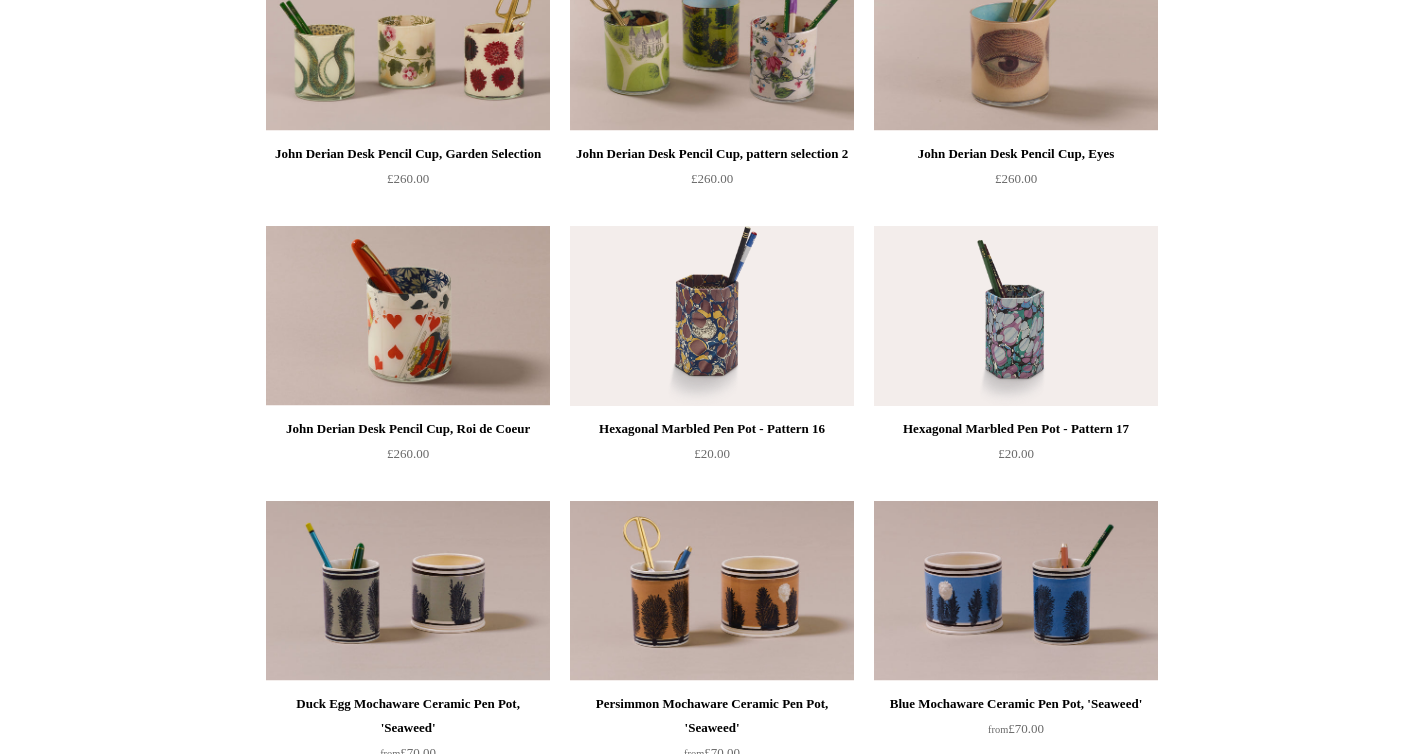 scroll, scrollTop: 0, scrollLeft: 0, axis: both 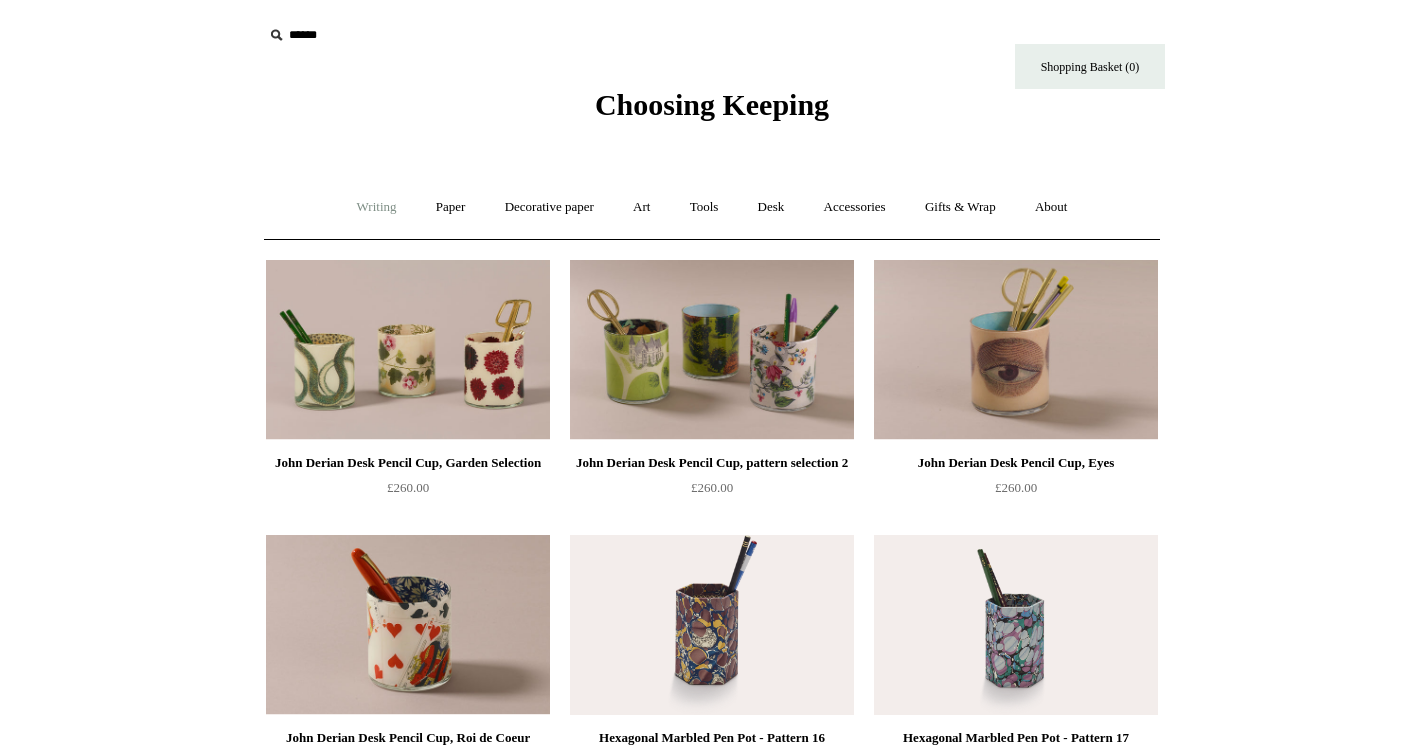 click on "Writing +" at bounding box center [377, 207] 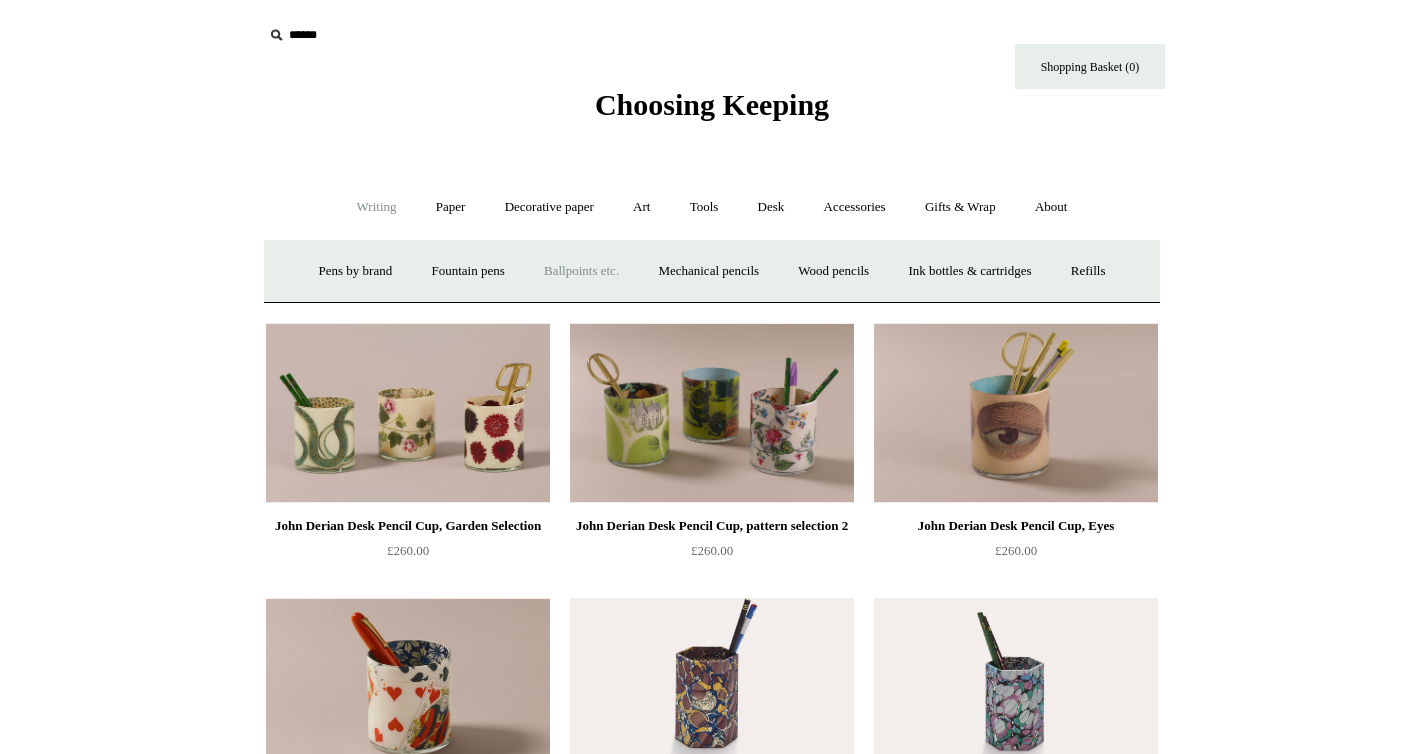 click on "Ballpoints etc. +" at bounding box center [581, 271] 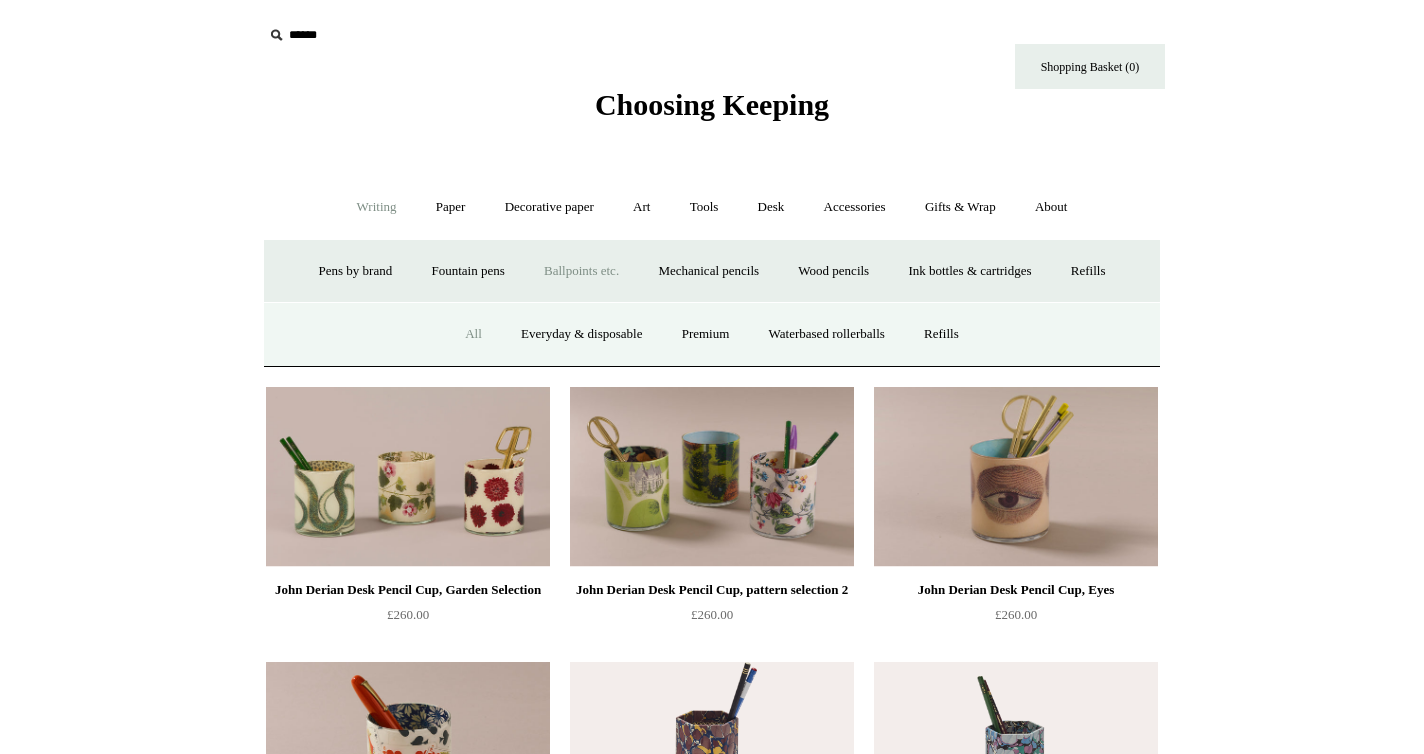 click on "All" at bounding box center [473, 334] 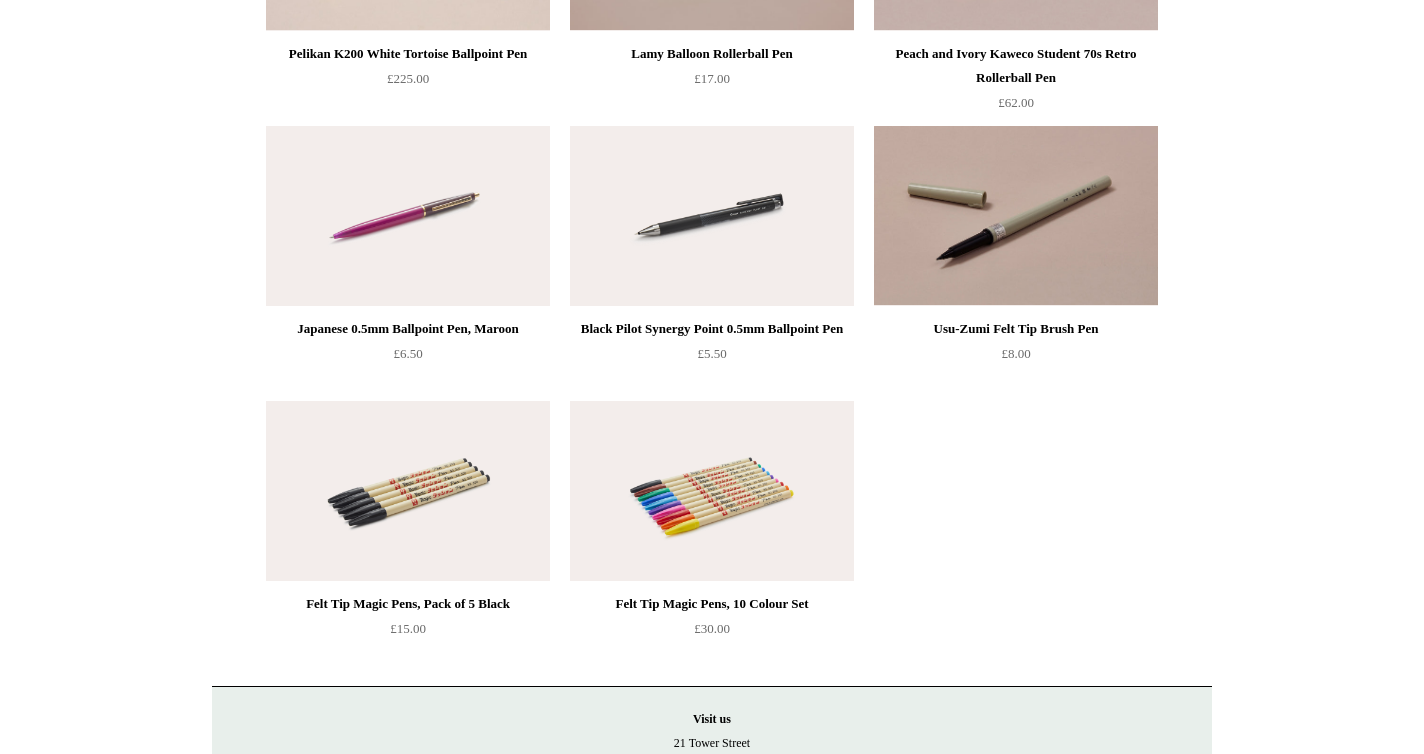 scroll, scrollTop: 5910, scrollLeft: 0, axis: vertical 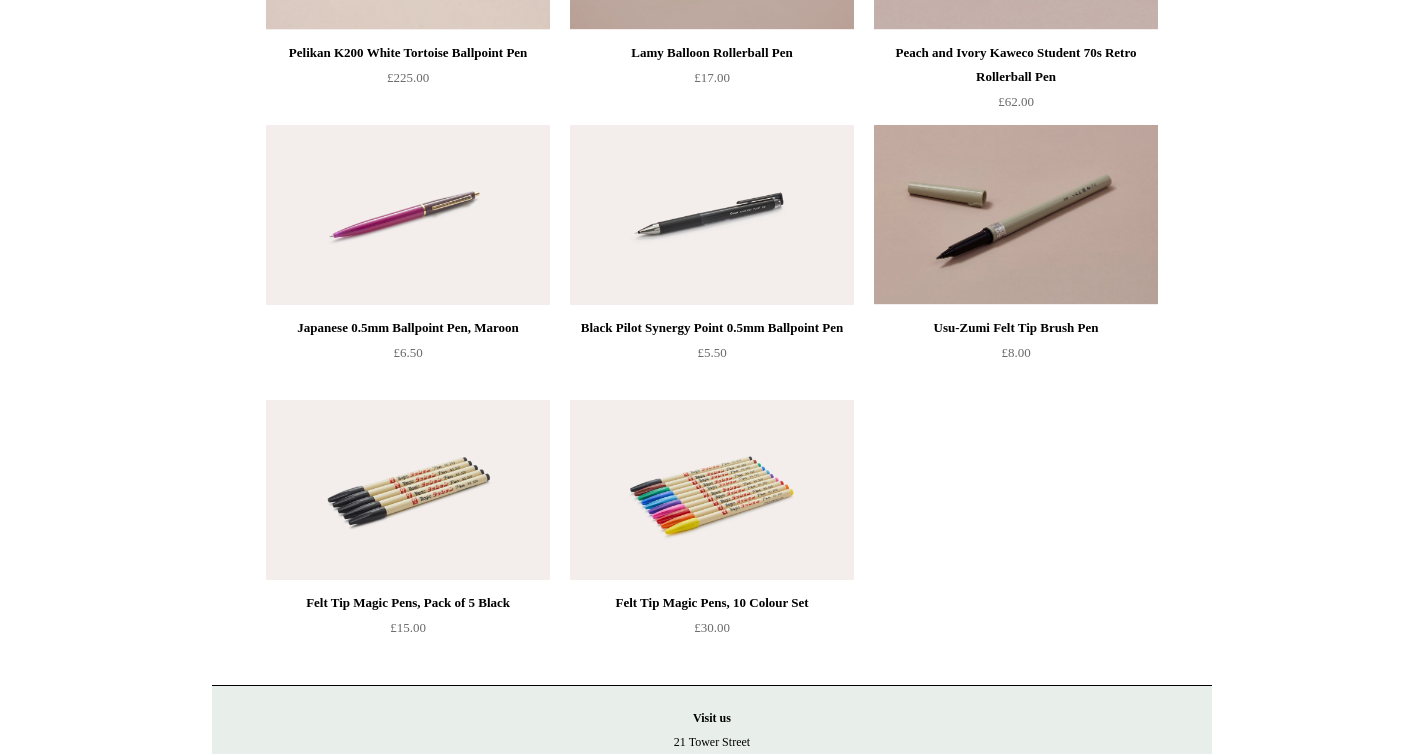 click at bounding box center [408, 490] 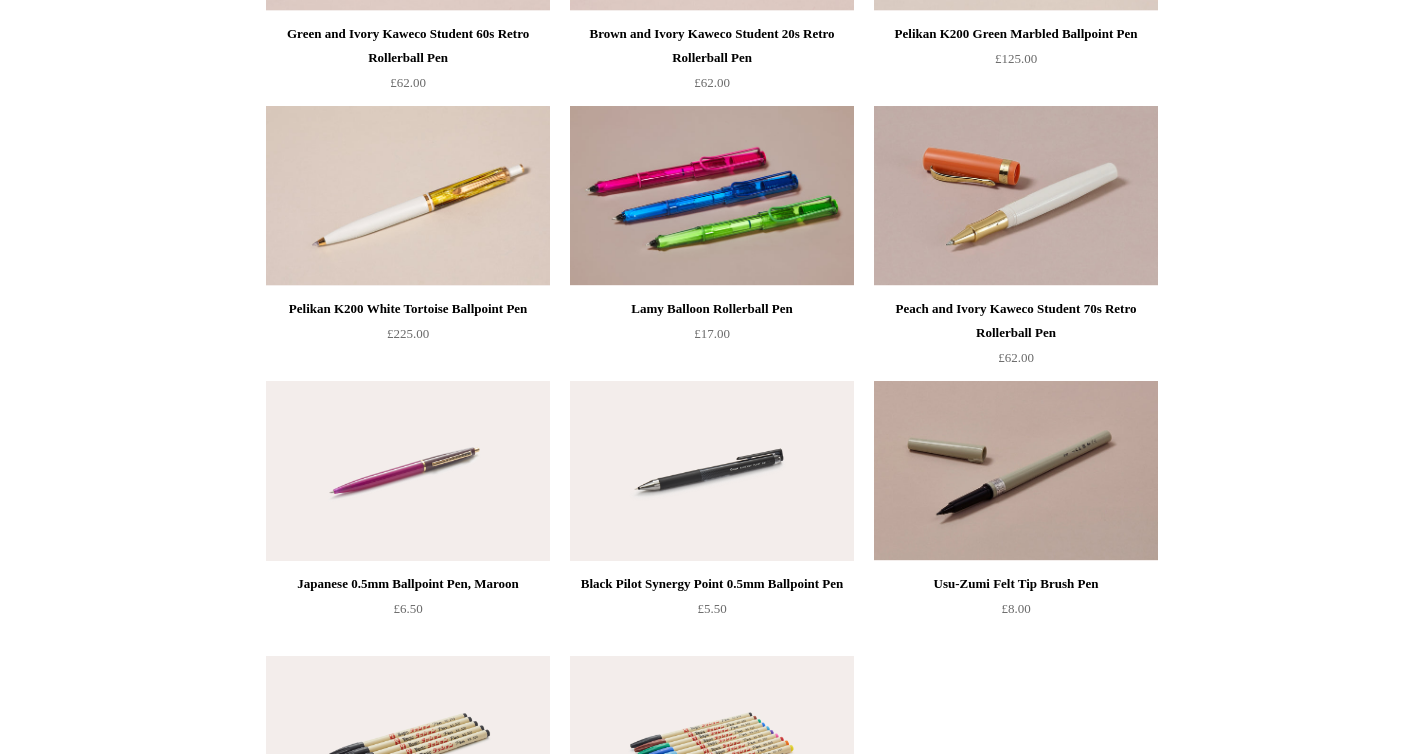 scroll, scrollTop: 5652, scrollLeft: 0, axis: vertical 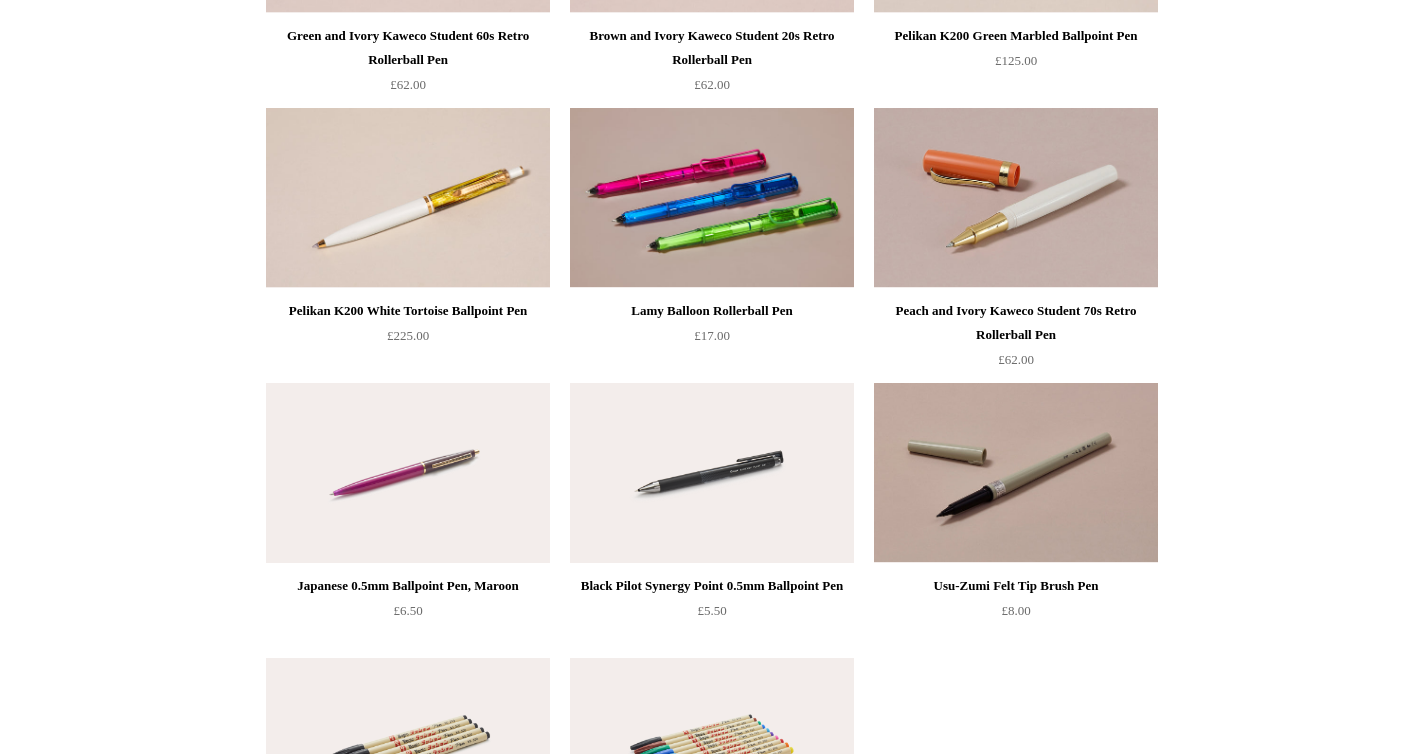 click on "Lamy Balloon Rollerball Pen" at bounding box center [712, 311] 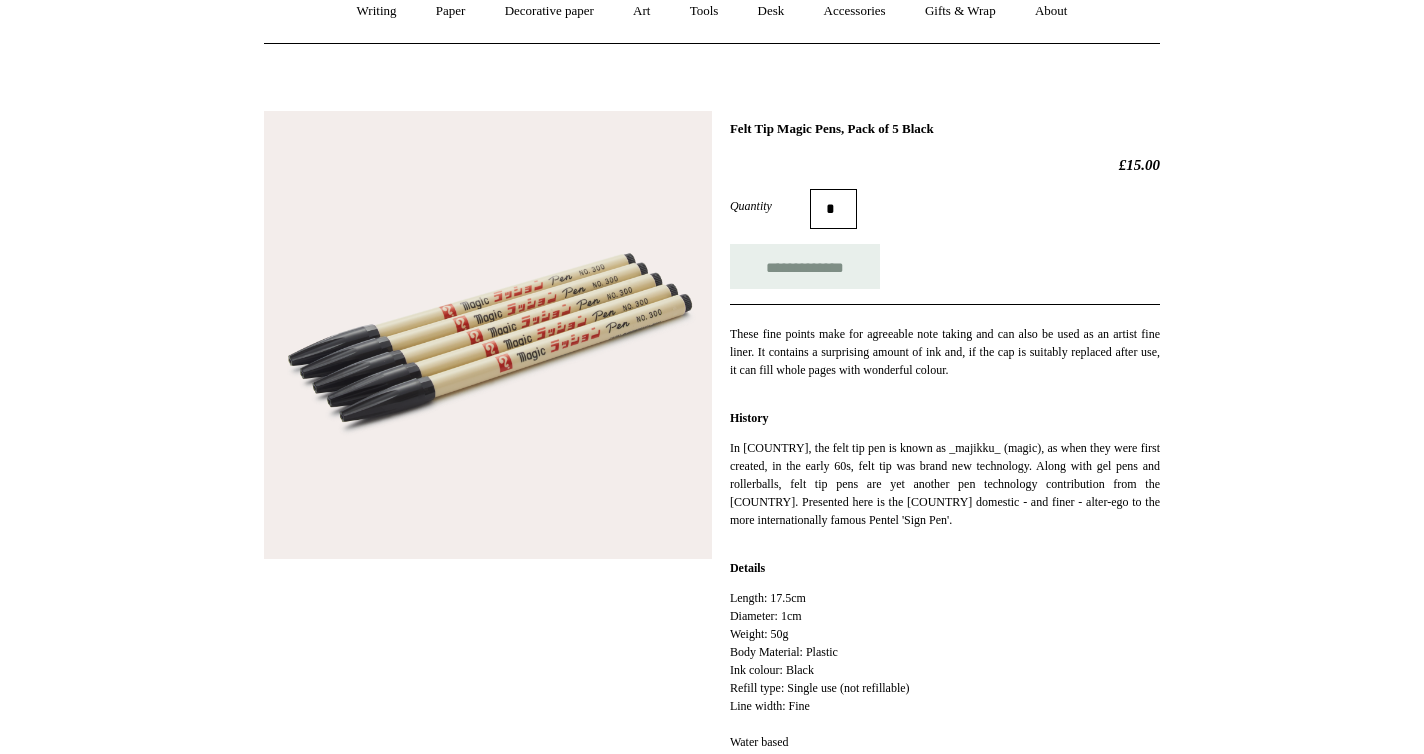 scroll, scrollTop: 200, scrollLeft: 0, axis: vertical 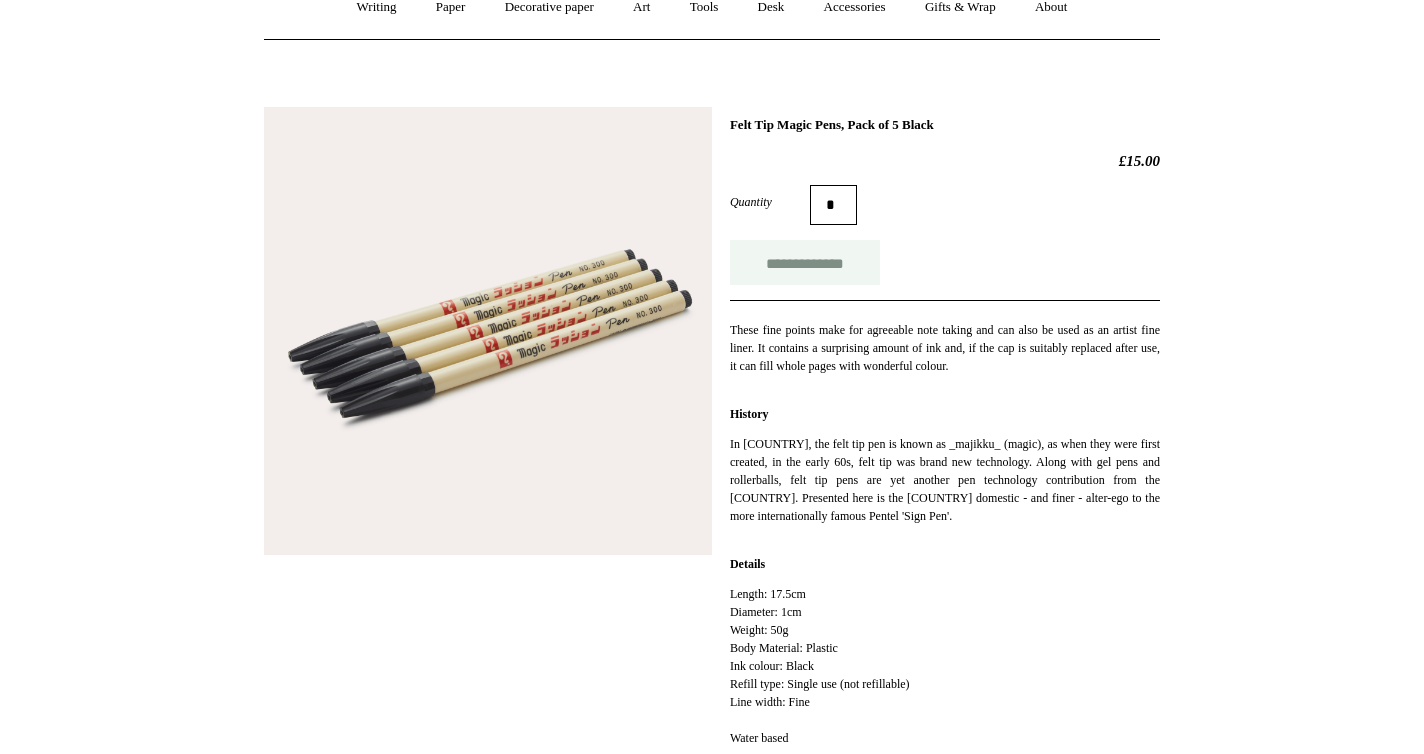 click on "**********" at bounding box center [805, 262] 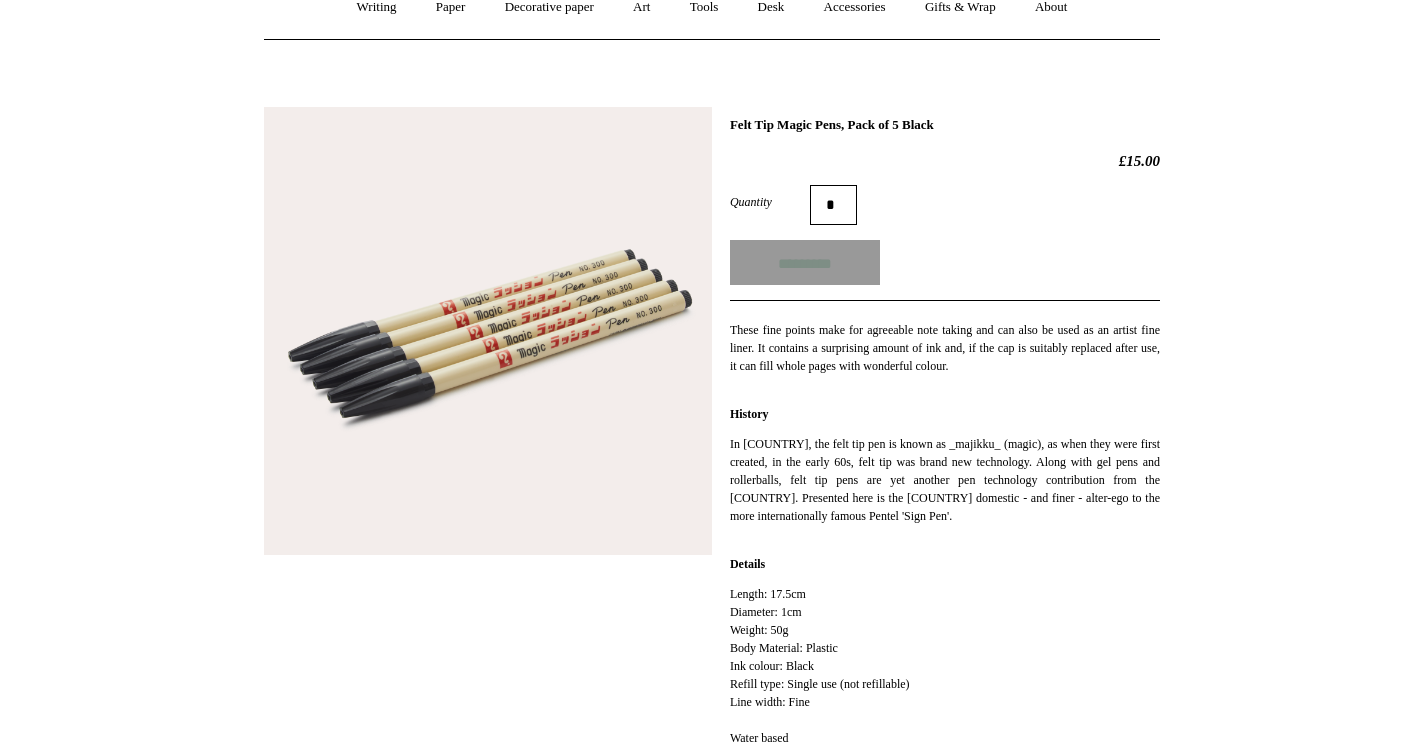 type on "**********" 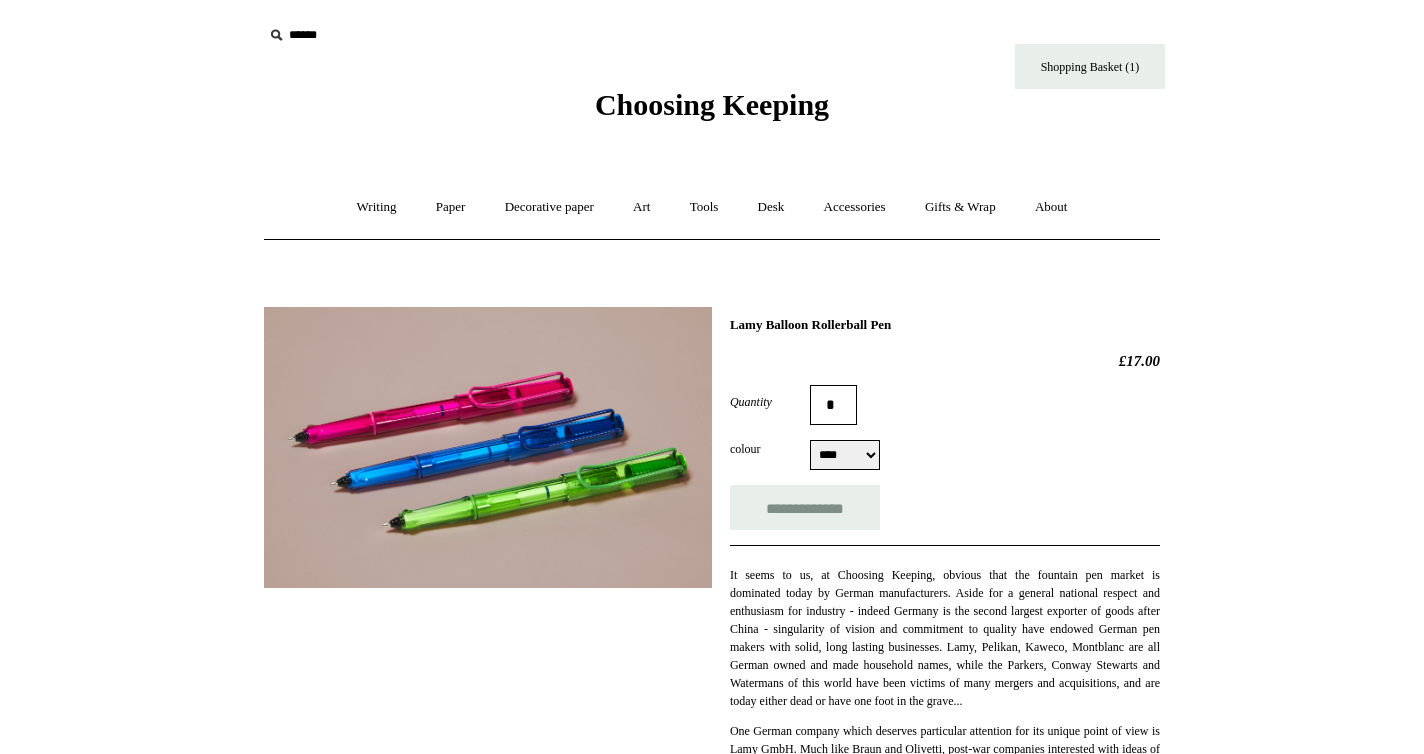 scroll, scrollTop: 0, scrollLeft: 0, axis: both 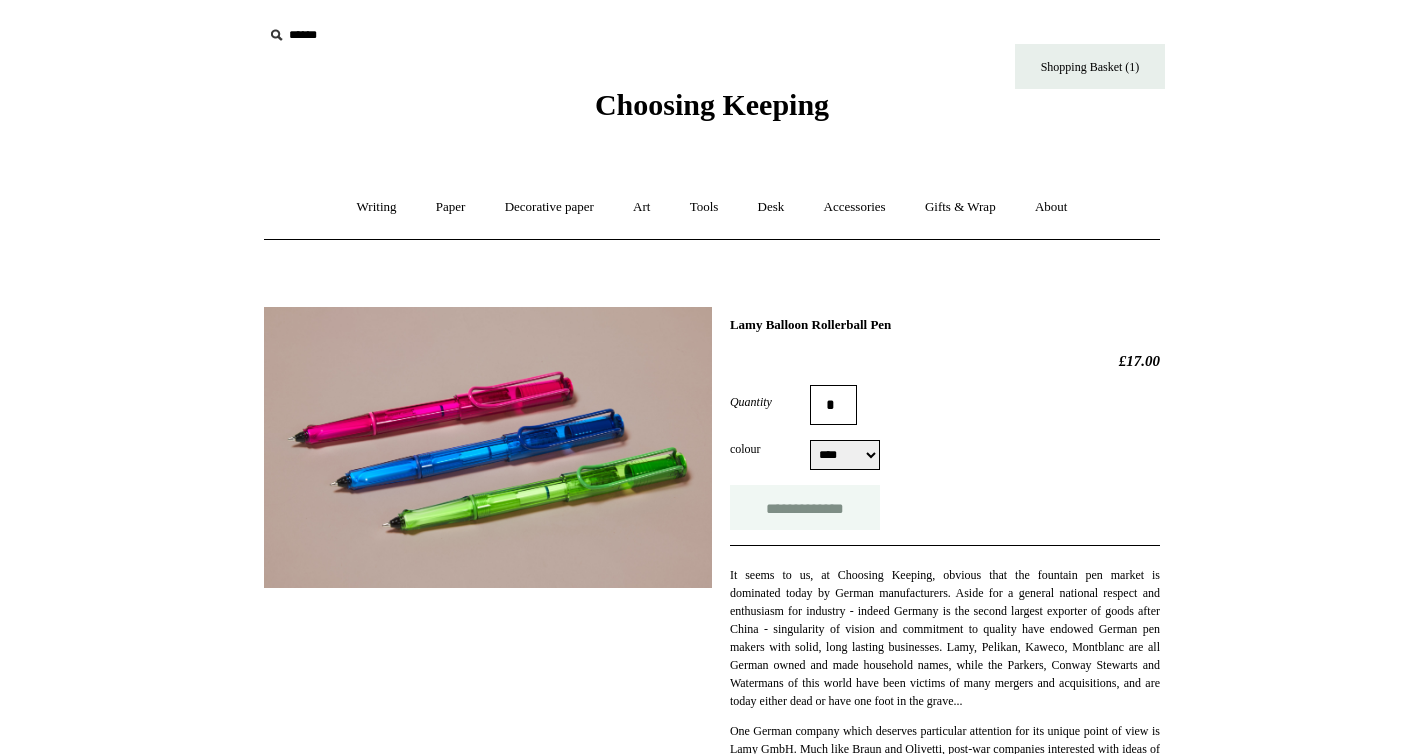 click on "**********" at bounding box center (805, 507) 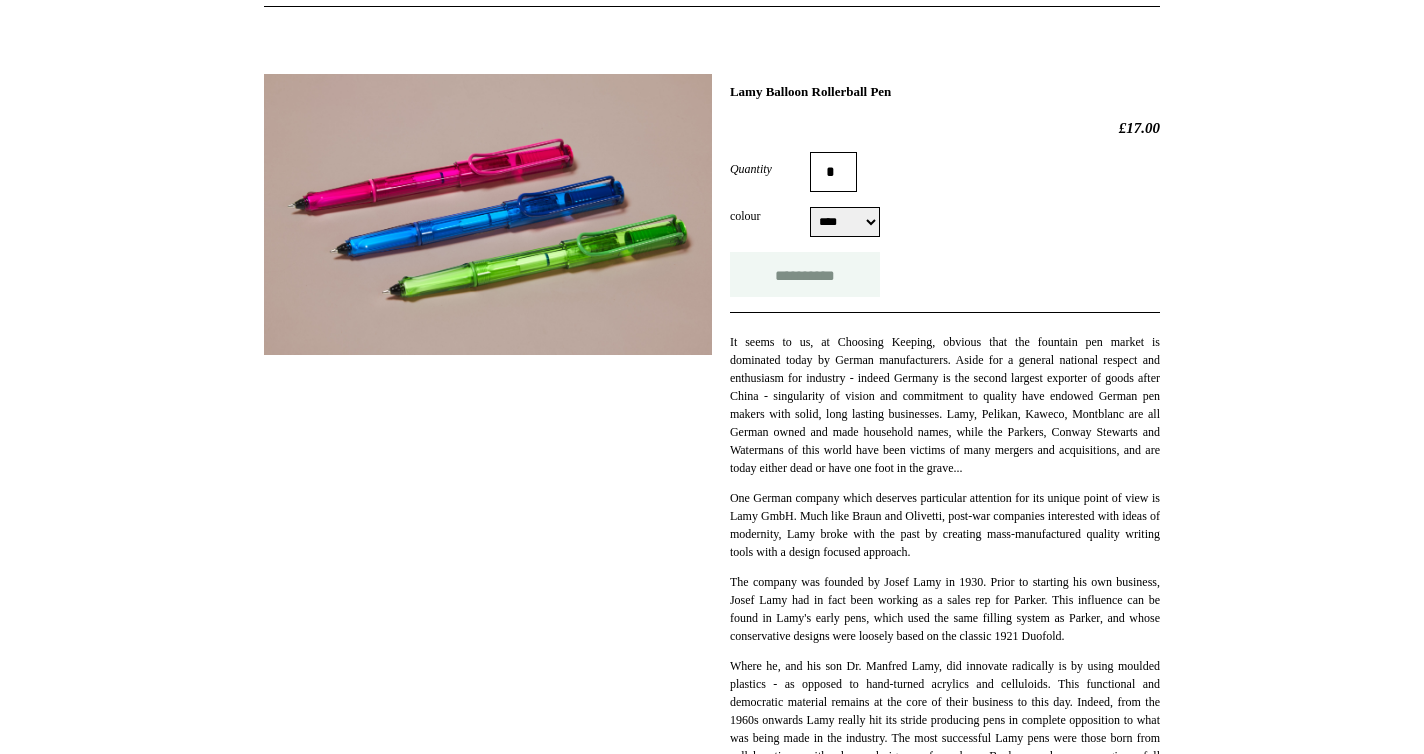 scroll, scrollTop: 237, scrollLeft: 0, axis: vertical 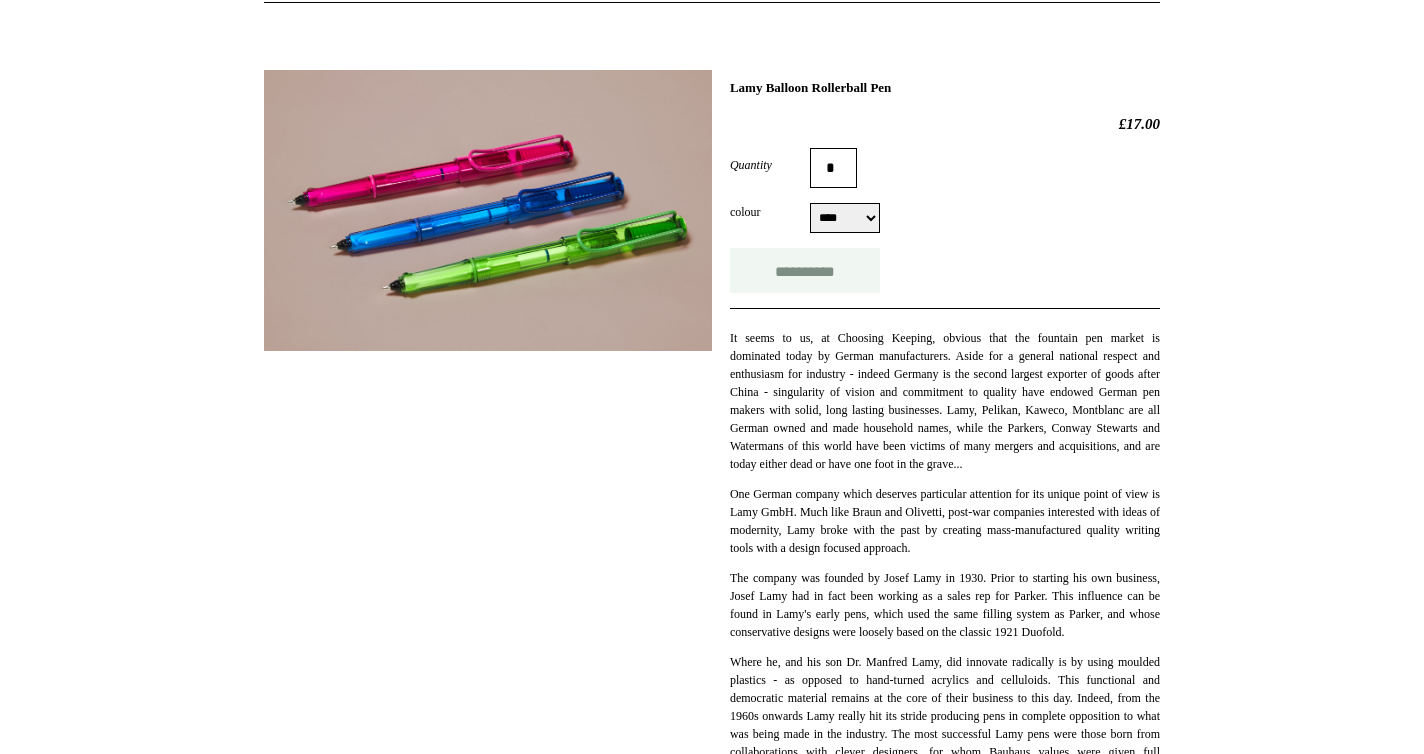 type on "**********" 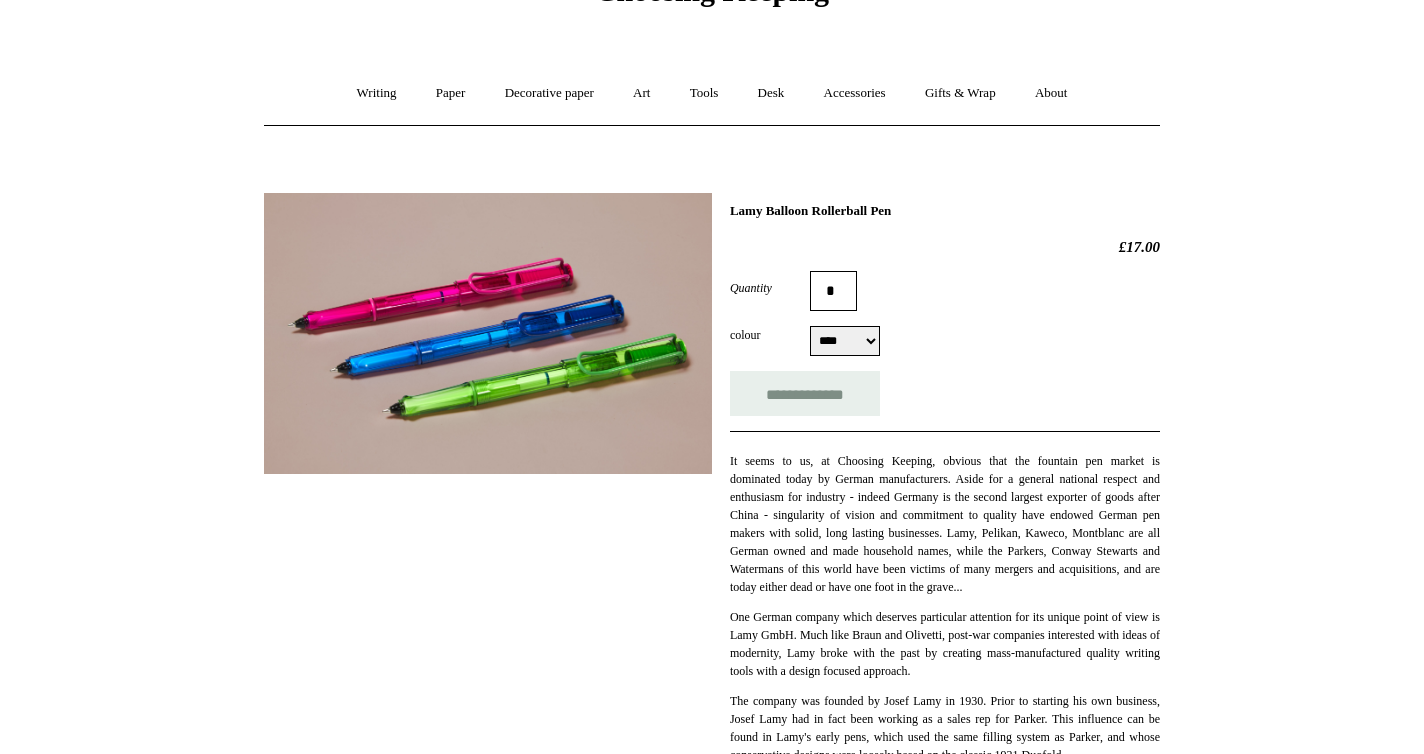 scroll, scrollTop: 0, scrollLeft: 0, axis: both 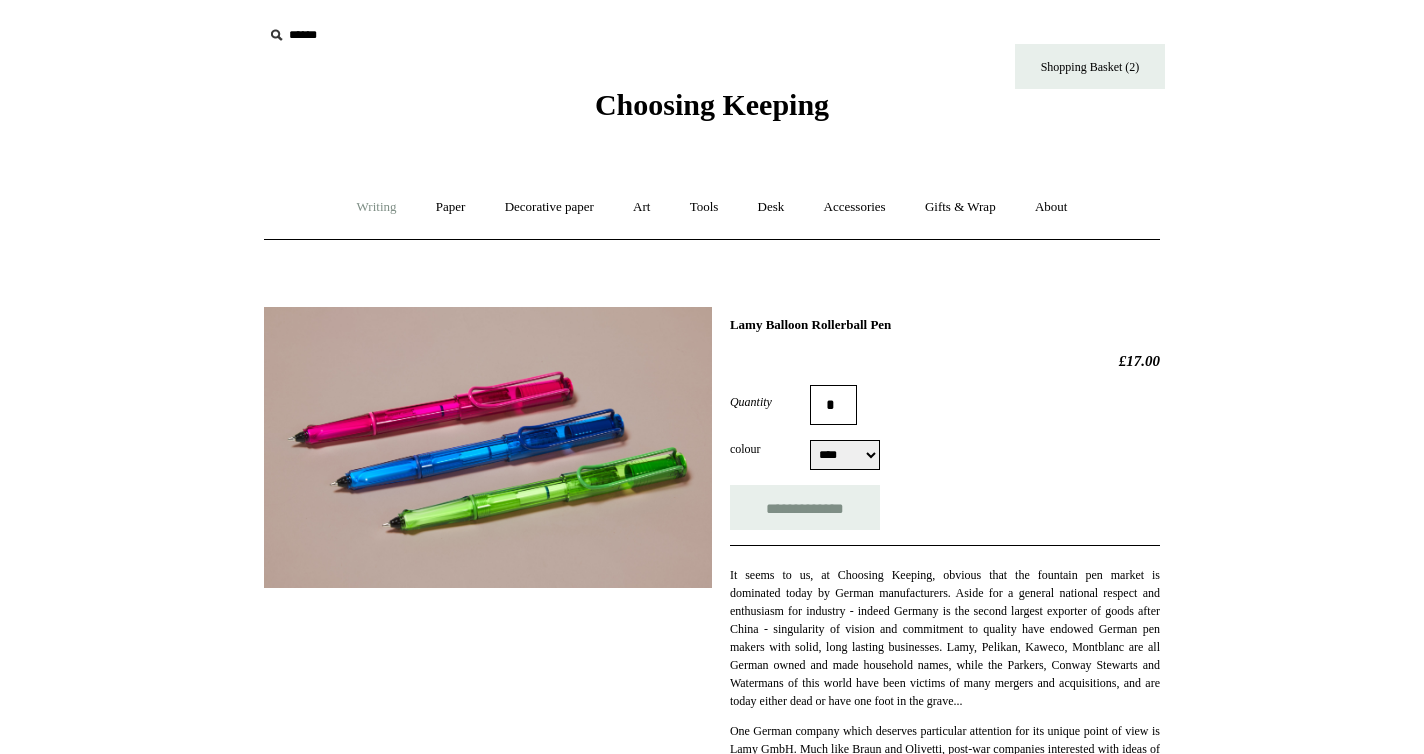 click on "Writing +" at bounding box center [377, 207] 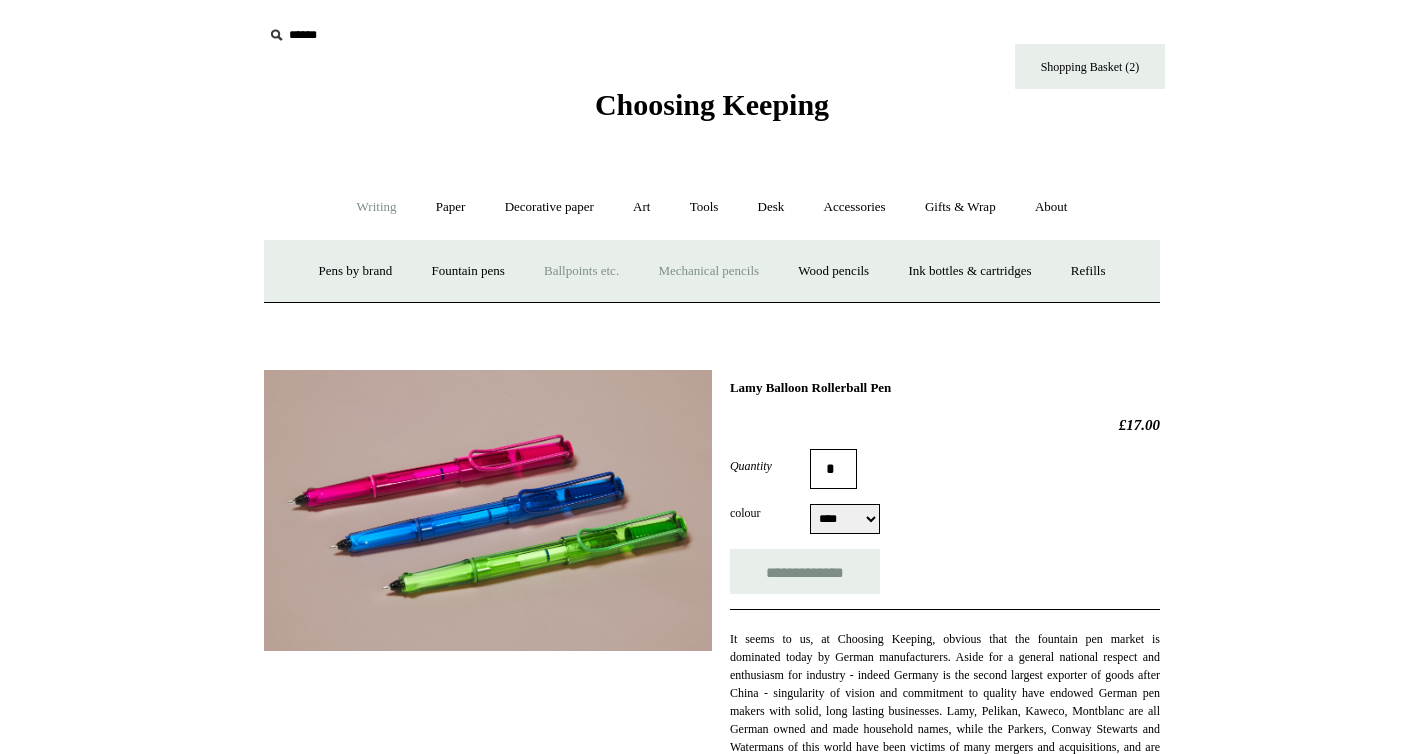 click on "Mechanical pencils +" at bounding box center [708, 271] 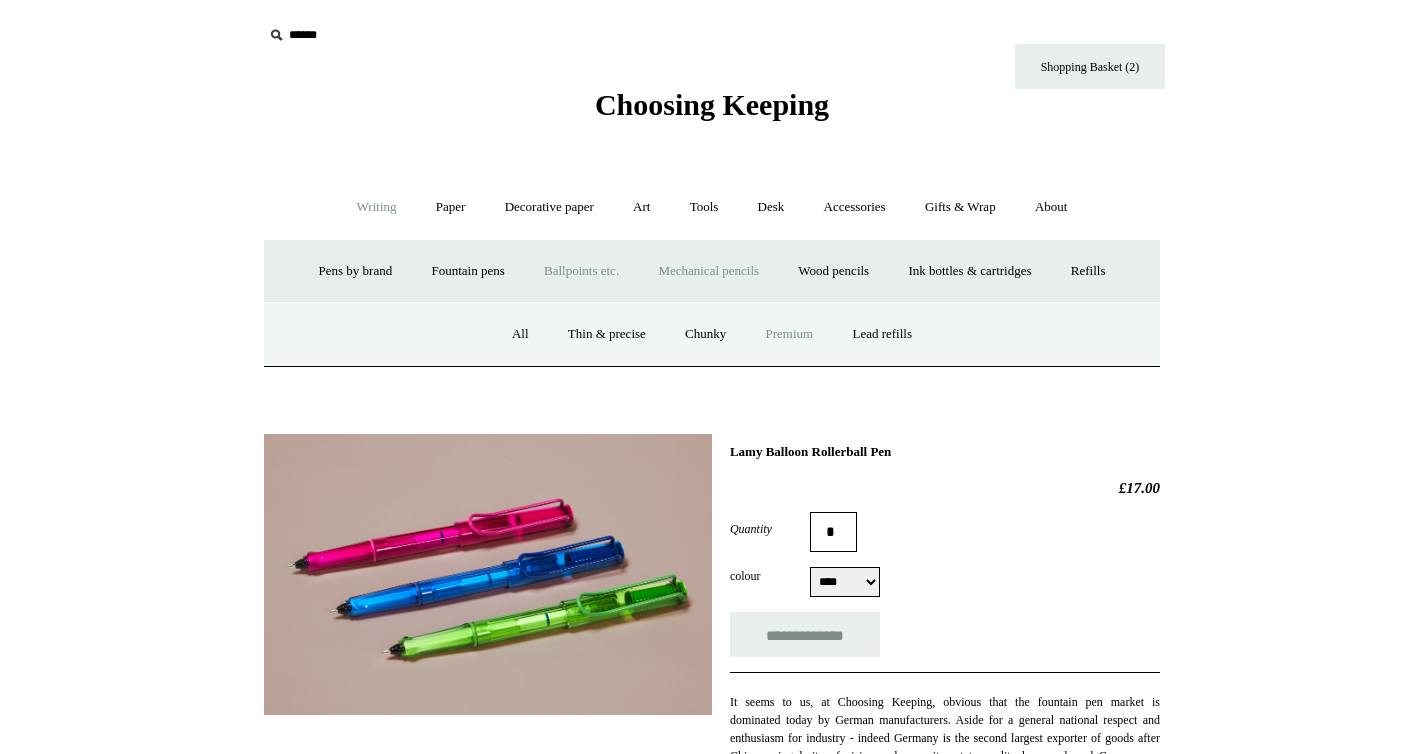 click on "Premium" at bounding box center (790, 334) 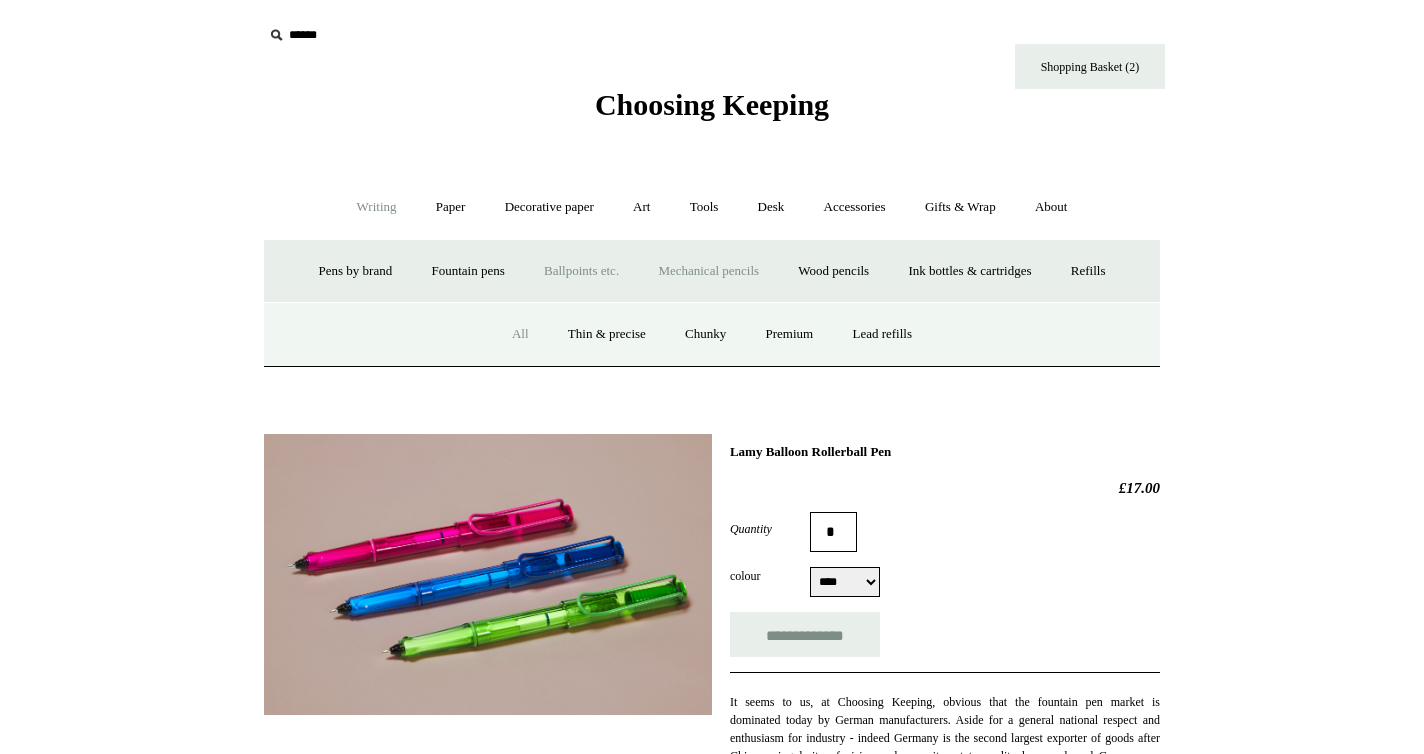 click on "All" at bounding box center [520, 334] 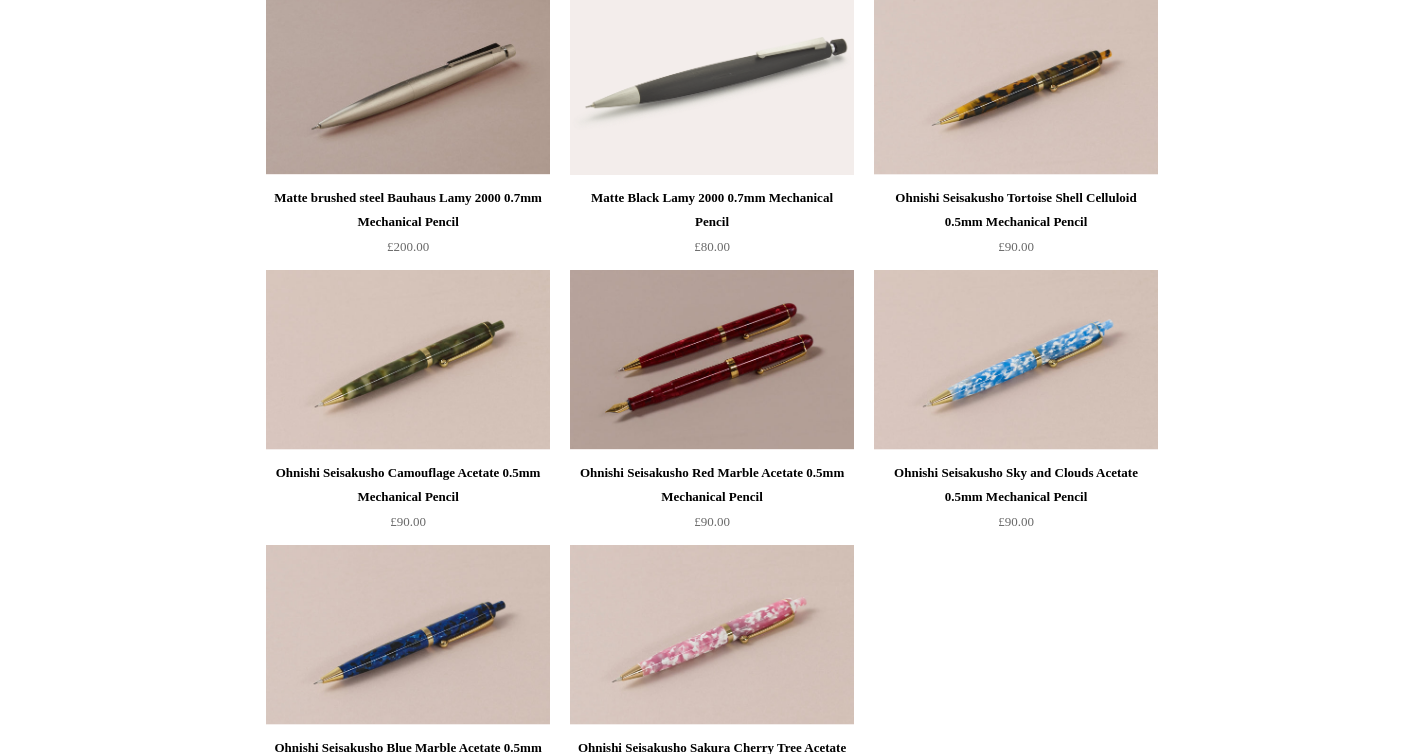 scroll, scrollTop: 0, scrollLeft: 0, axis: both 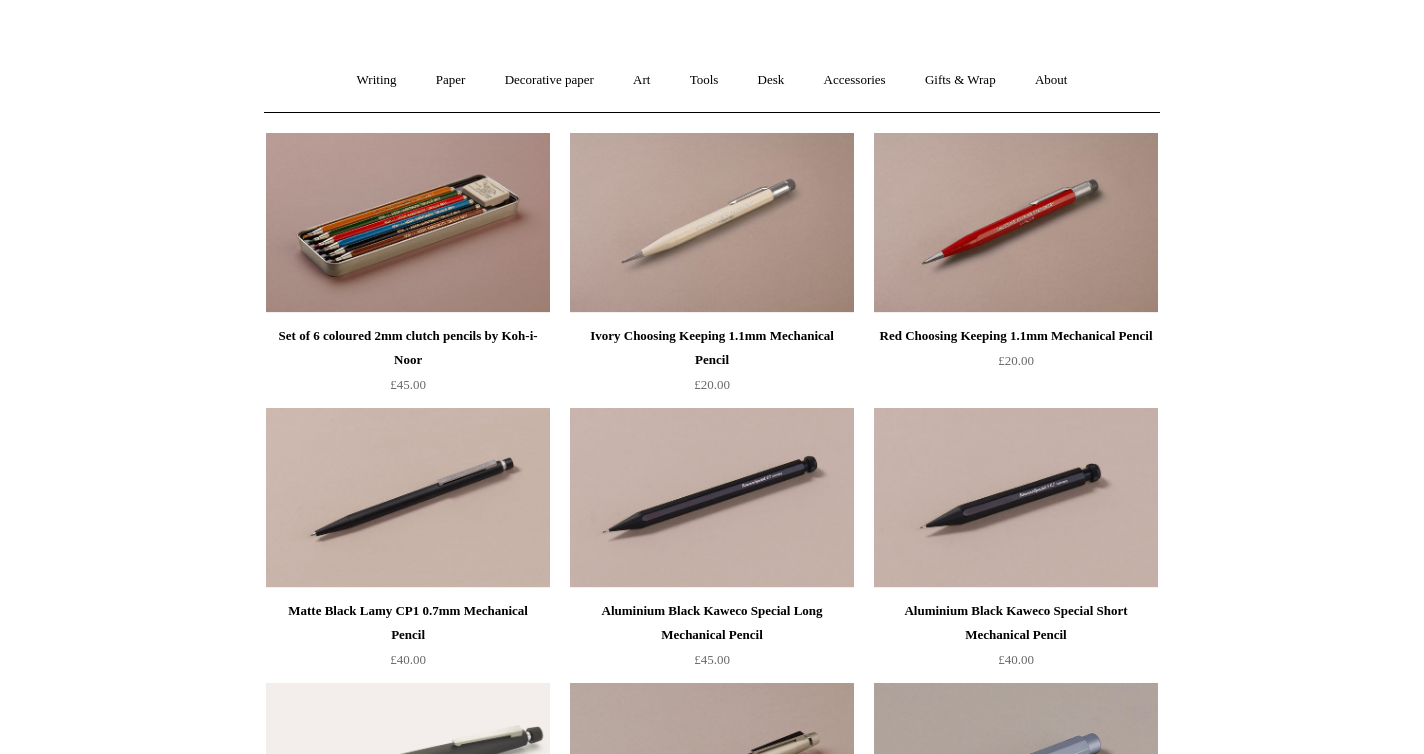 click on "Set of 6 coloured 2mm clutch pencils by Koh-i-Noor" at bounding box center [408, 348] 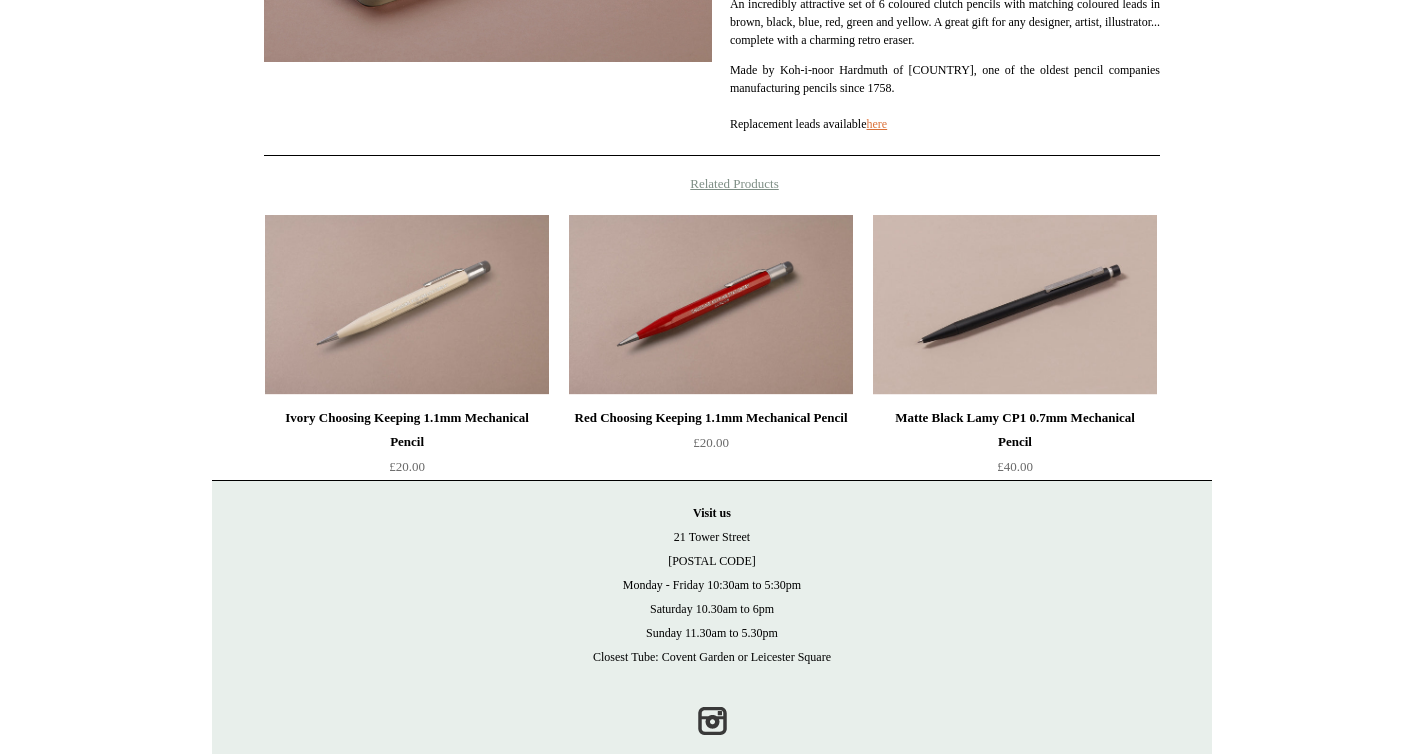 scroll, scrollTop: 538, scrollLeft: 0, axis: vertical 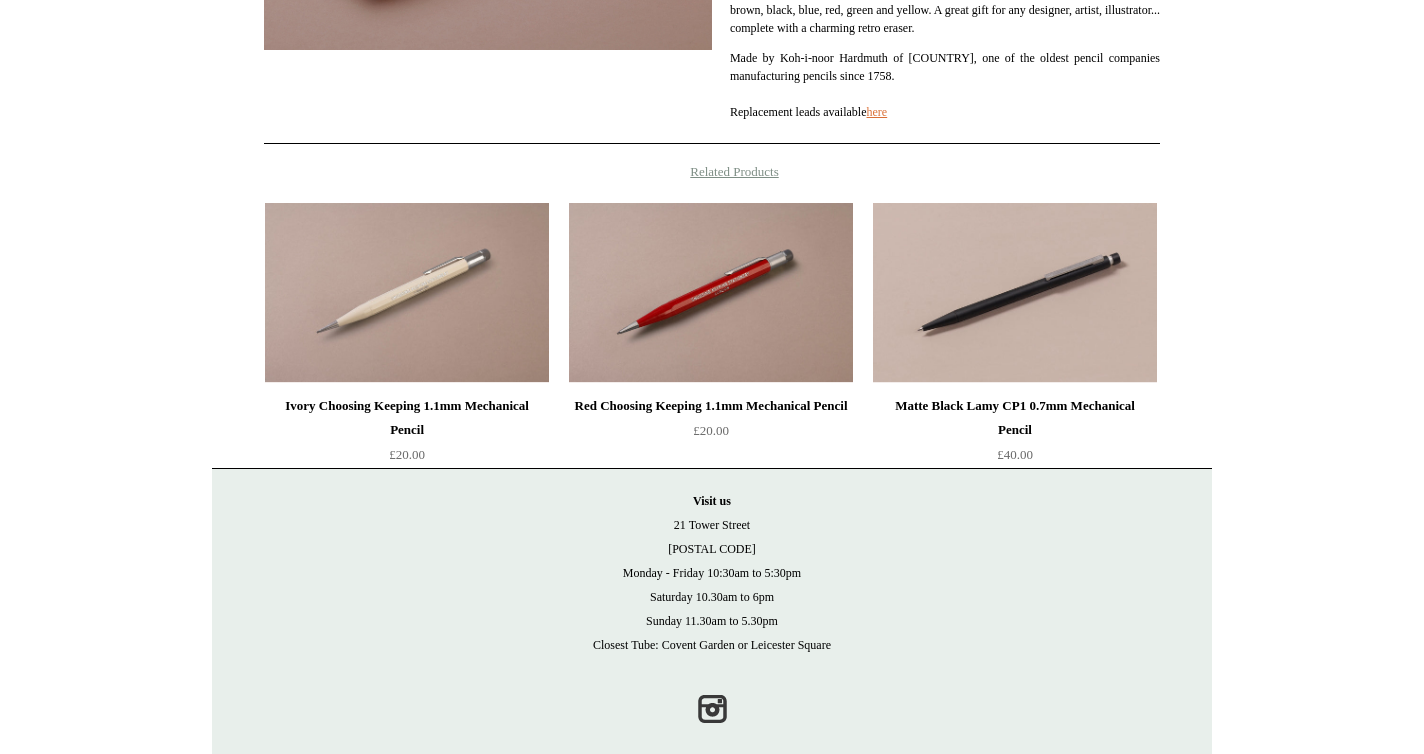 click on "Matte Black Lamy CP1 0.7mm Mechanical Pencil" at bounding box center [1015, 418] 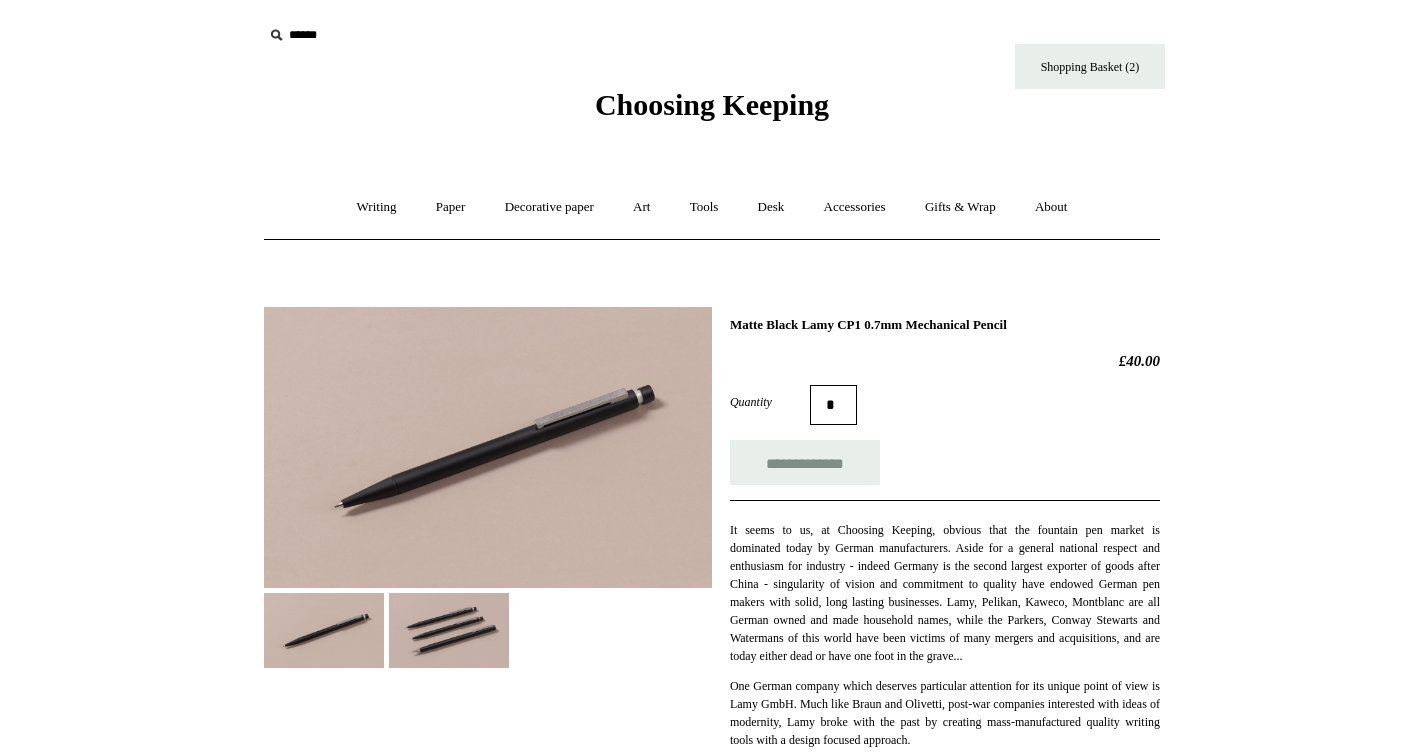 scroll, scrollTop: 0, scrollLeft: 0, axis: both 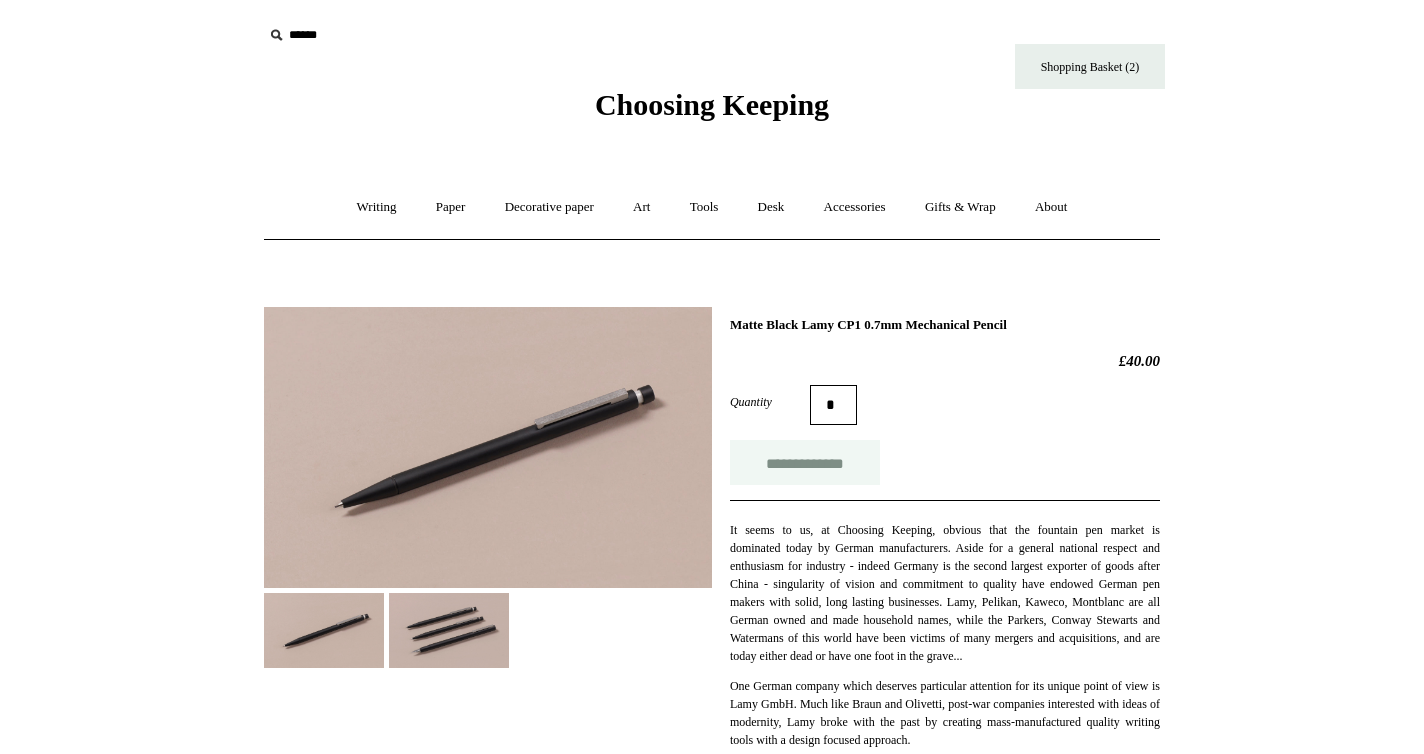 click on "**********" at bounding box center (805, 462) 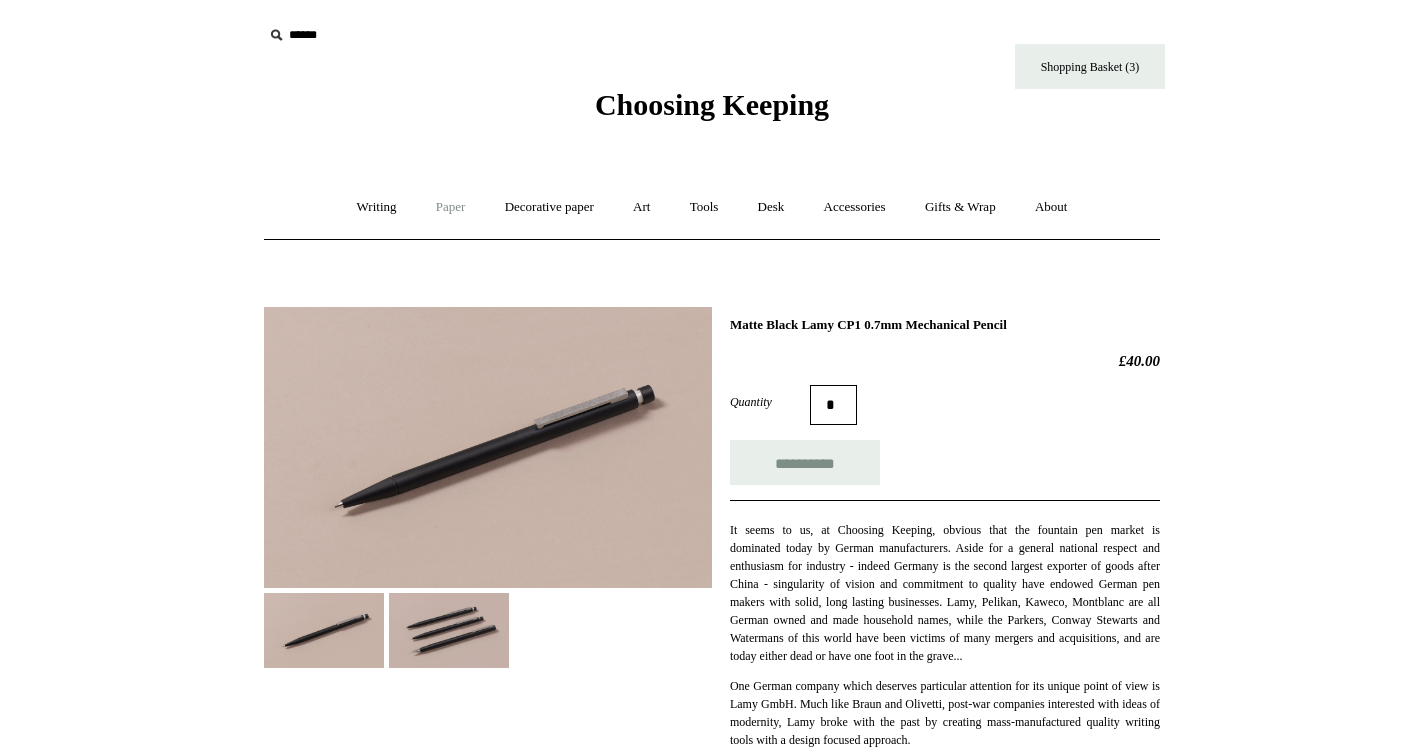 type on "**********" 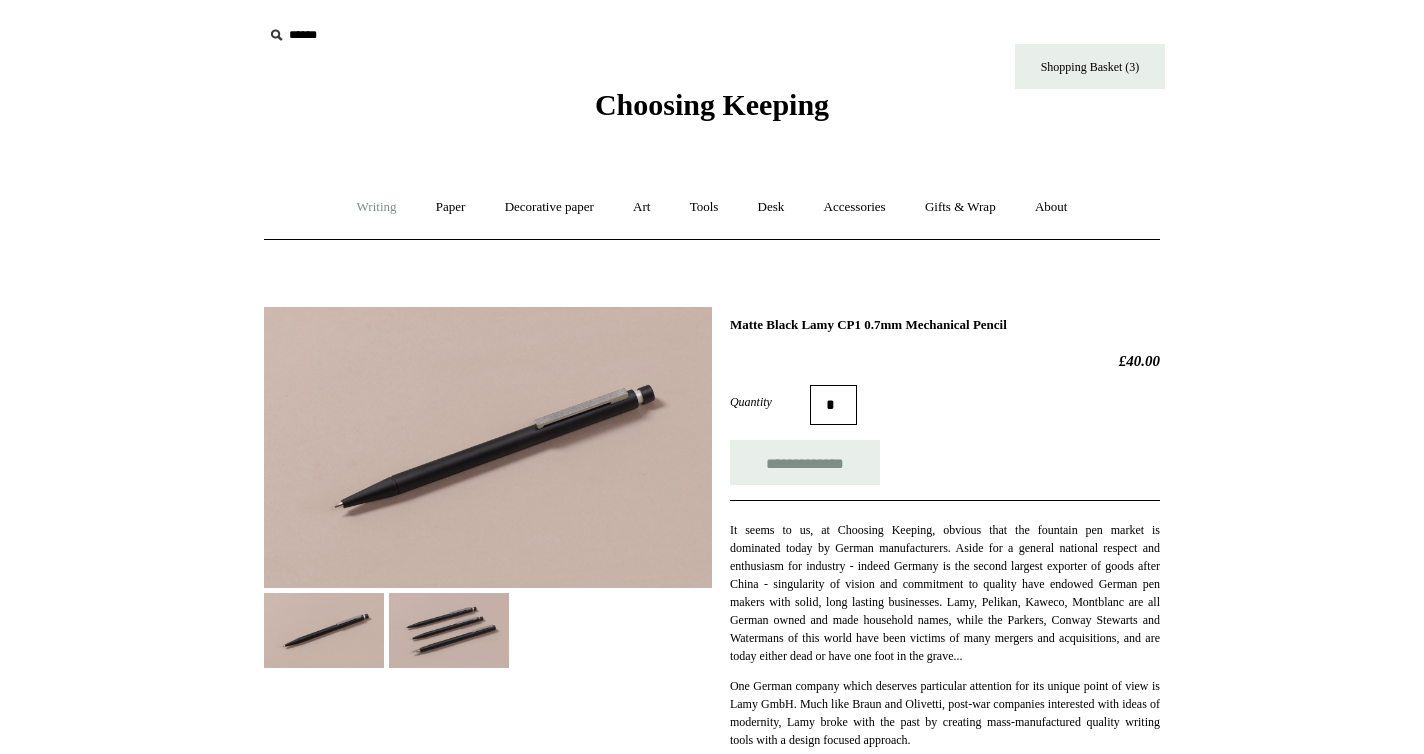 click on "Writing +" at bounding box center (377, 207) 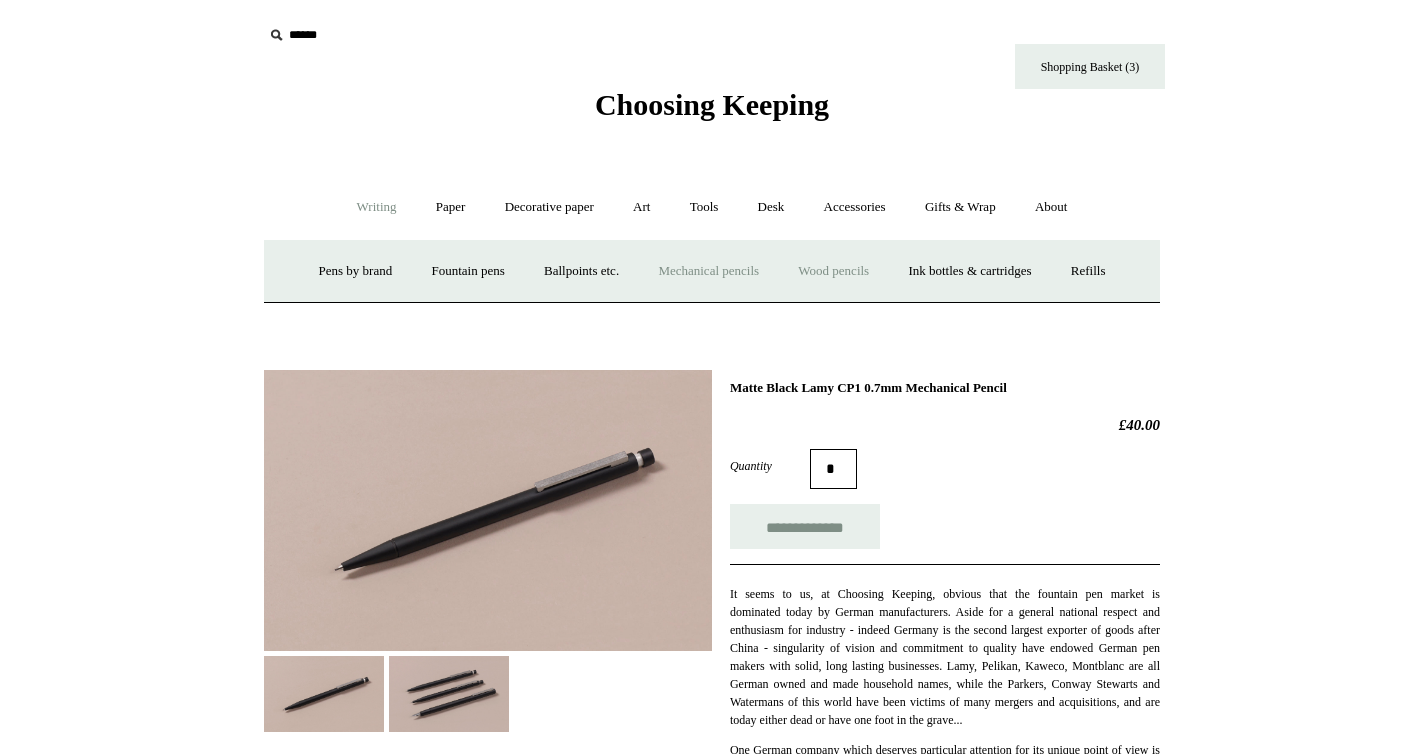 click on "Wood pencils +" at bounding box center [833, 271] 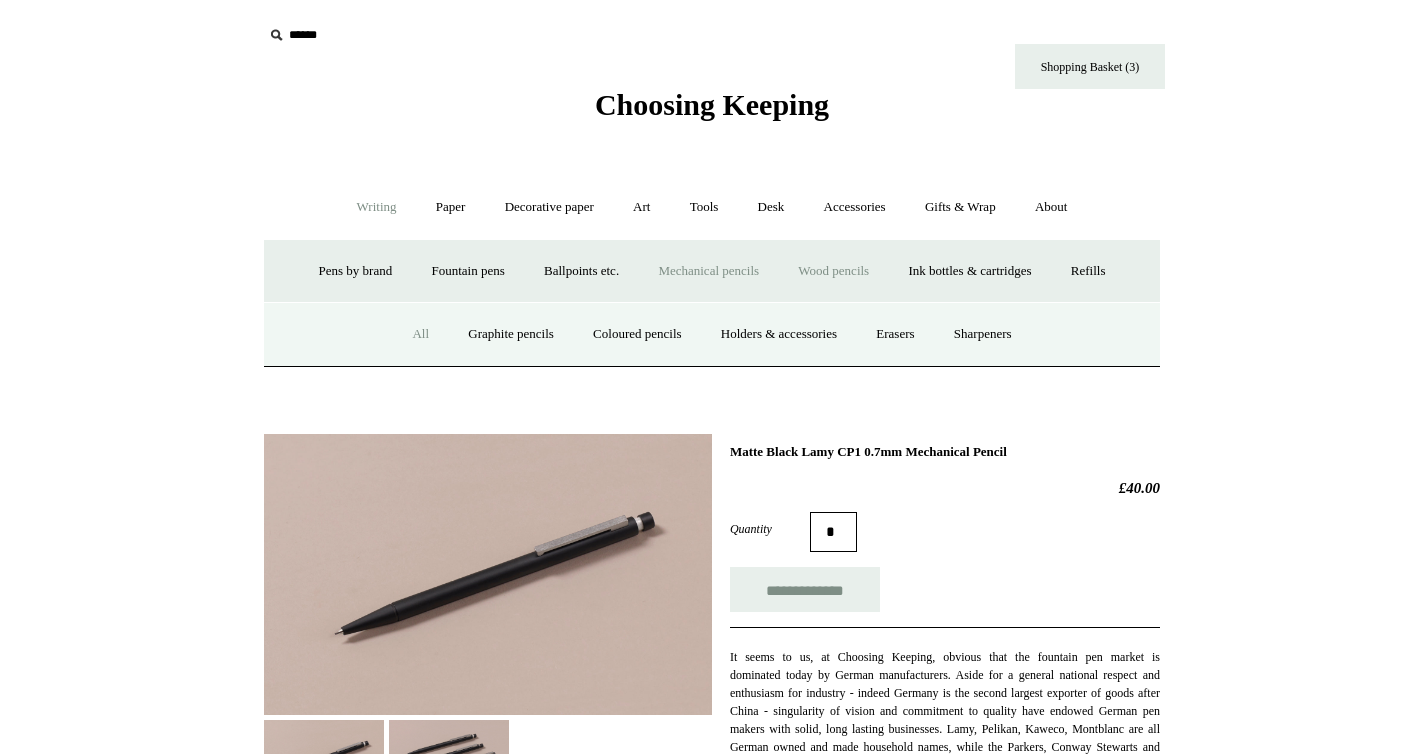 click on "All" at bounding box center (420, 334) 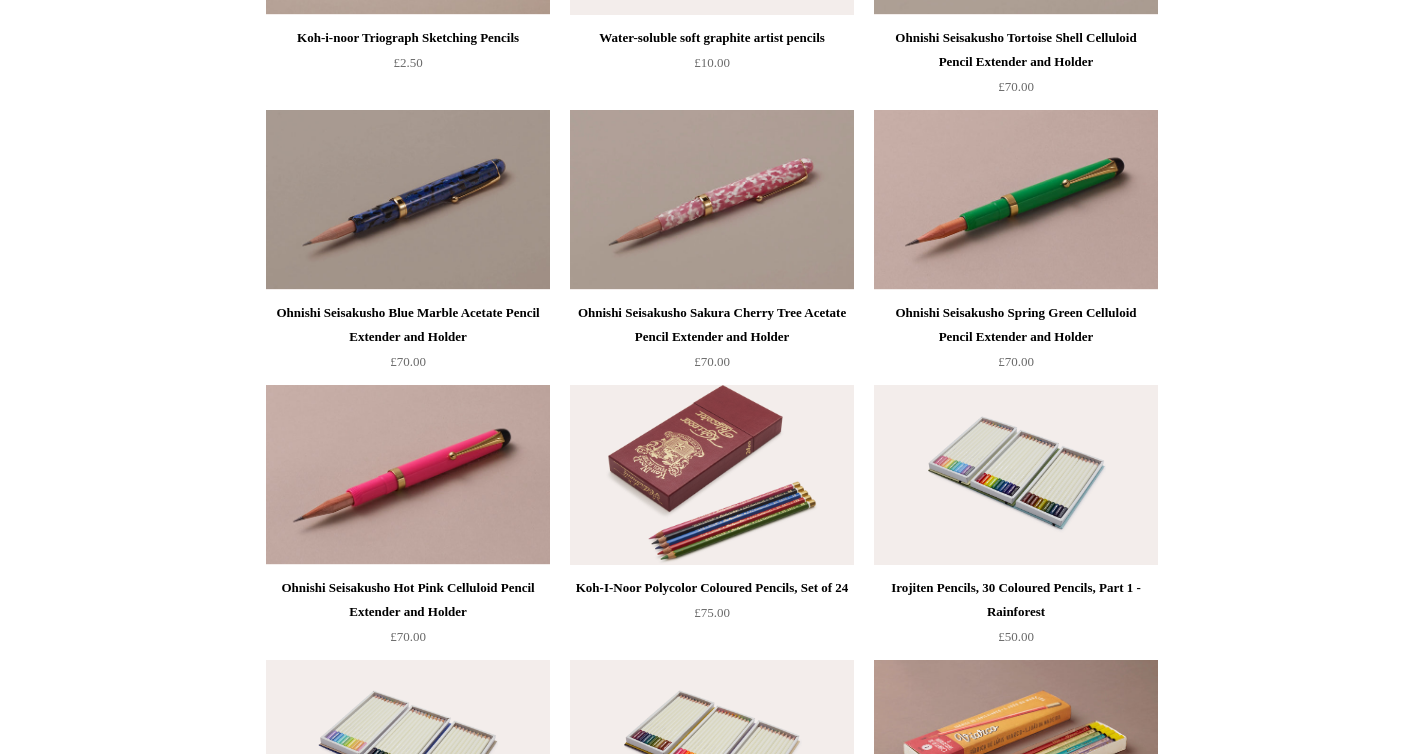 scroll, scrollTop: 702, scrollLeft: 0, axis: vertical 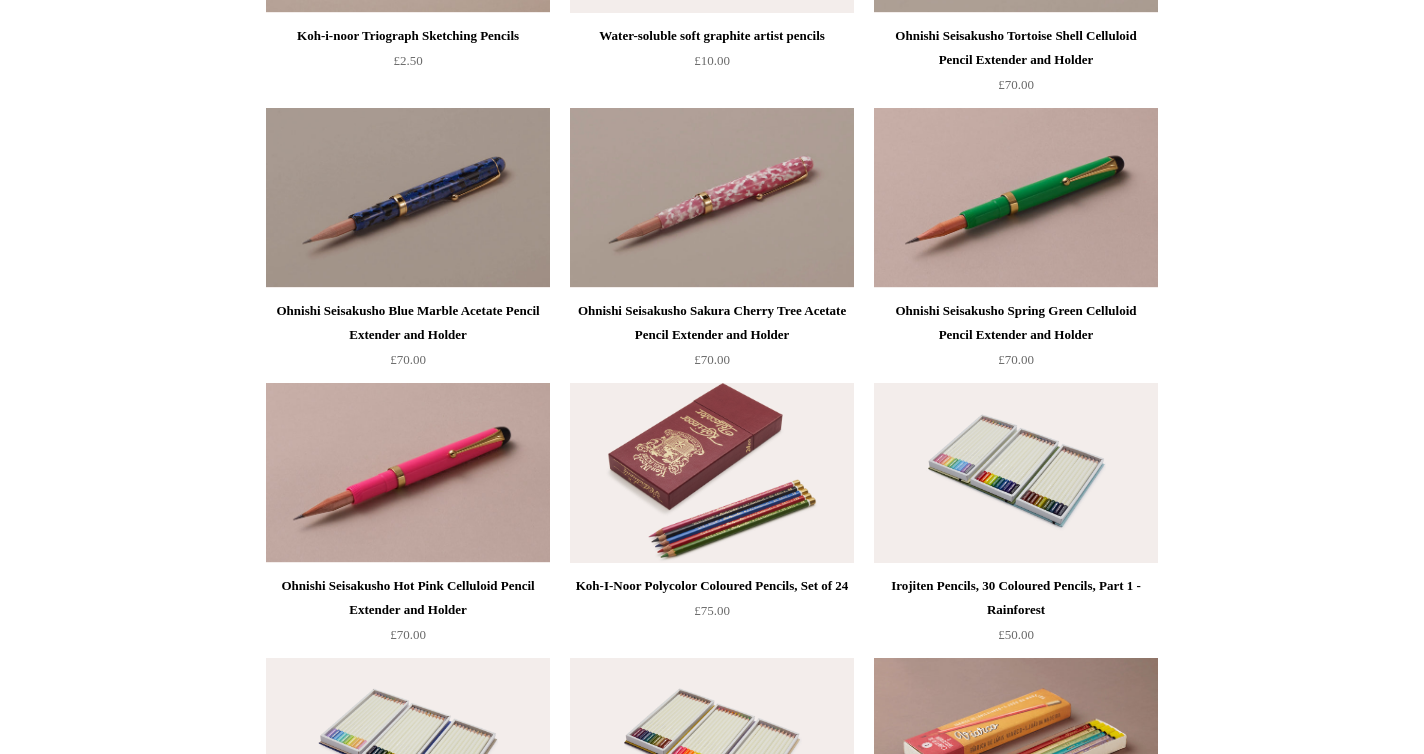 click on "Ohnishi Seisakusho Hot Pink Celluloid Pencil Extender and Holder" at bounding box center [408, 598] 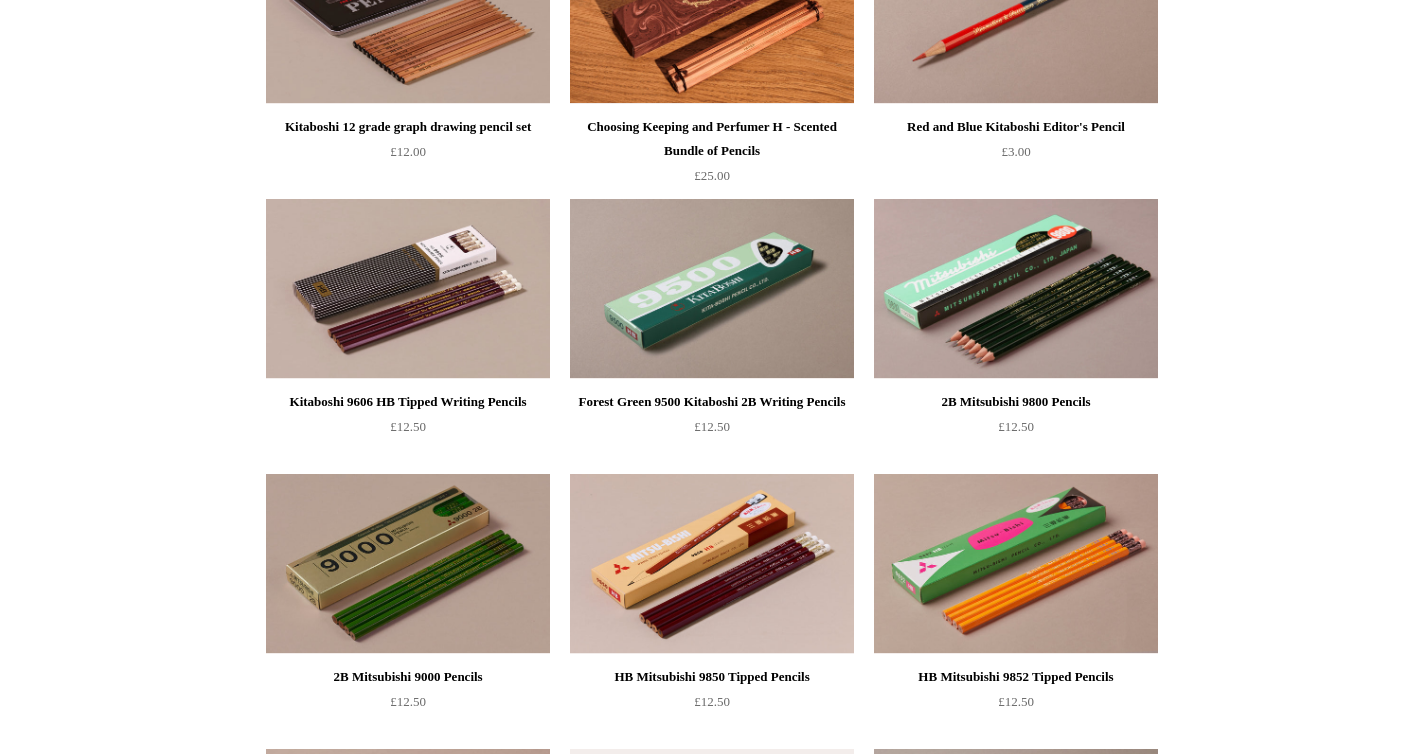 scroll, scrollTop: 1668, scrollLeft: 0, axis: vertical 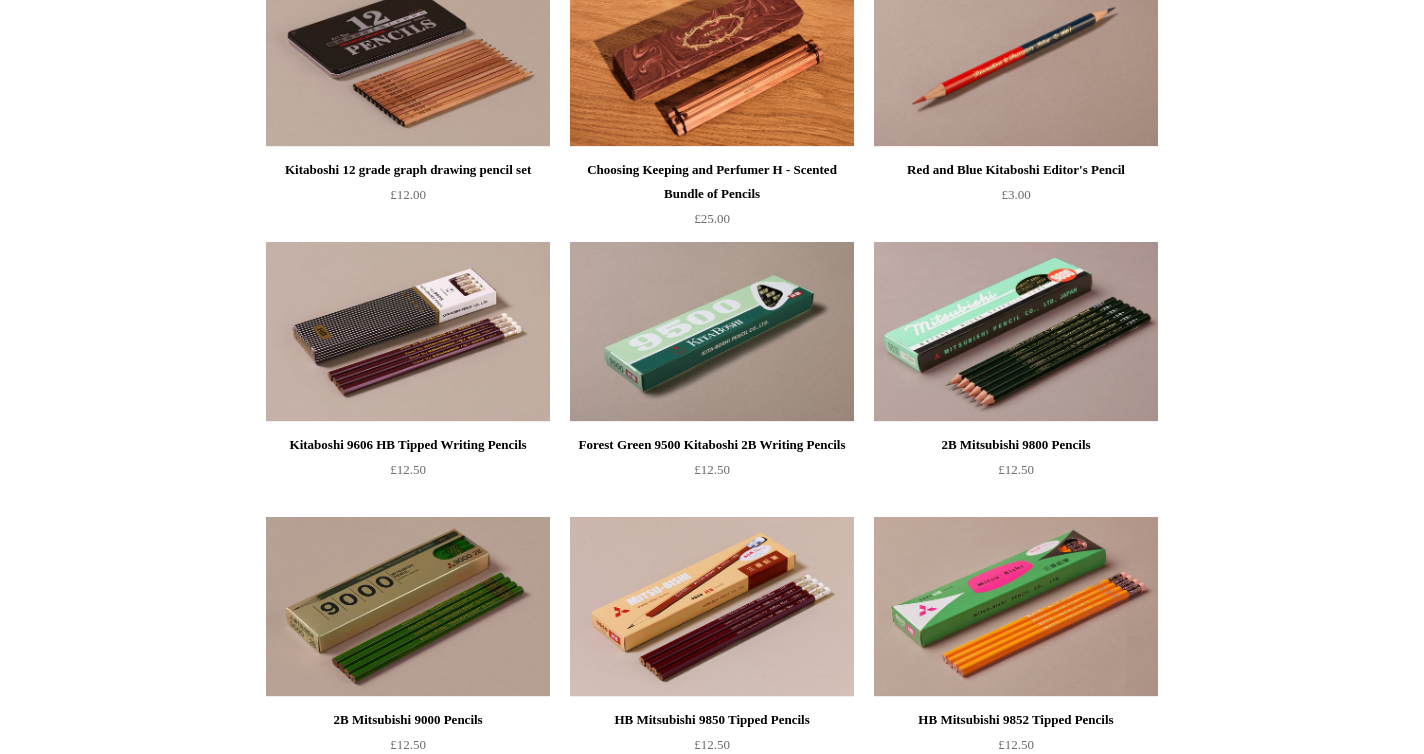 click on "2B Mitsubishi 9800 Pencils" at bounding box center [1016, 445] 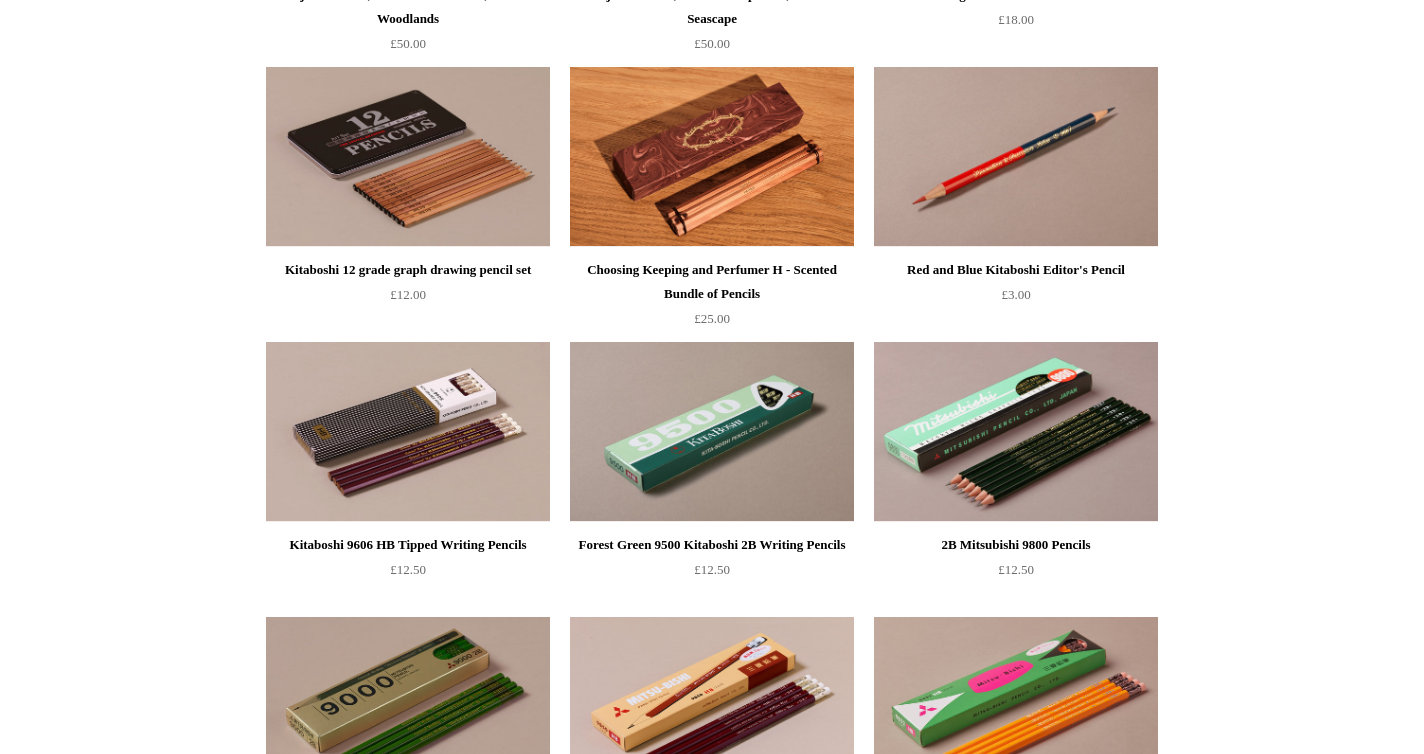 scroll, scrollTop: 1536, scrollLeft: 0, axis: vertical 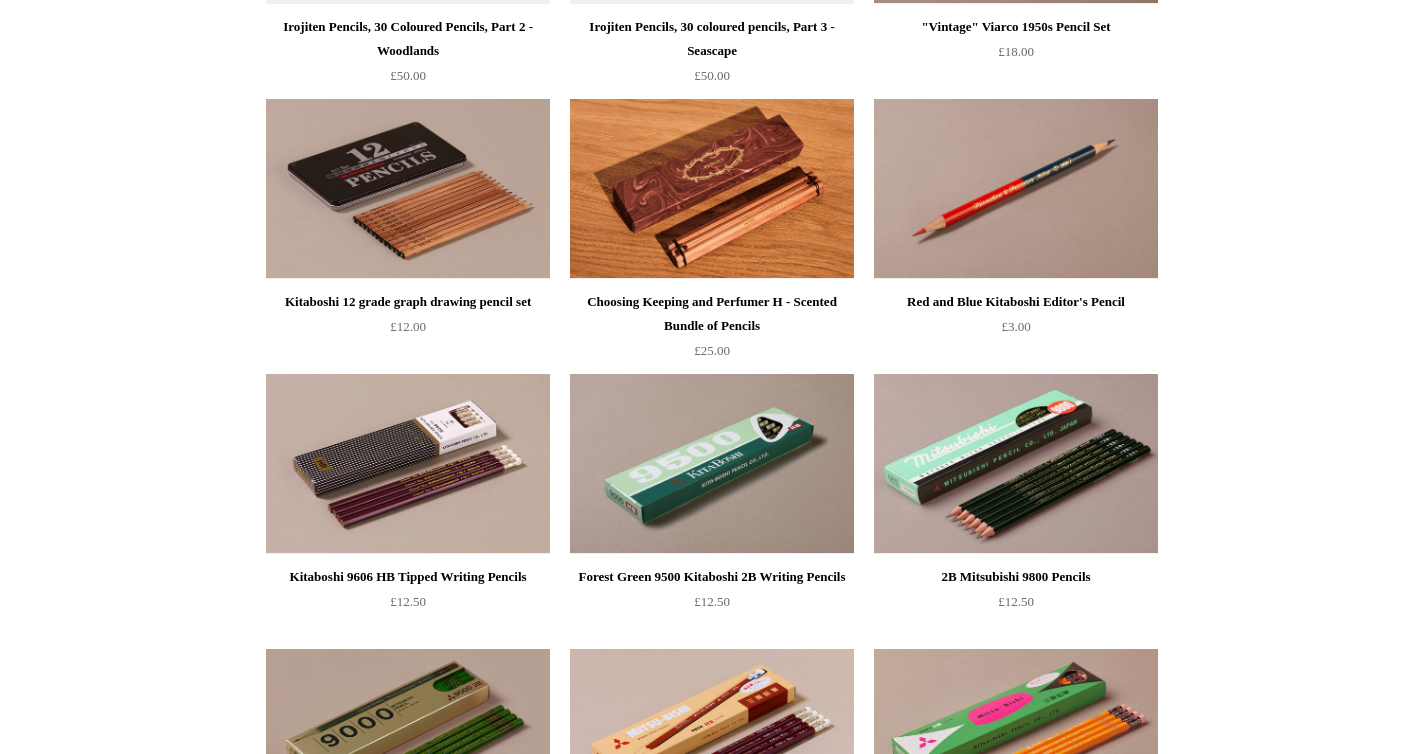 click on "Red and Blue Kitaboshi Editor's Pencil" at bounding box center (1016, 302) 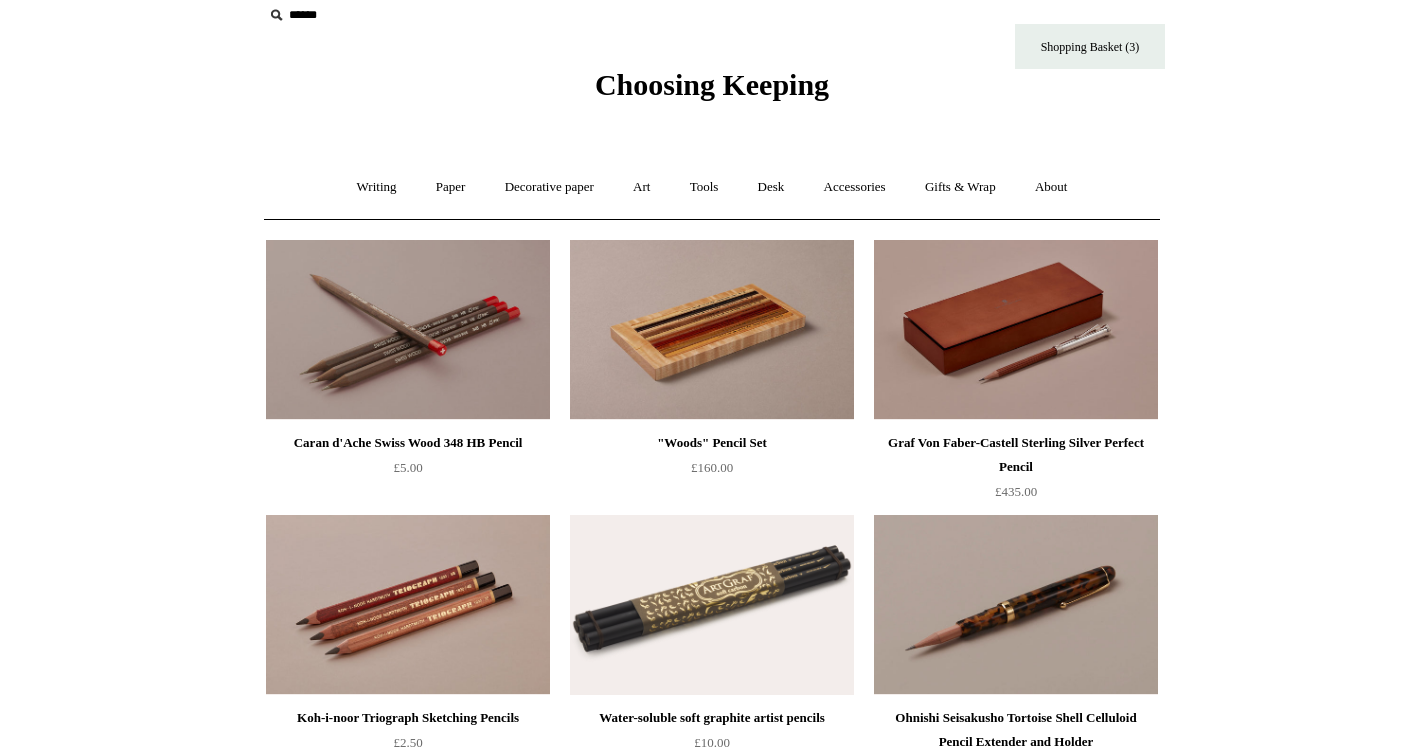 scroll, scrollTop: 16, scrollLeft: 0, axis: vertical 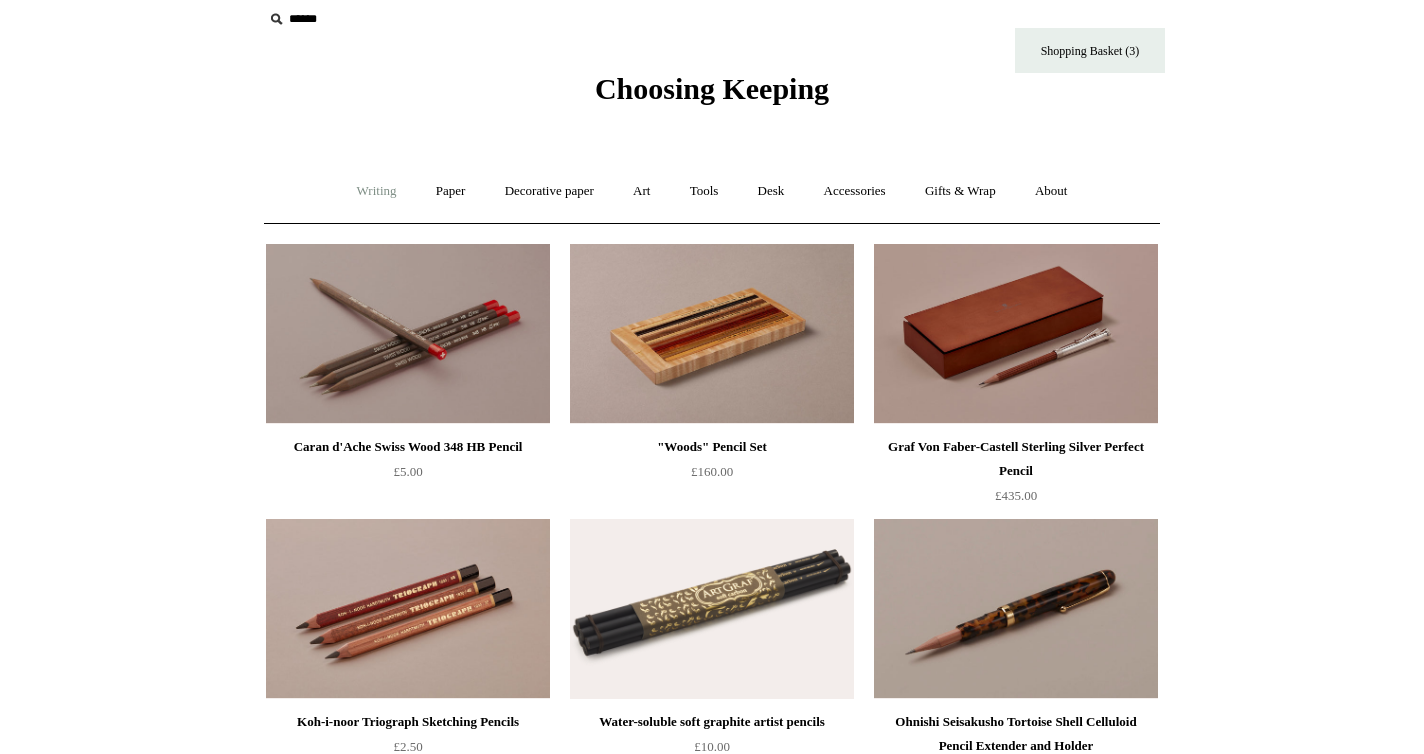 click on "Writing +" at bounding box center [377, 191] 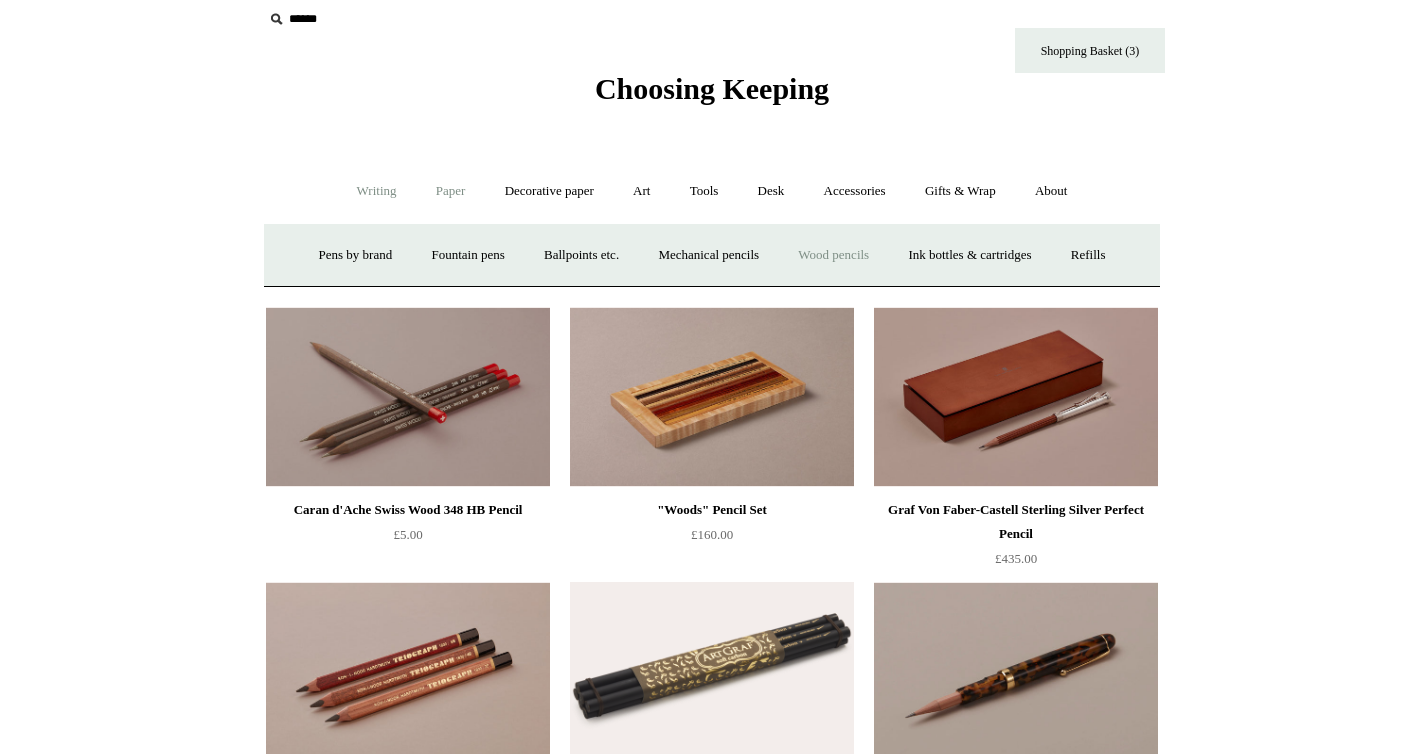 click on "Paper +" at bounding box center (451, 191) 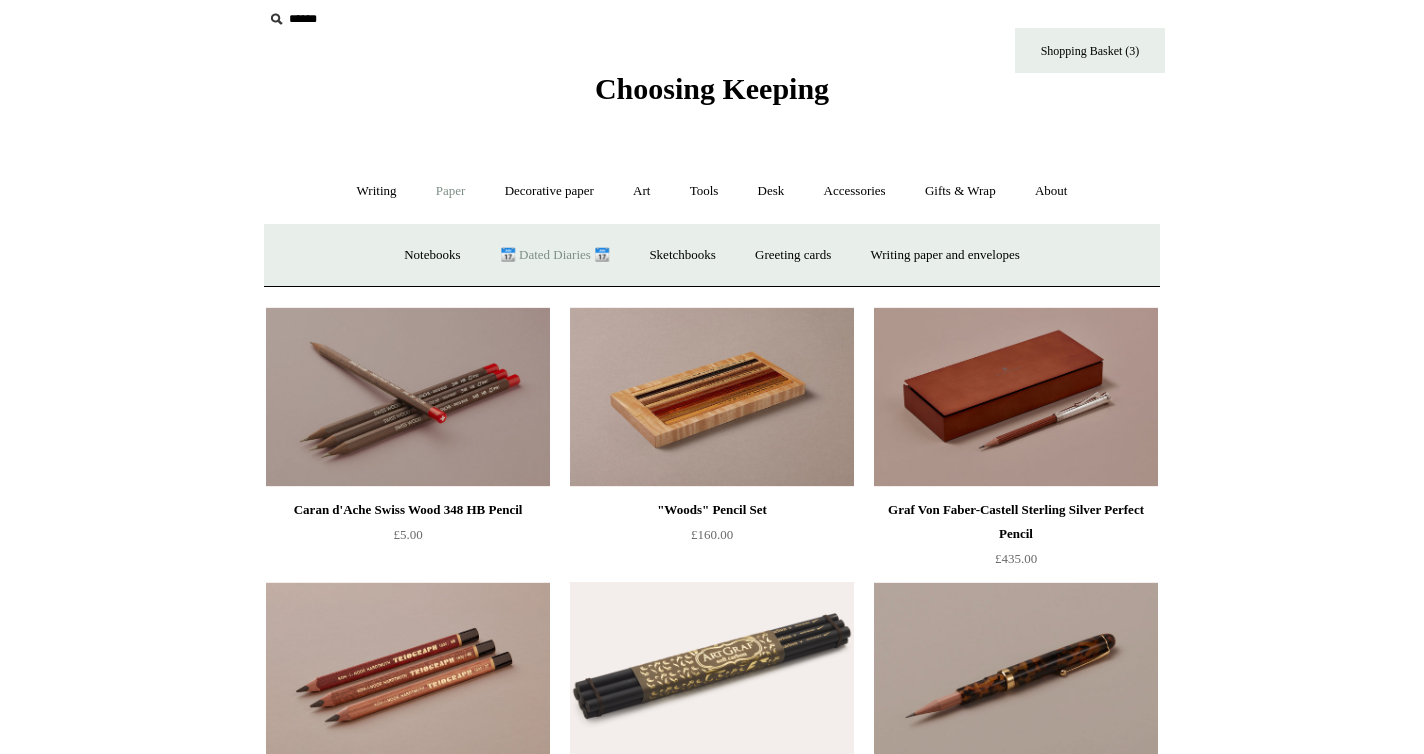click on "📆 Dated Diaries 📆" at bounding box center (555, 255) 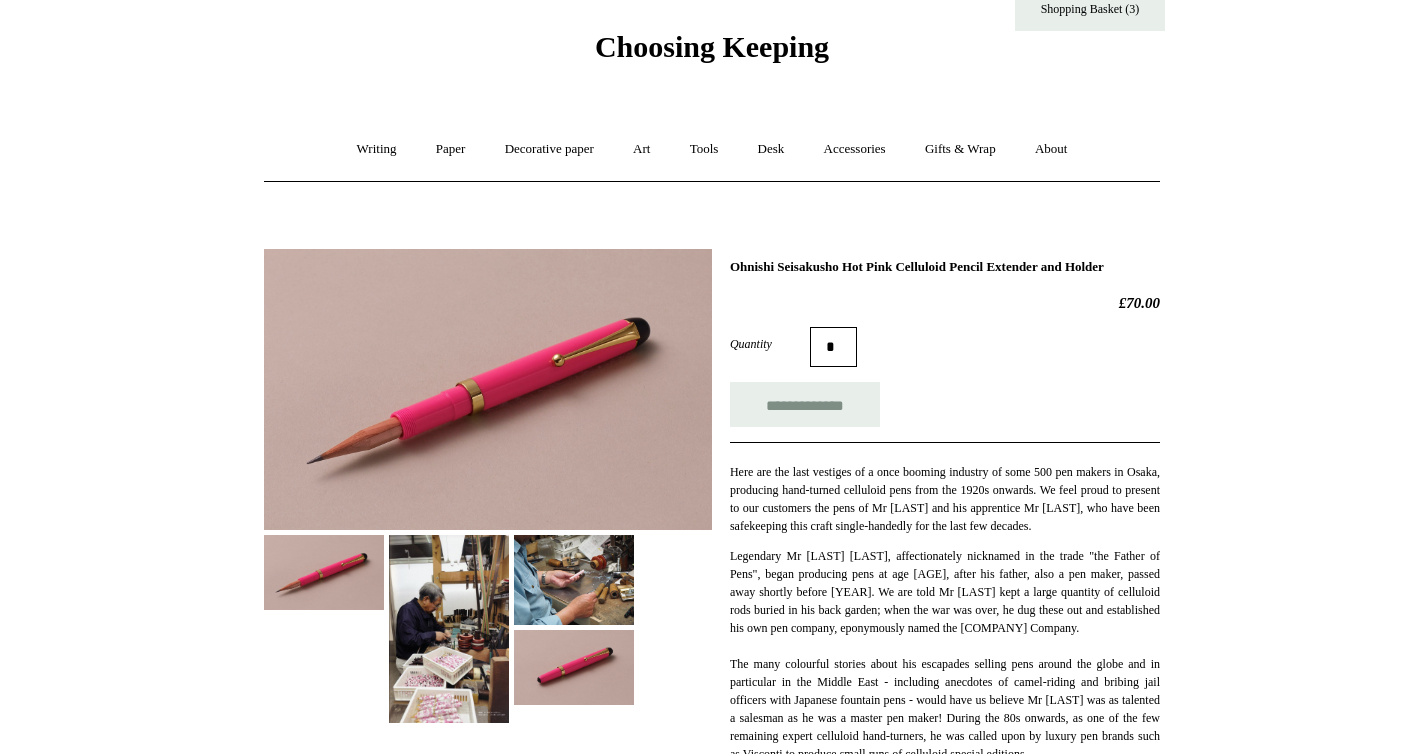 scroll, scrollTop: 59, scrollLeft: 0, axis: vertical 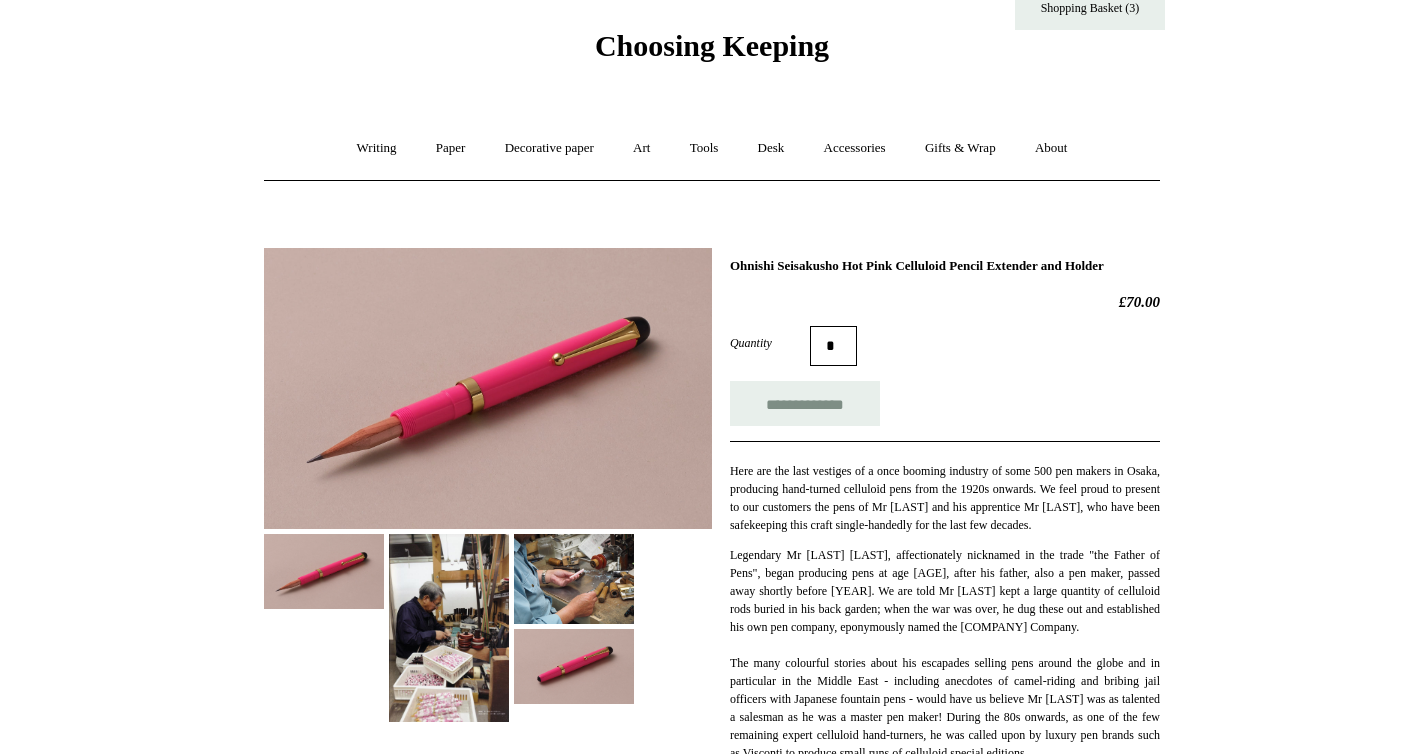 click at bounding box center [574, 579] 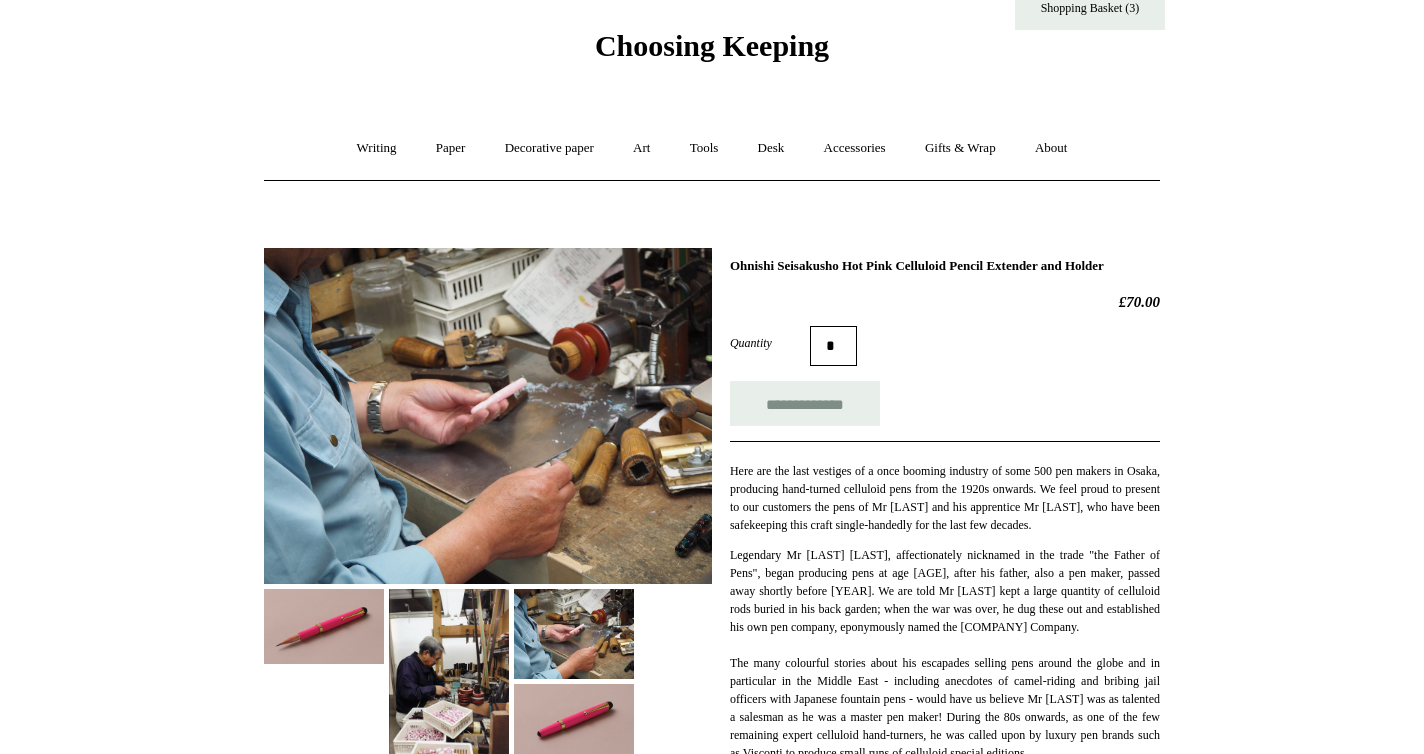 click at bounding box center (574, 634) 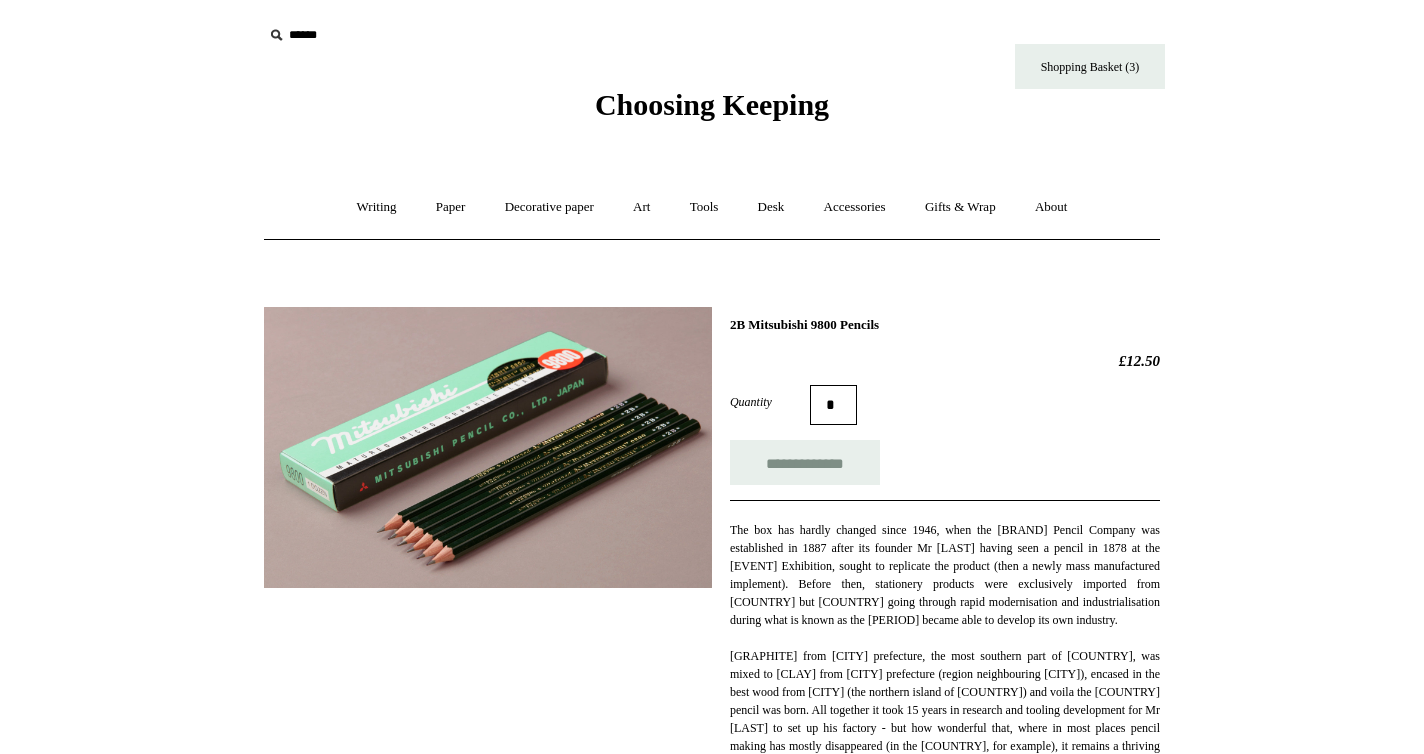 scroll, scrollTop: 0, scrollLeft: 0, axis: both 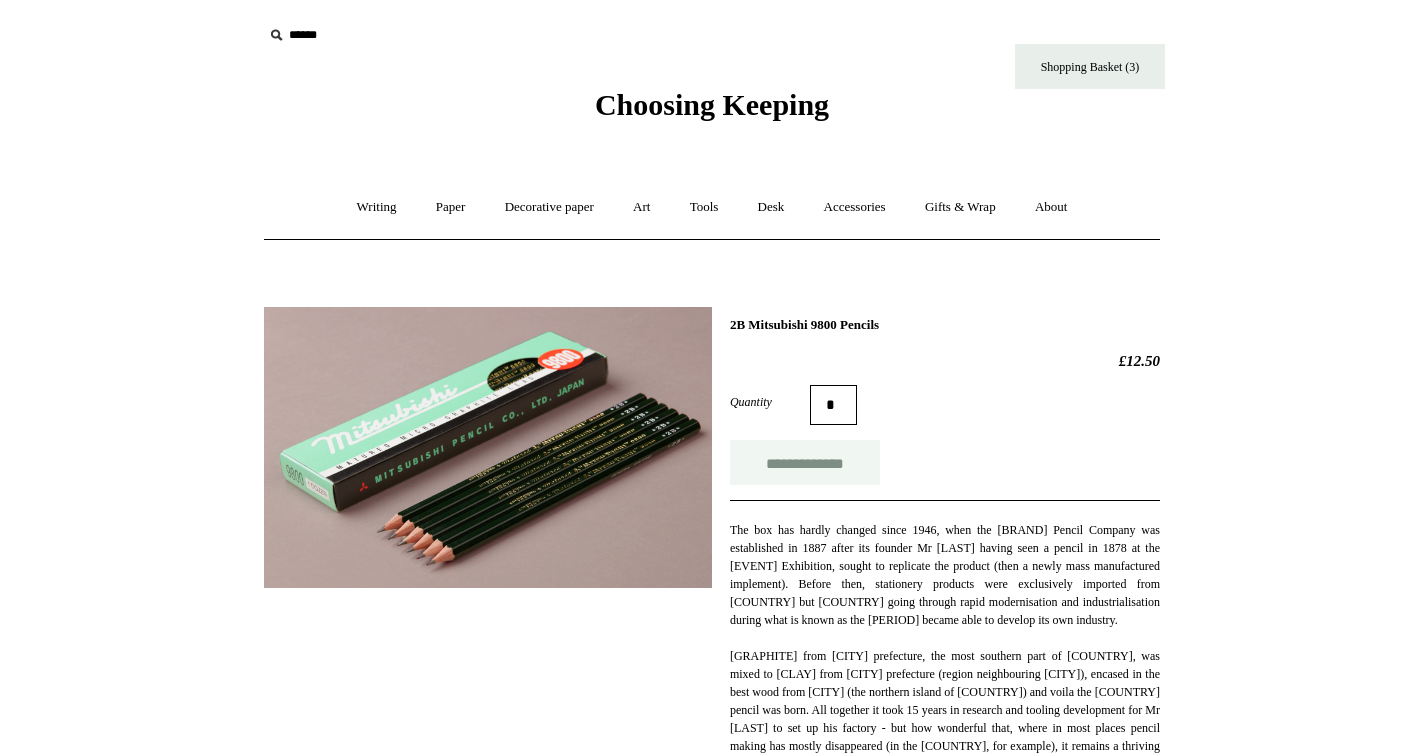 click on "**********" at bounding box center (805, 462) 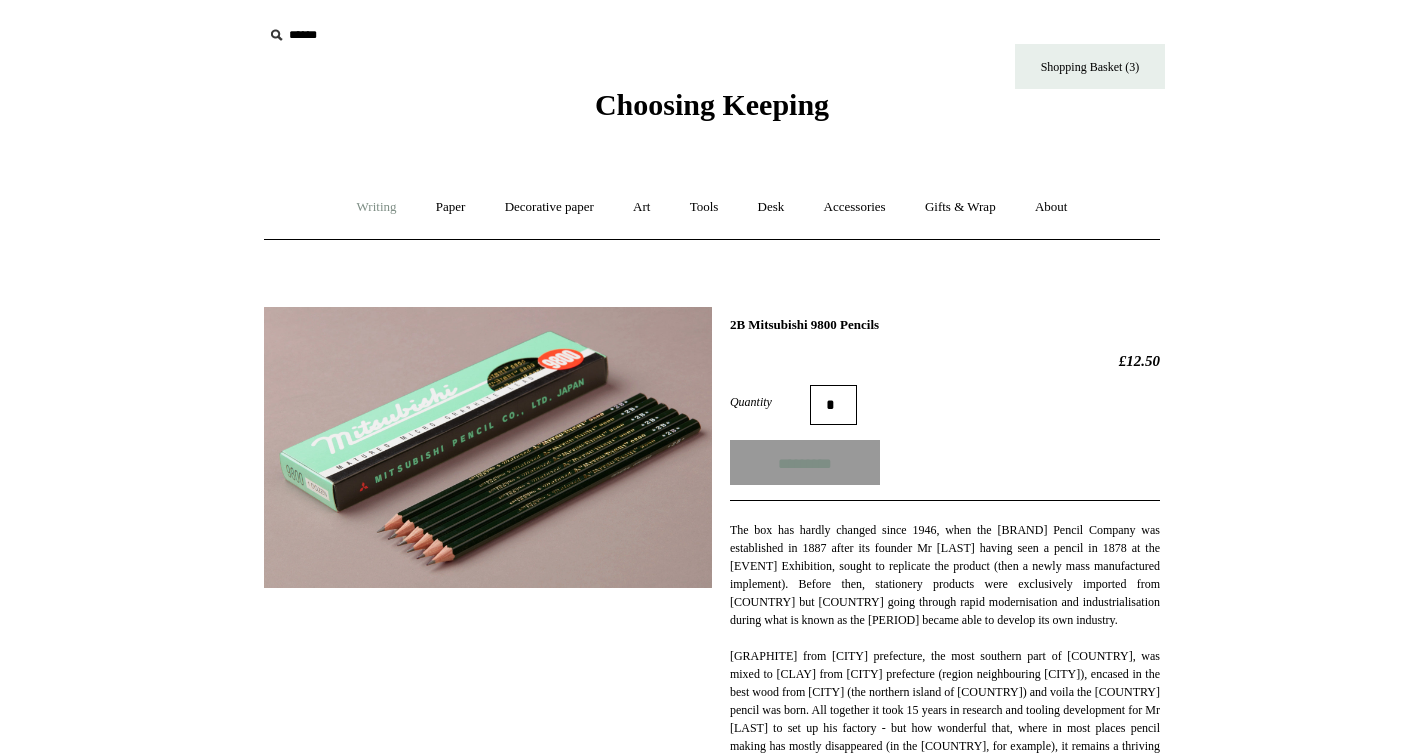type on "**********" 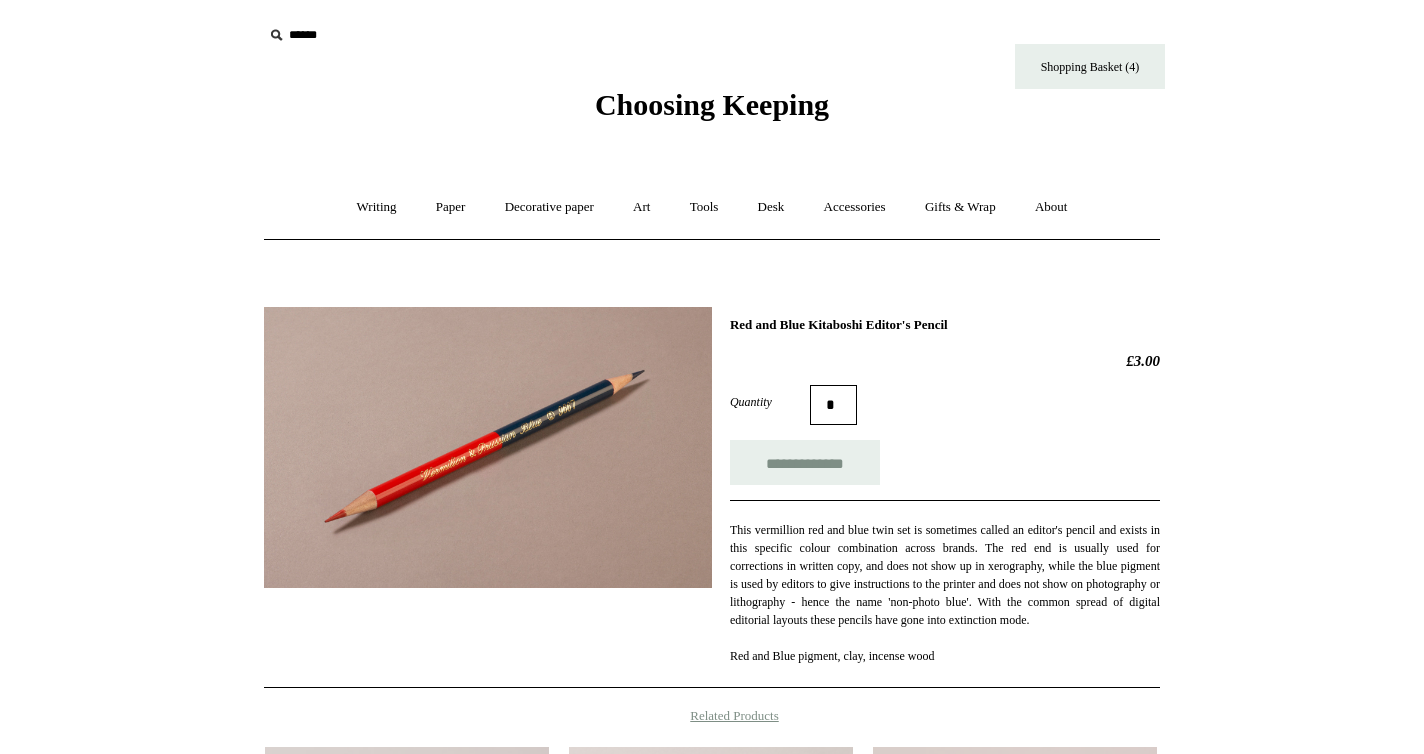 scroll, scrollTop: 0, scrollLeft: 0, axis: both 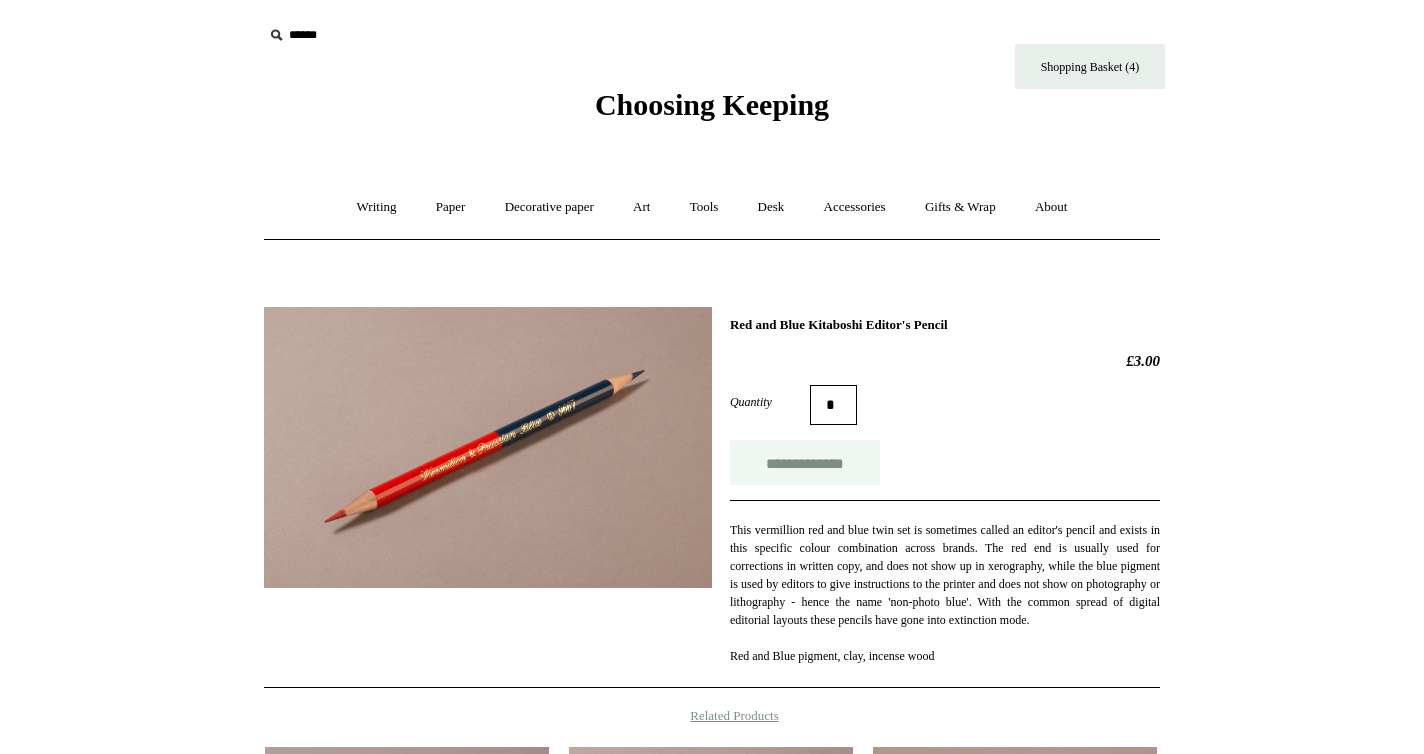 click on "**********" at bounding box center (805, 462) 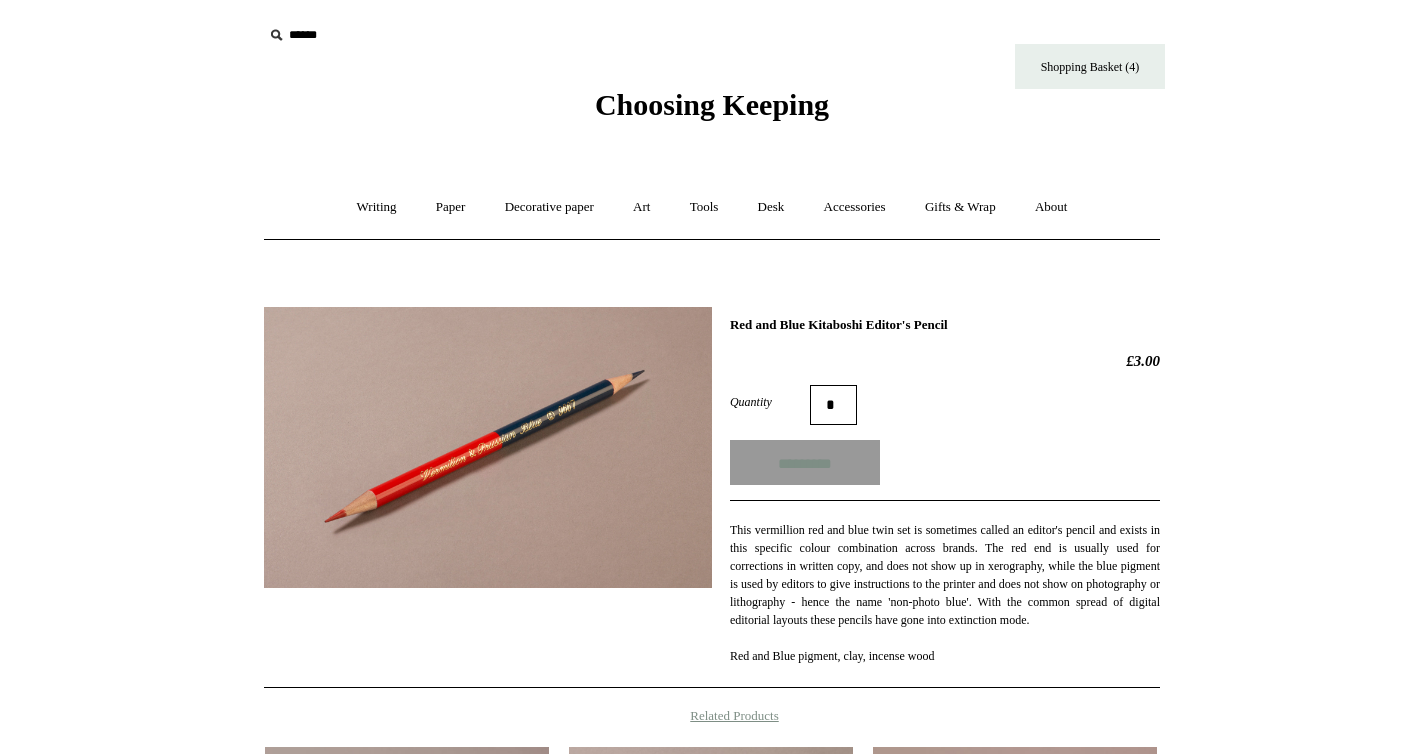 type on "**********" 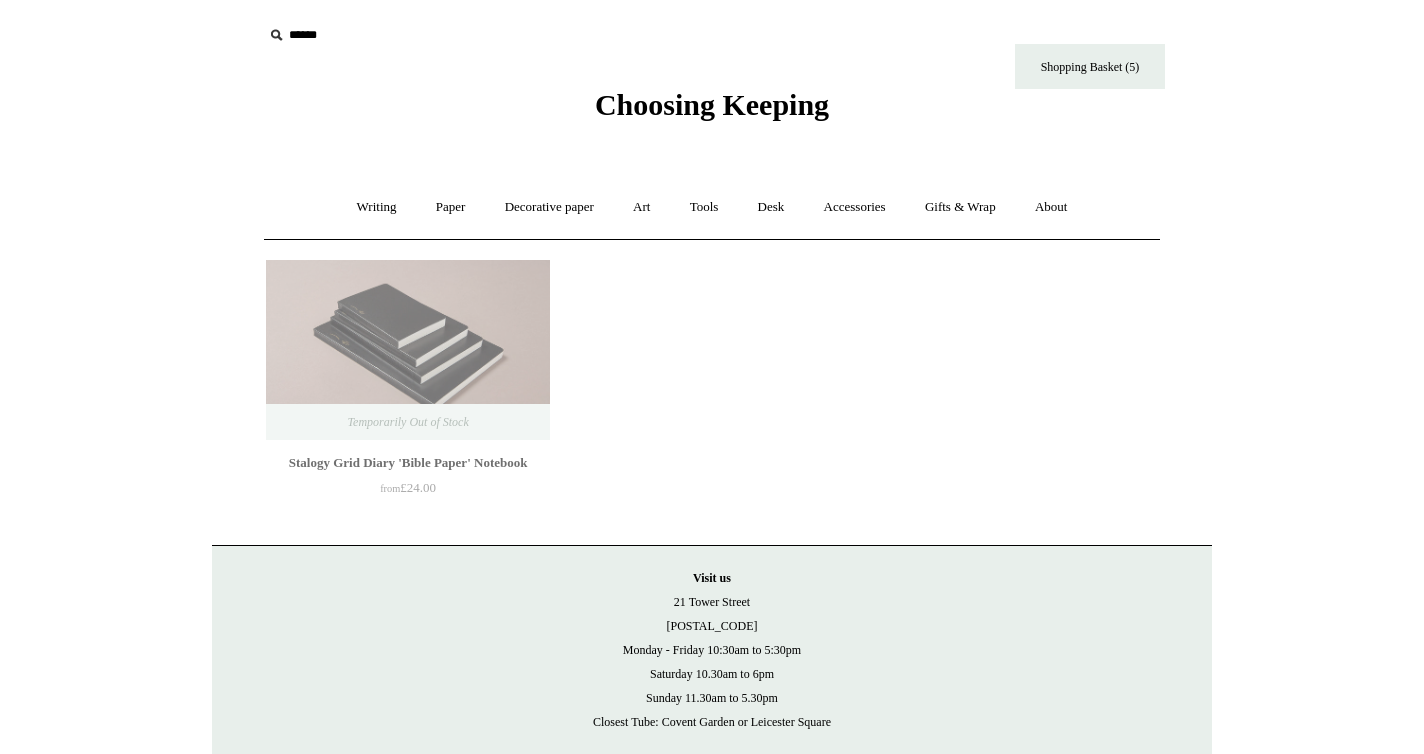 scroll, scrollTop: 0, scrollLeft: 0, axis: both 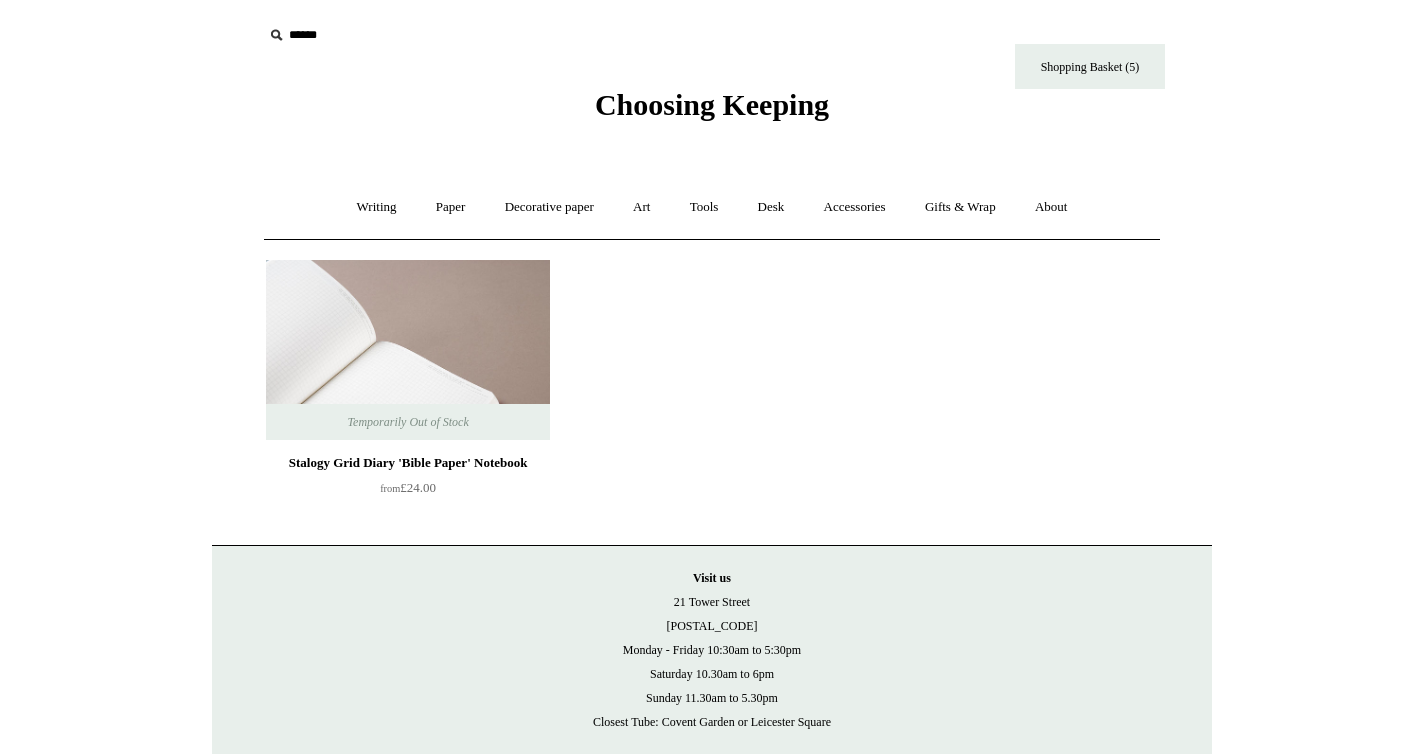 click at bounding box center (408, 350) 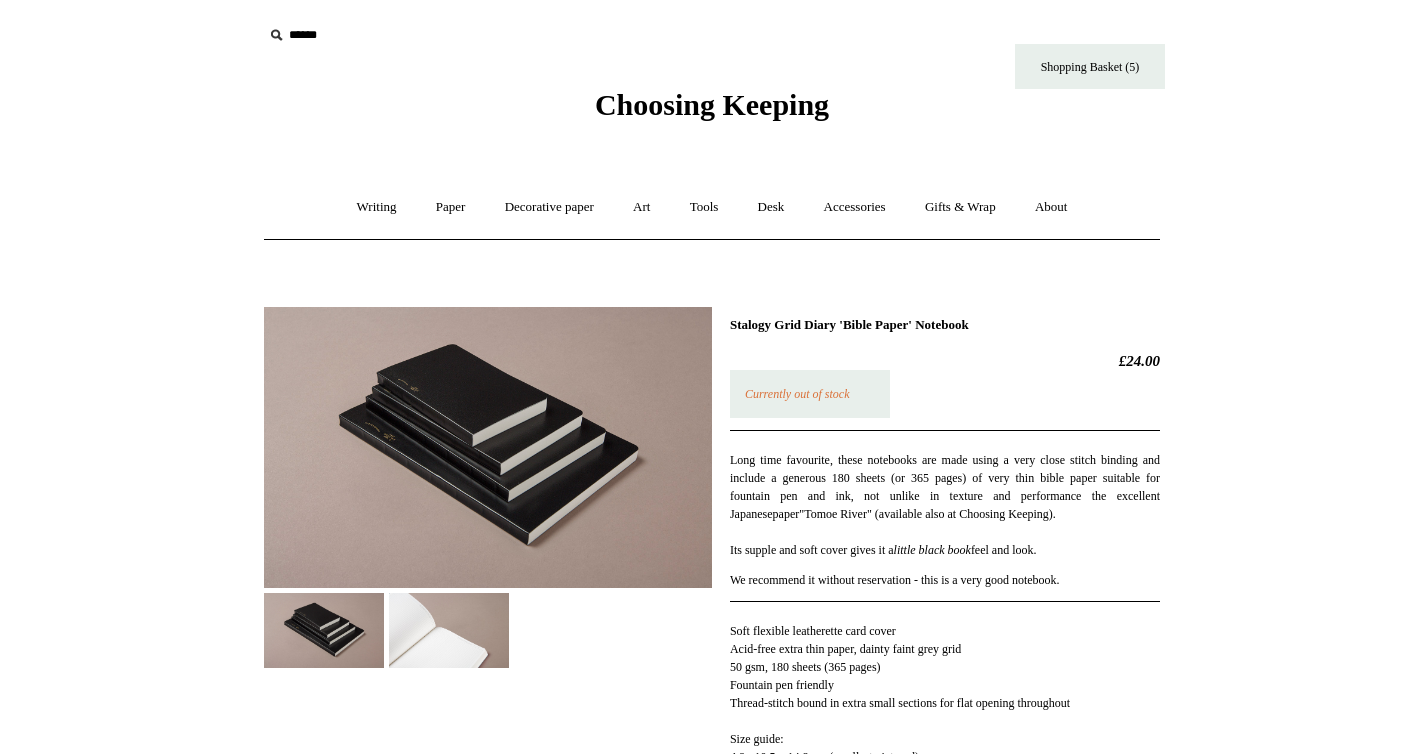 scroll, scrollTop: 0, scrollLeft: 0, axis: both 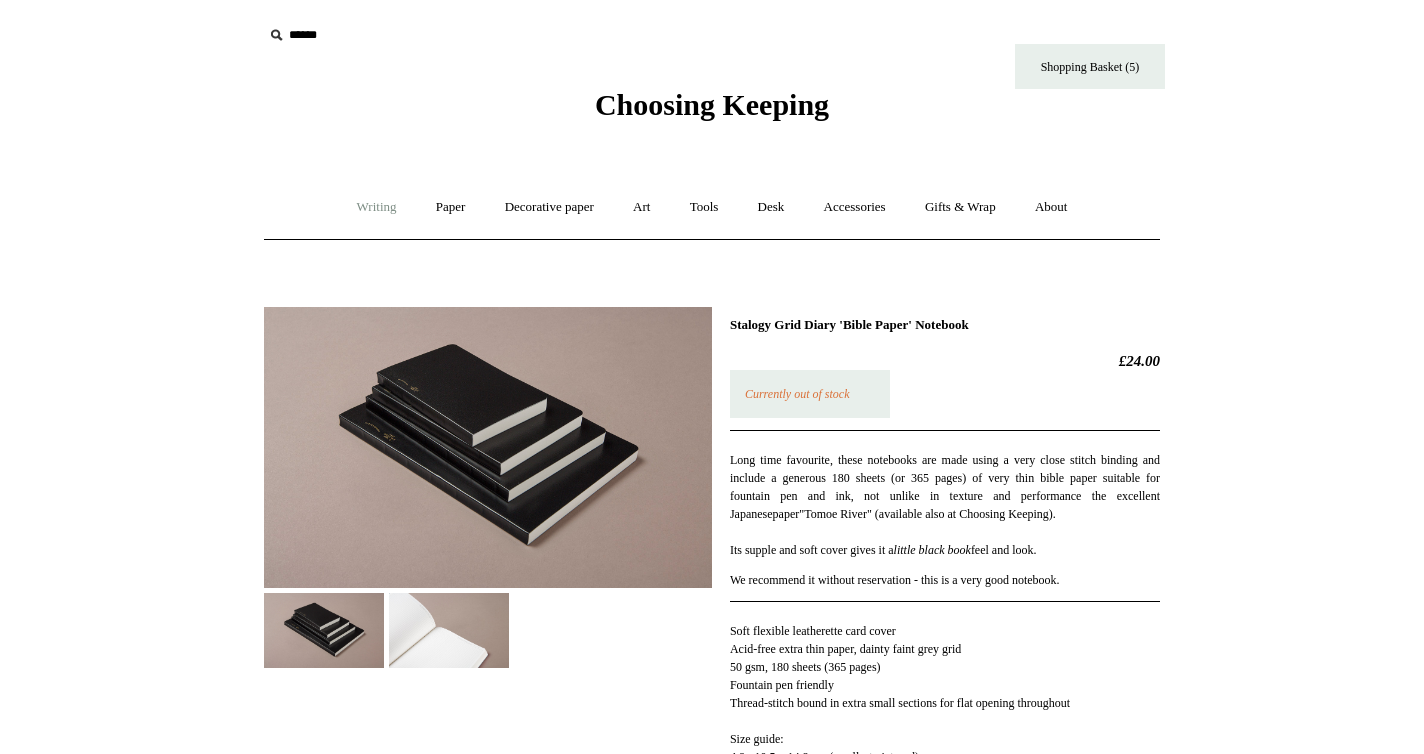click on "Writing +" at bounding box center [377, 207] 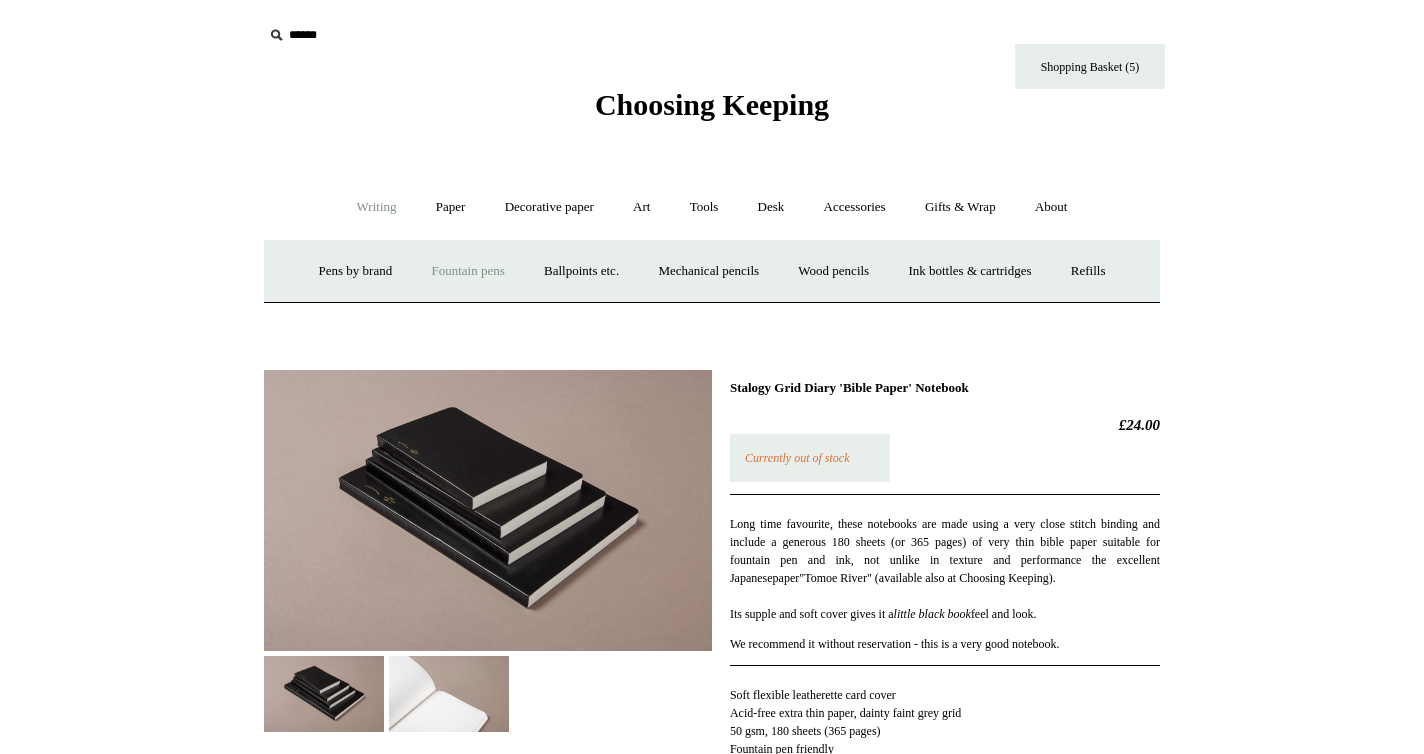click on "Fountain pens +" at bounding box center (467, 271) 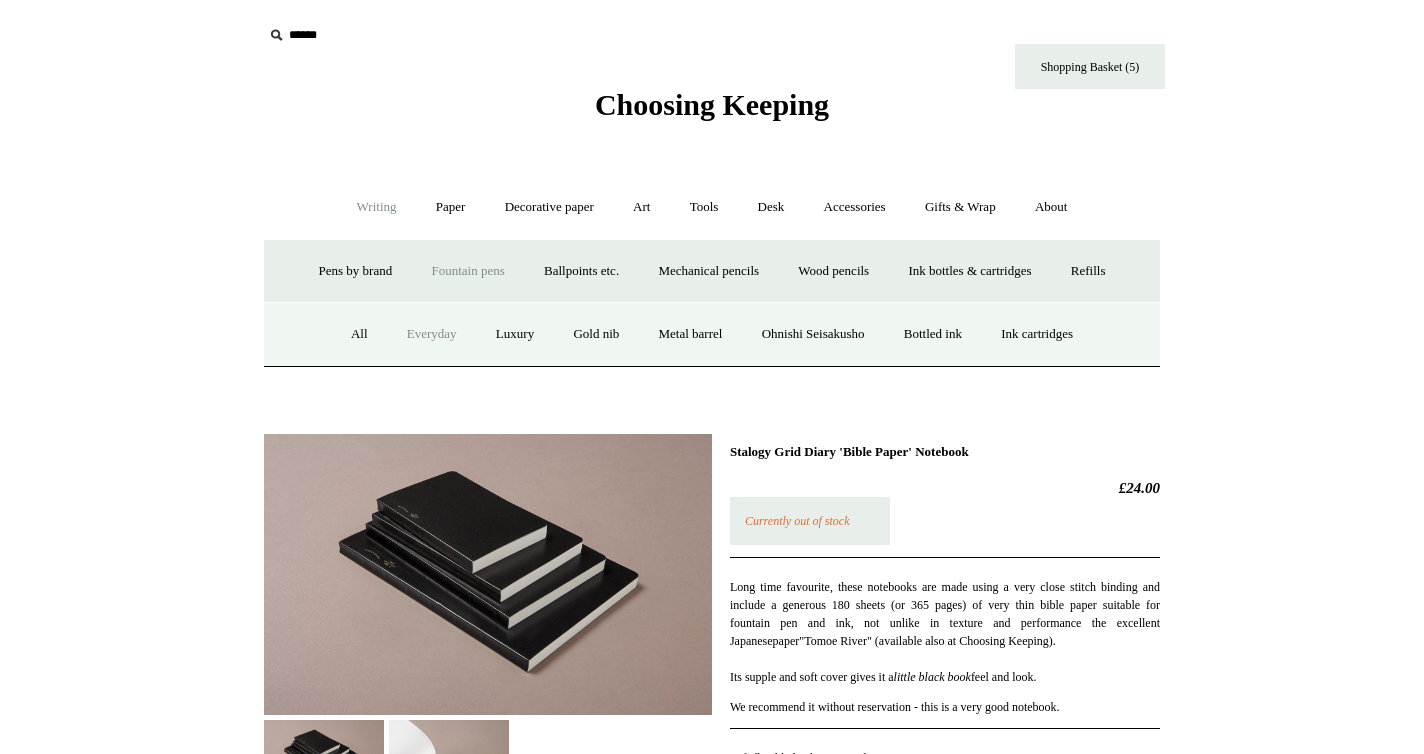 click on "Everyday" at bounding box center [432, 334] 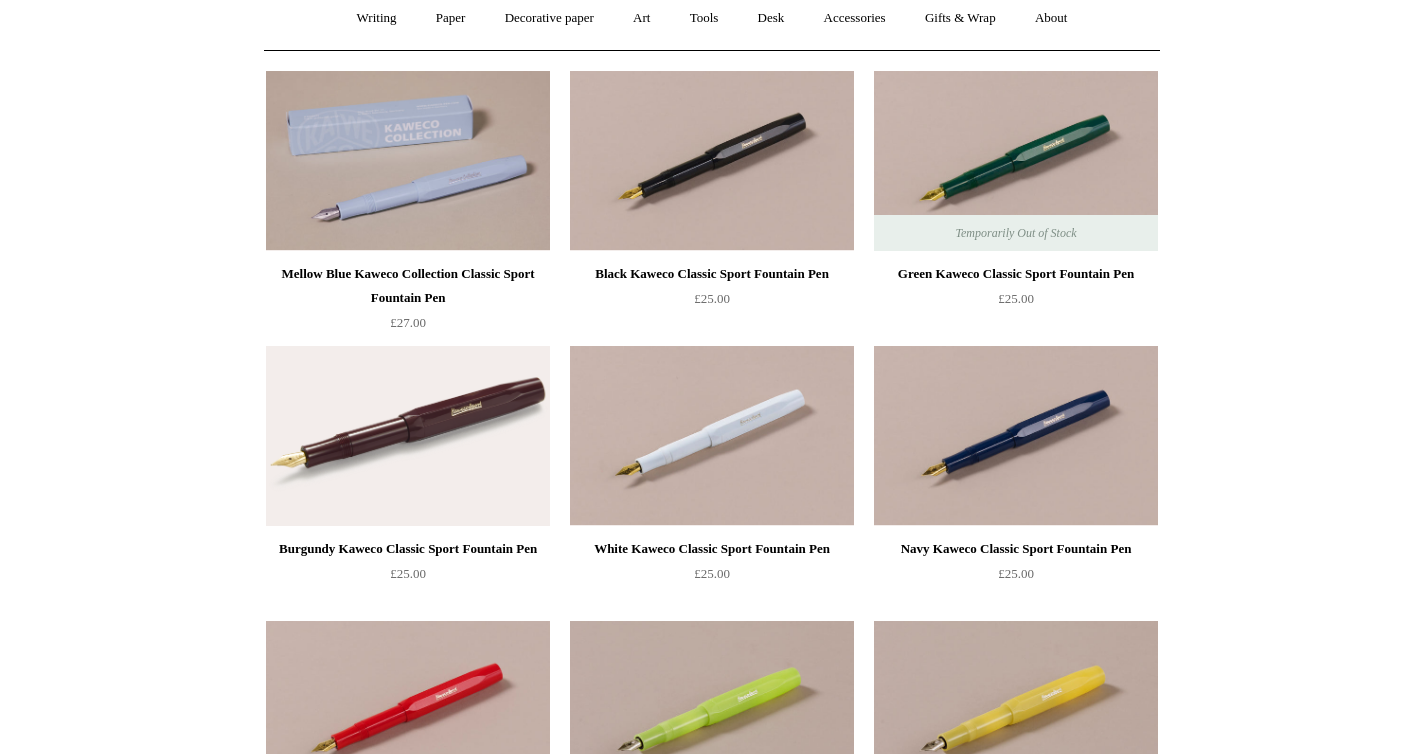 scroll, scrollTop: 0, scrollLeft: 0, axis: both 